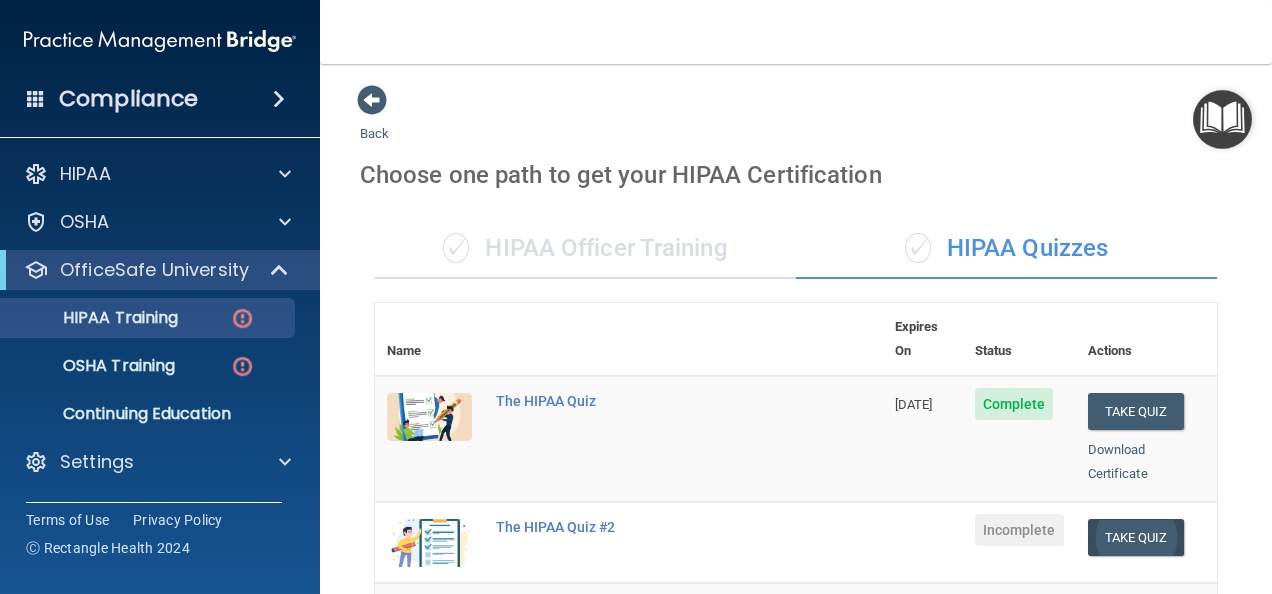 scroll, scrollTop: 0, scrollLeft: 0, axis: both 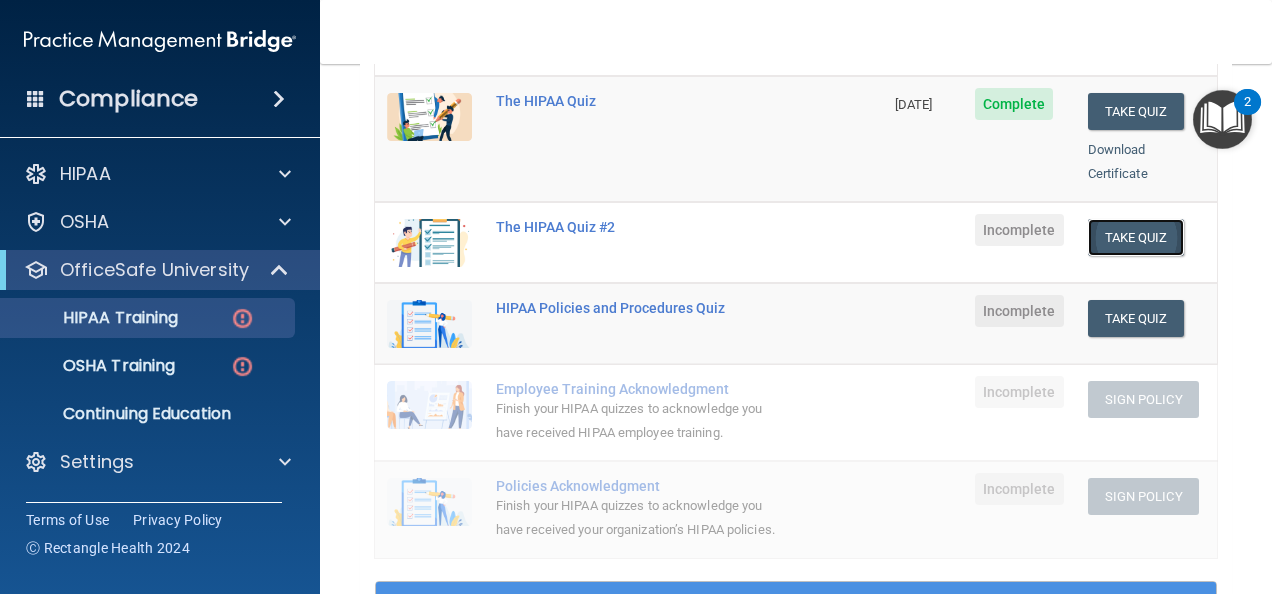 click on "Take Quiz" at bounding box center [1136, 237] 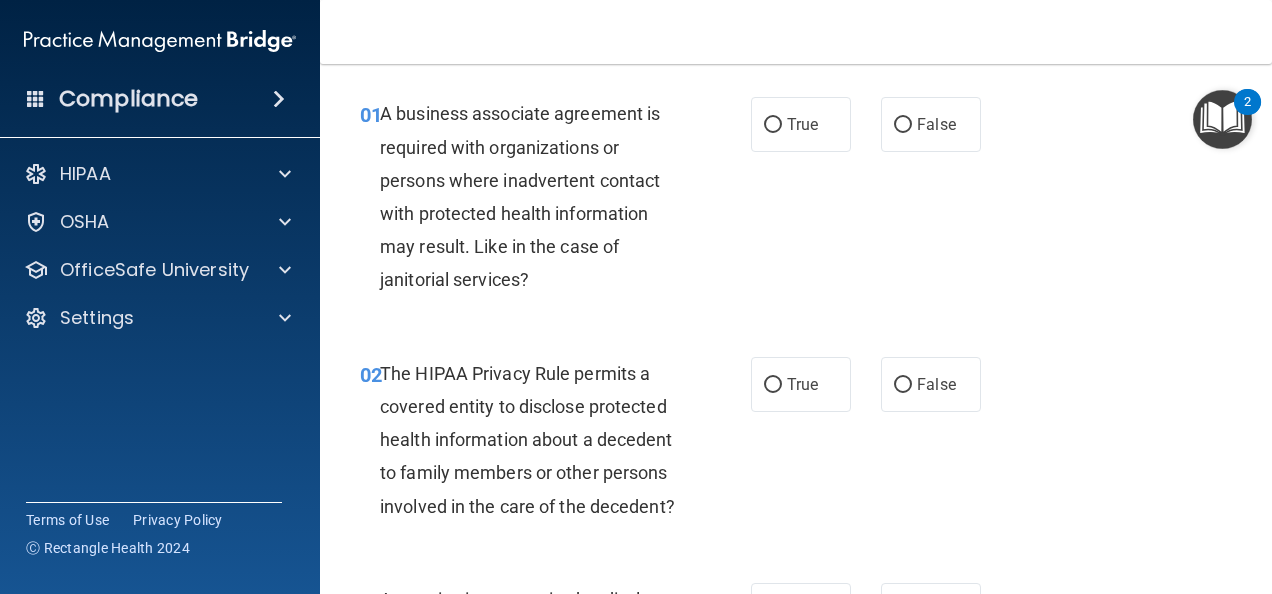 scroll, scrollTop: 0, scrollLeft: 0, axis: both 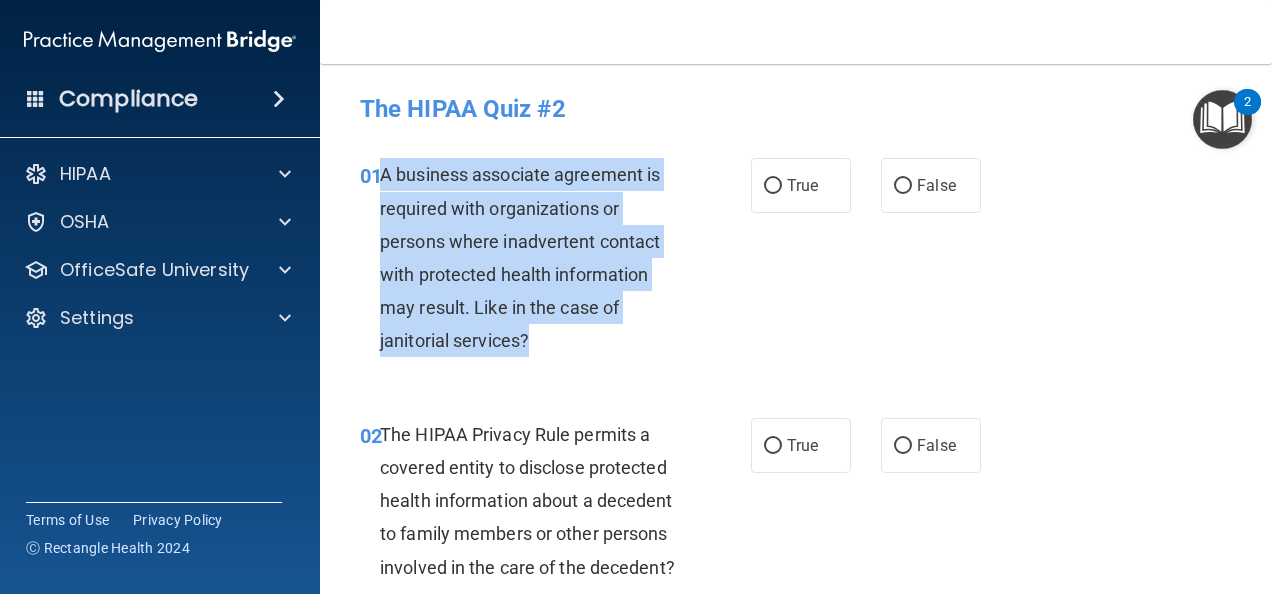 drag, startPoint x: 531, startPoint y: 346, endPoint x: 380, endPoint y: 173, distance: 229.63014 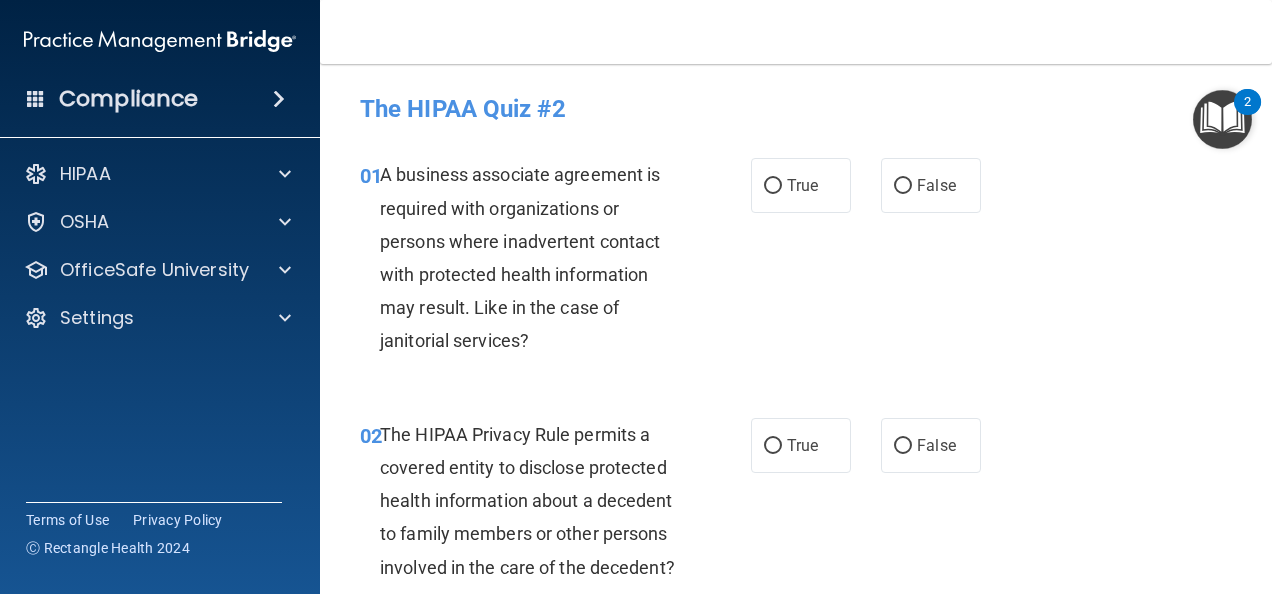 drag, startPoint x: 379, startPoint y: 171, endPoint x: 360, endPoint y: 234, distance: 65.802734 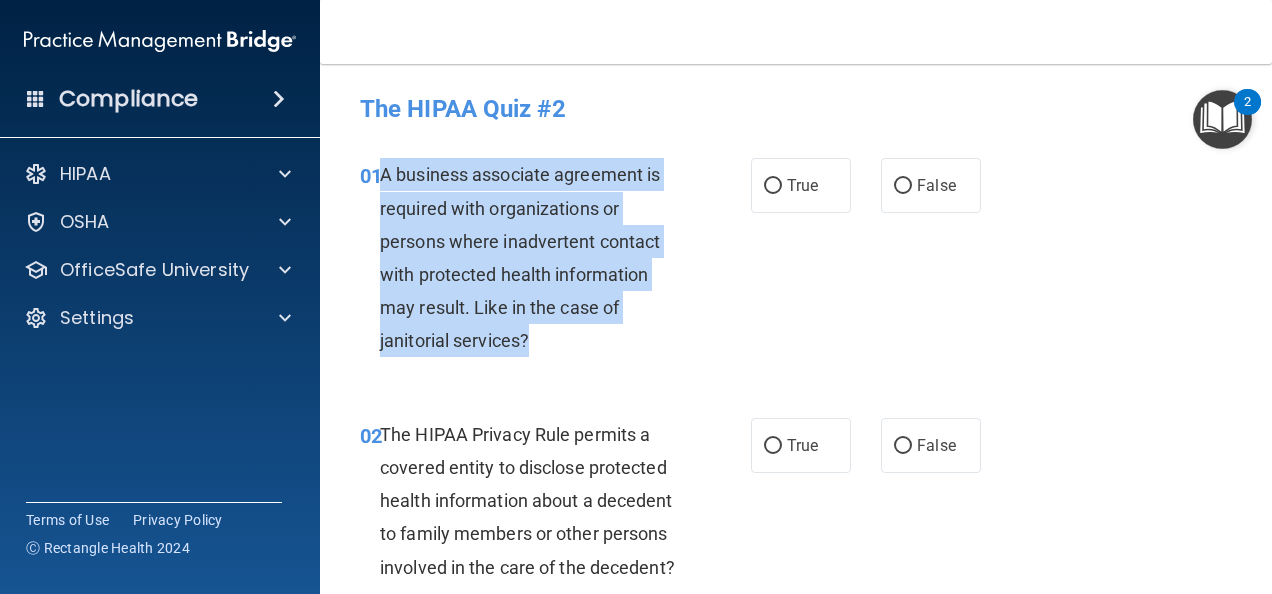 drag, startPoint x: 551, startPoint y: 331, endPoint x: 383, endPoint y: 168, distance: 234.07904 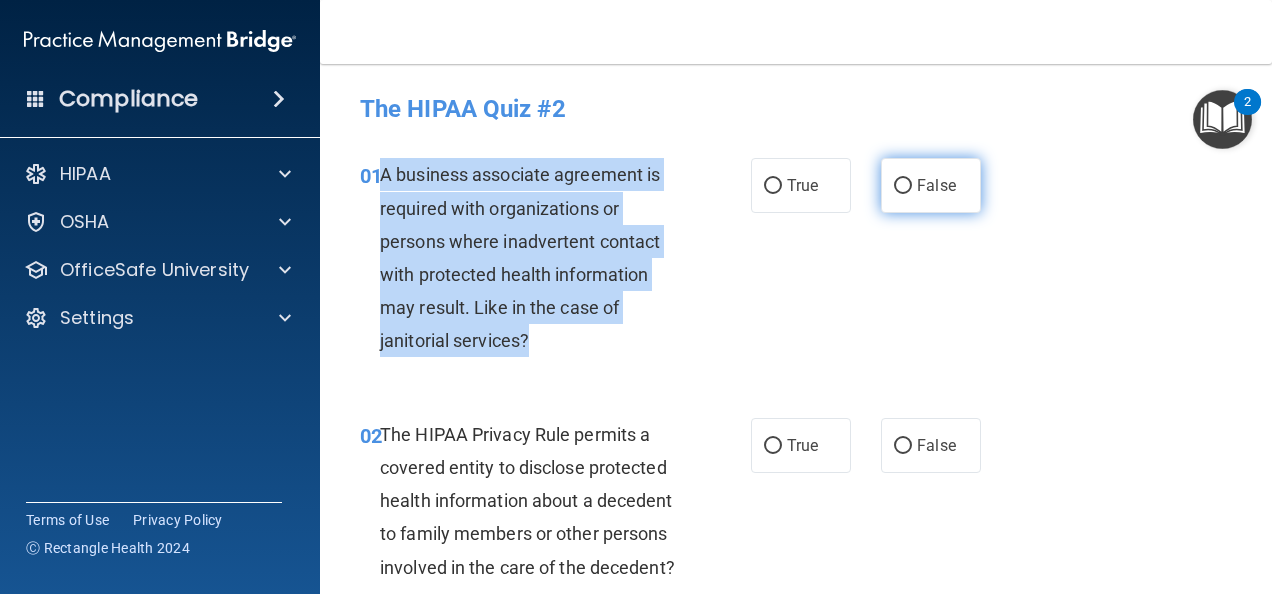 click on "False" at bounding box center (903, 186) 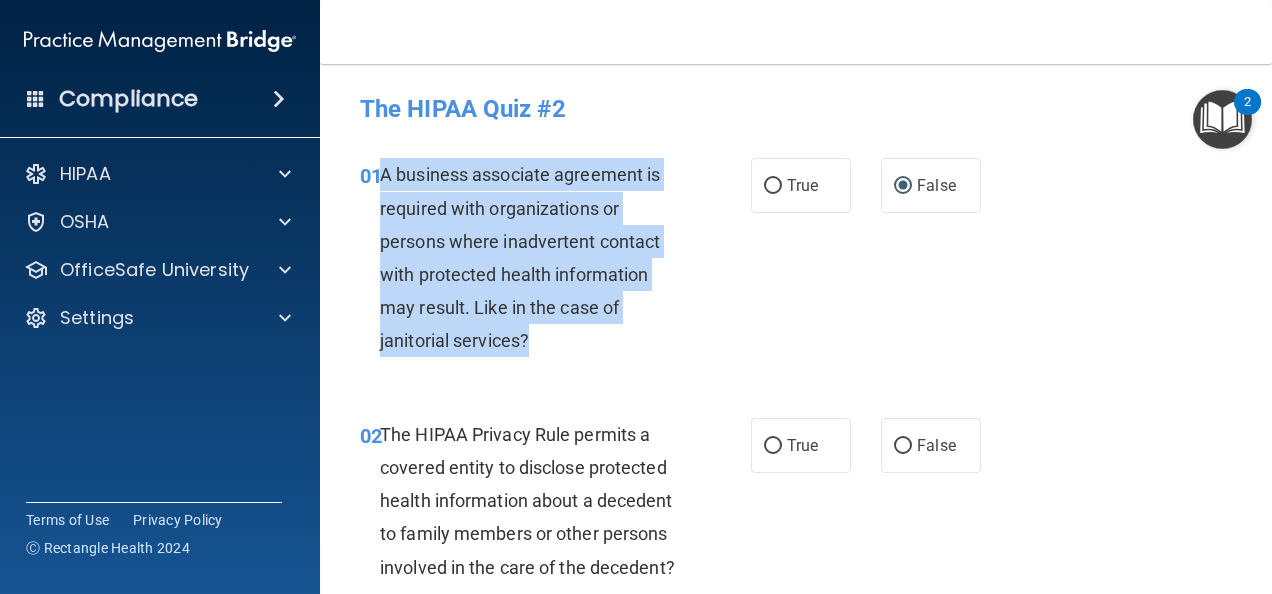 click on "A business associate agreement is required with organizations or persons where inadvertent contact with protected health information may result.  Like in the case of janitorial services?" at bounding box center [520, 257] 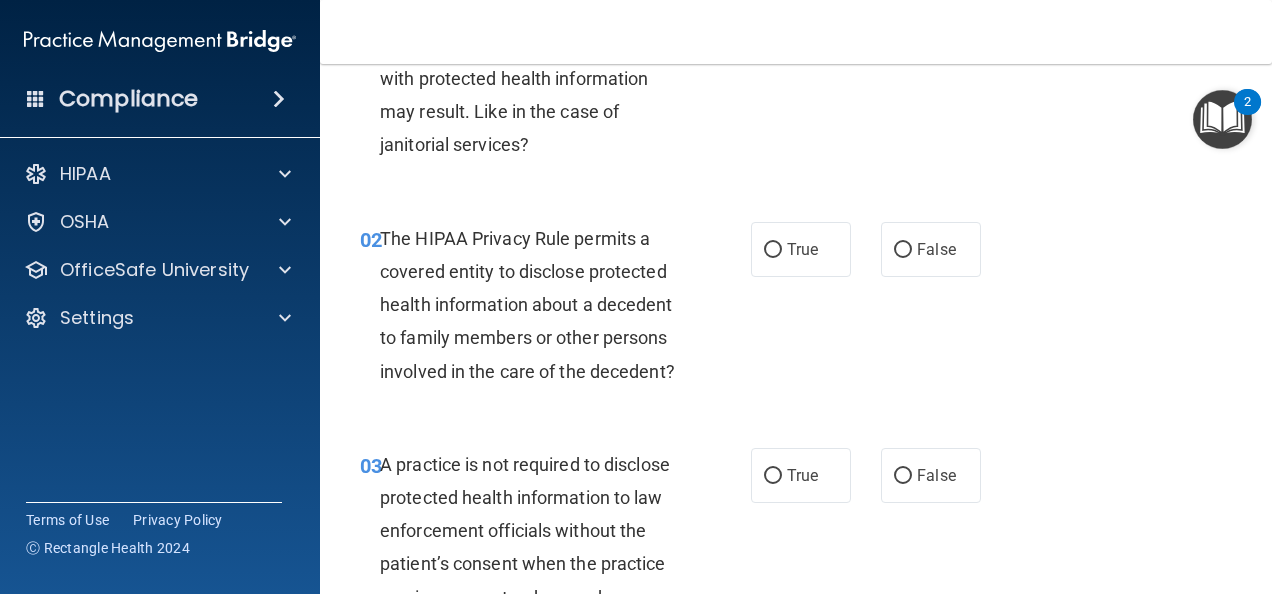 scroll, scrollTop: 200, scrollLeft: 0, axis: vertical 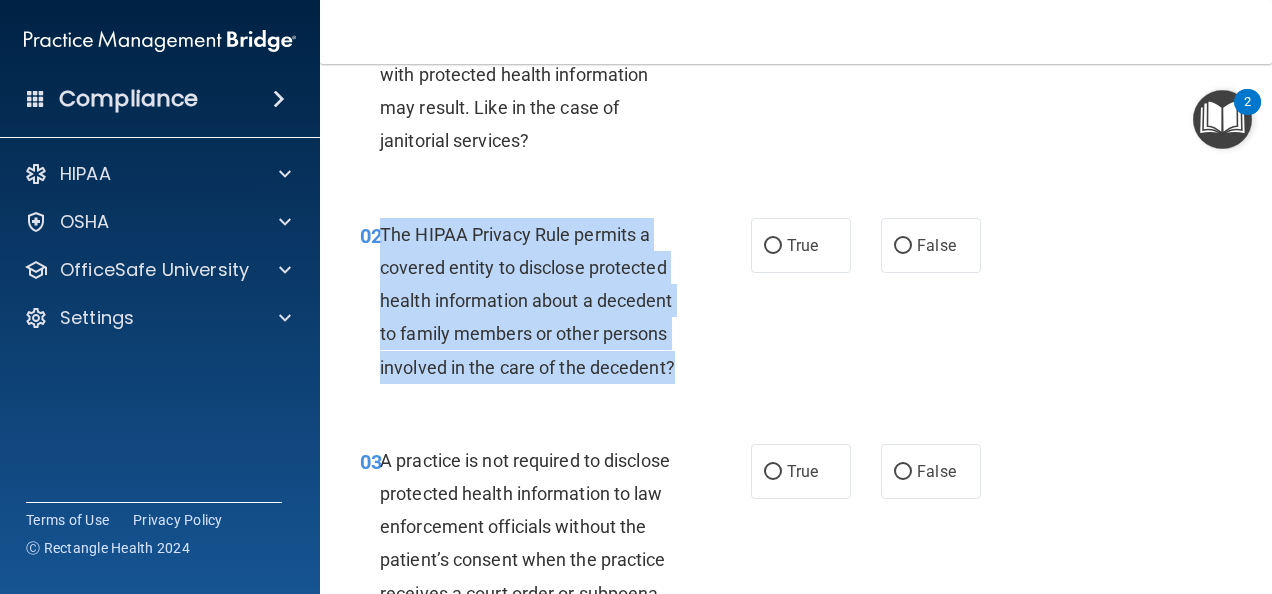 drag, startPoint x: 462, startPoint y: 402, endPoint x: 381, endPoint y: 238, distance: 182.91255 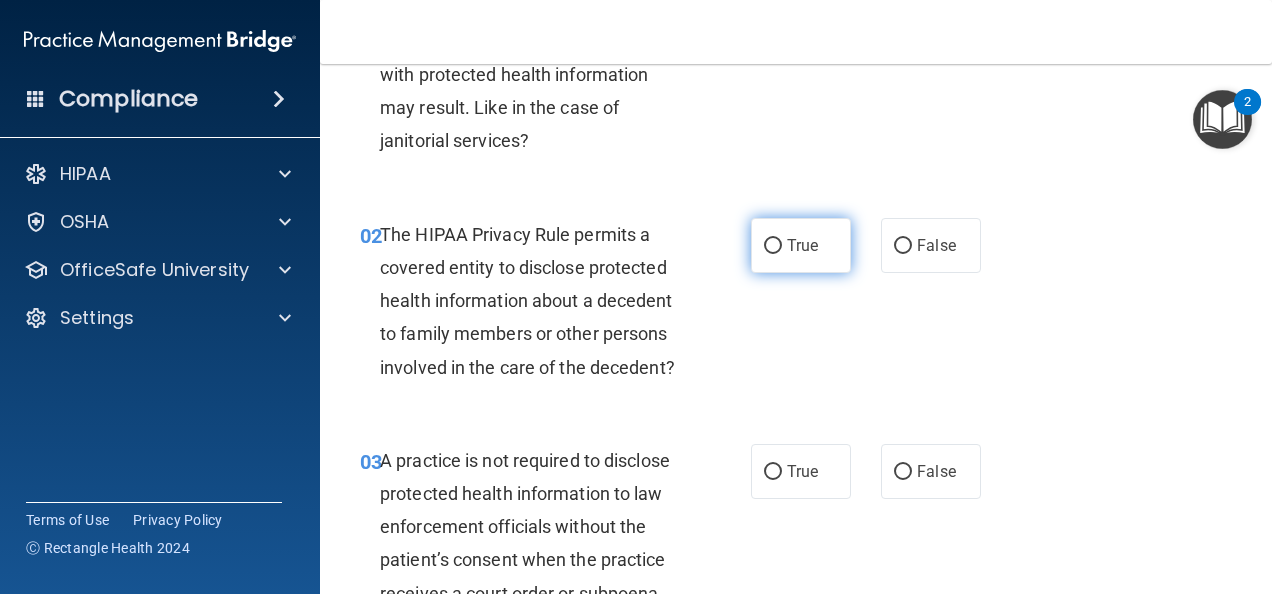 click on "True" at bounding box center [773, 246] 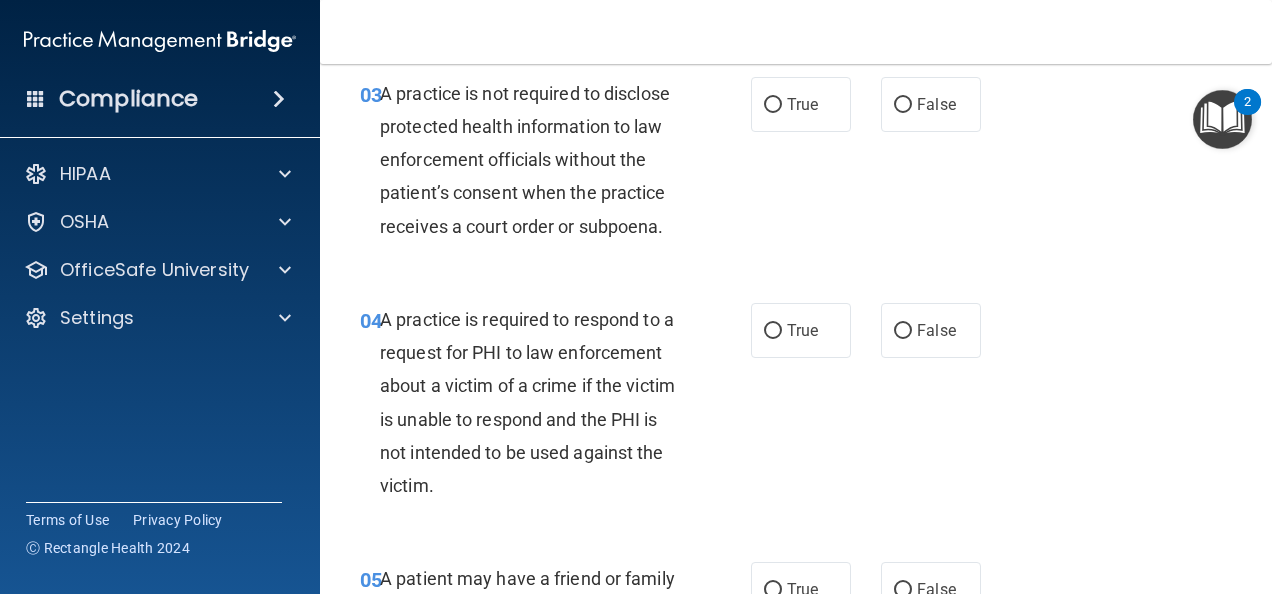 scroll, scrollTop: 600, scrollLeft: 0, axis: vertical 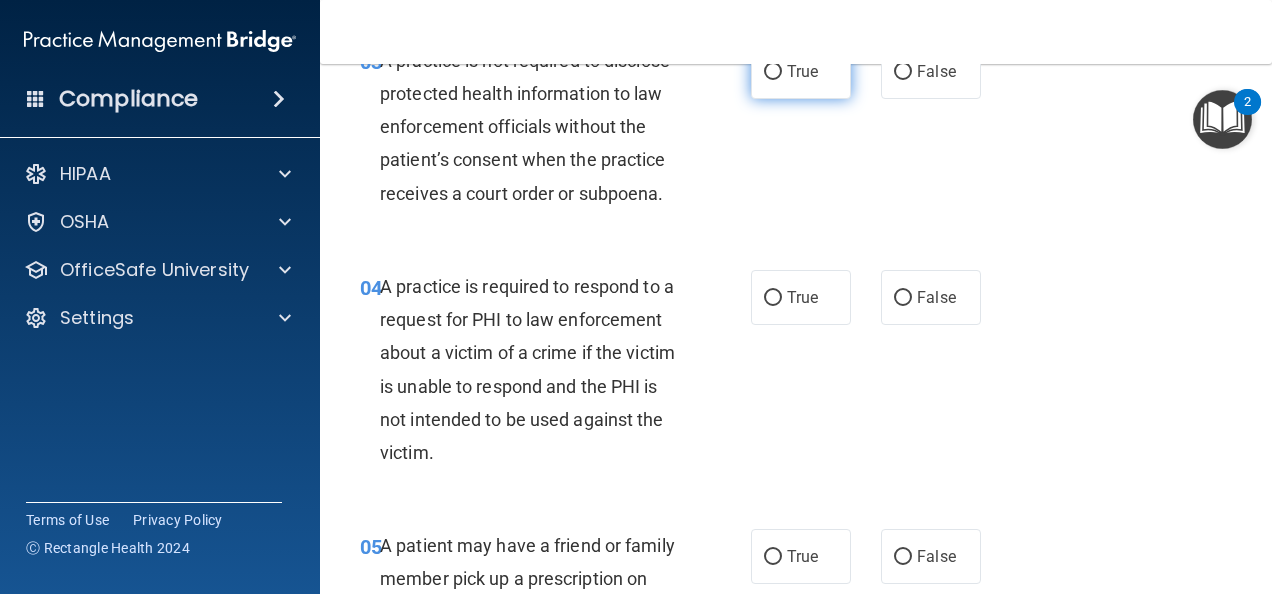 click on "True" at bounding box center [801, 71] 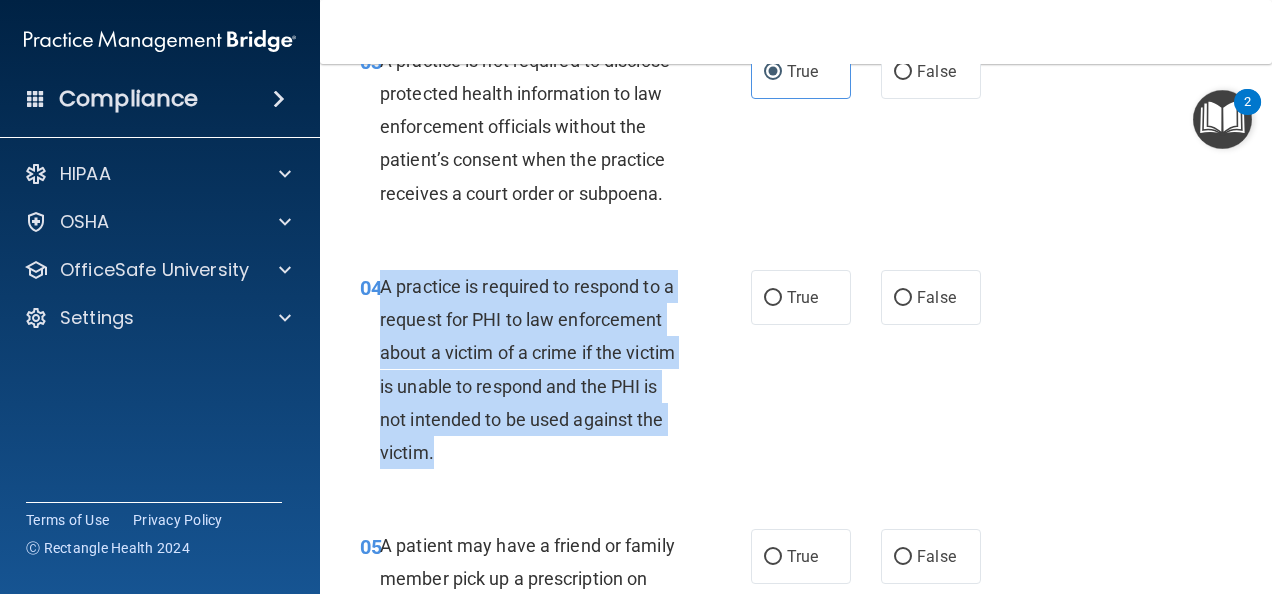 drag, startPoint x: 625, startPoint y: 486, endPoint x: 378, endPoint y: 323, distance: 295.9358 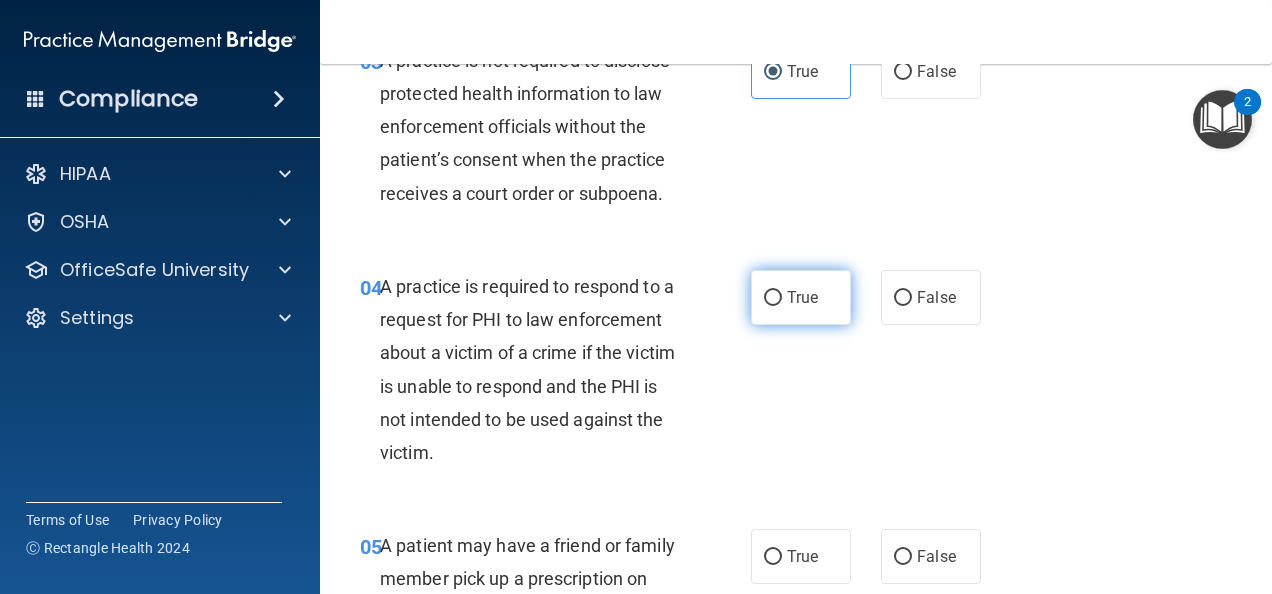 click on "True" at bounding box center [773, 298] 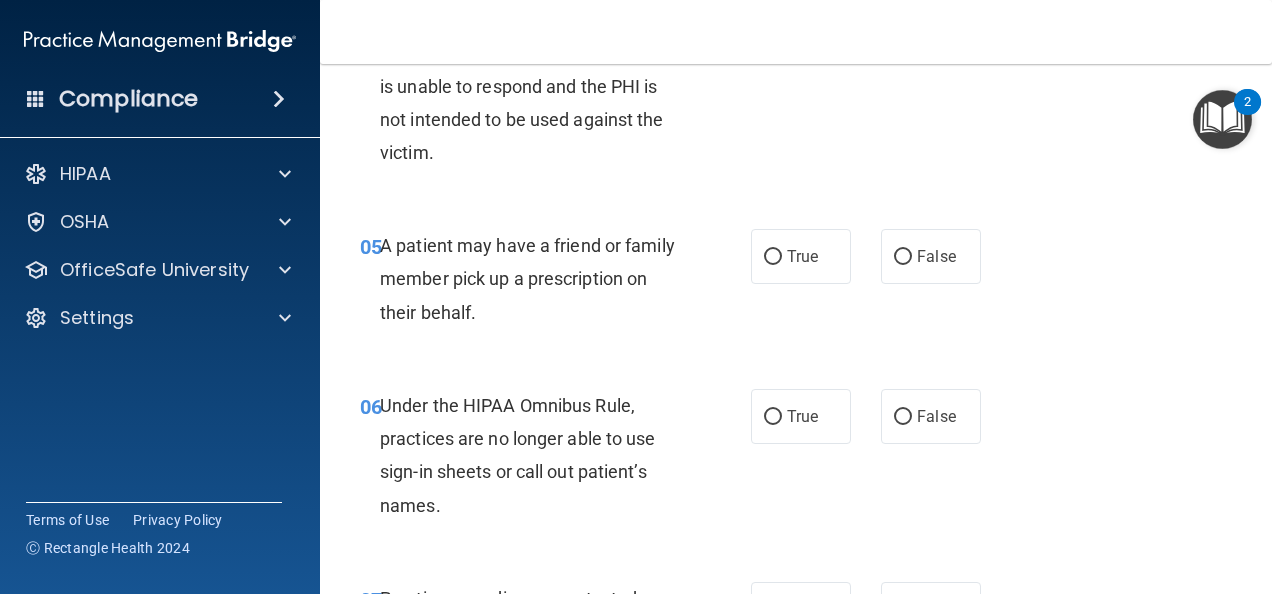 scroll, scrollTop: 1000, scrollLeft: 0, axis: vertical 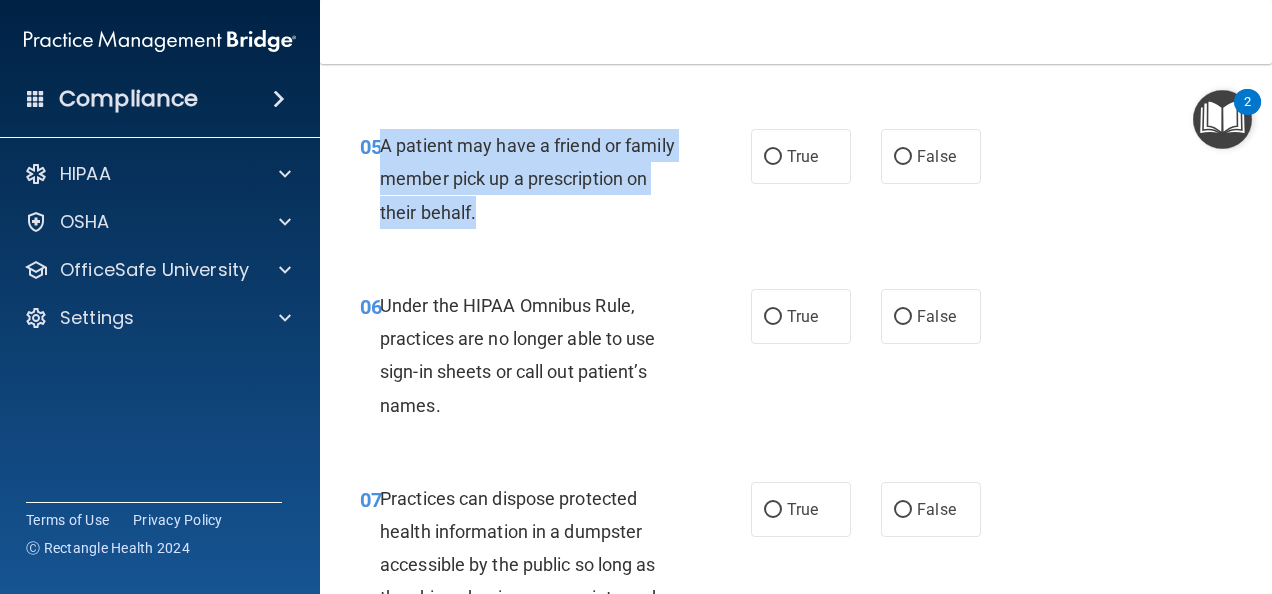 drag, startPoint x: 603, startPoint y: 243, endPoint x: 383, endPoint y: 171, distance: 231.48218 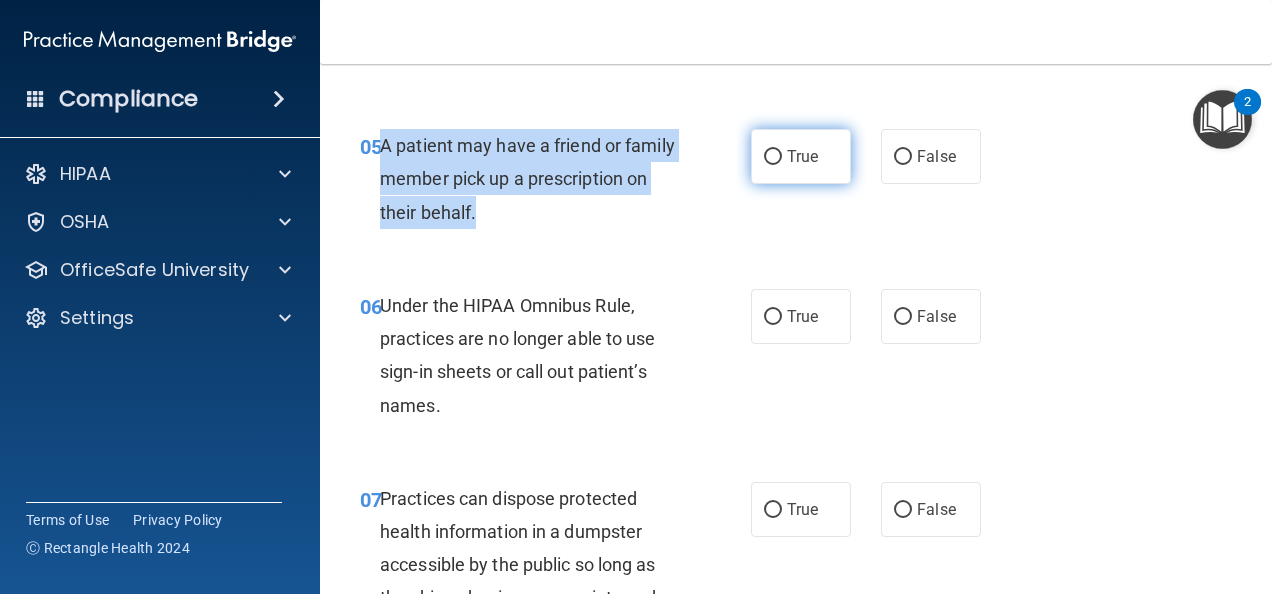 click on "True" at bounding box center (773, 157) 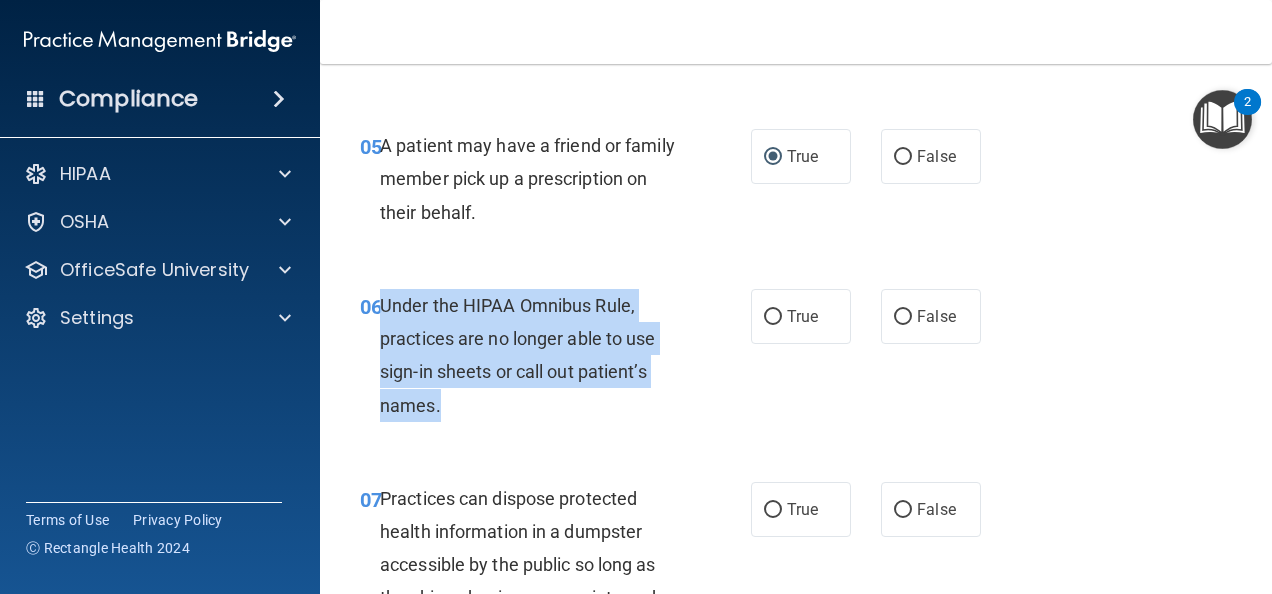 drag, startPoint x: 426, startPoint y: 409, endPoint x: 381, endPoint y: 339, distance: 83.21658 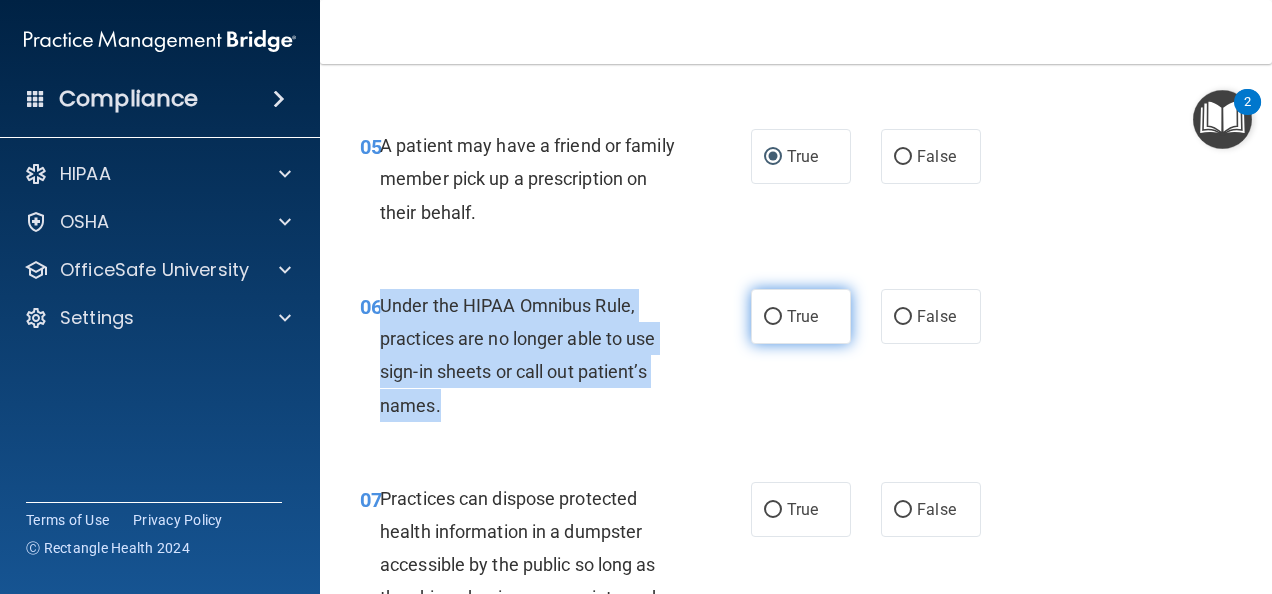 click on "True" at bounding box center [773, 317] 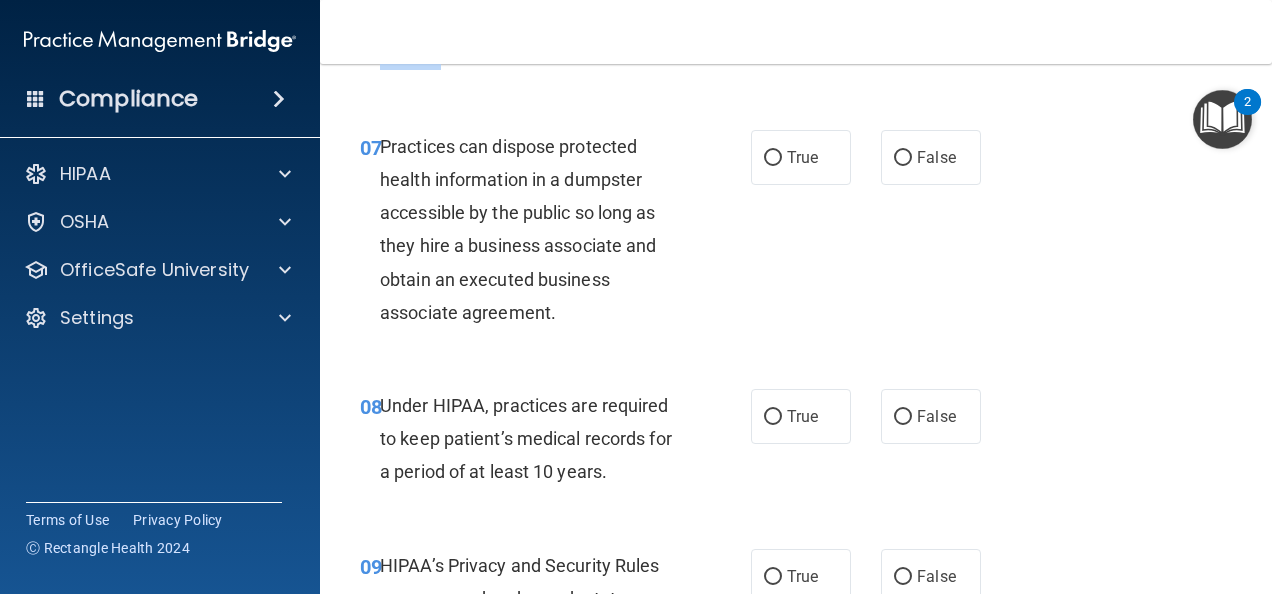 scroll, scrollTop: 1400, scrollLeft: 0, axis: vertical 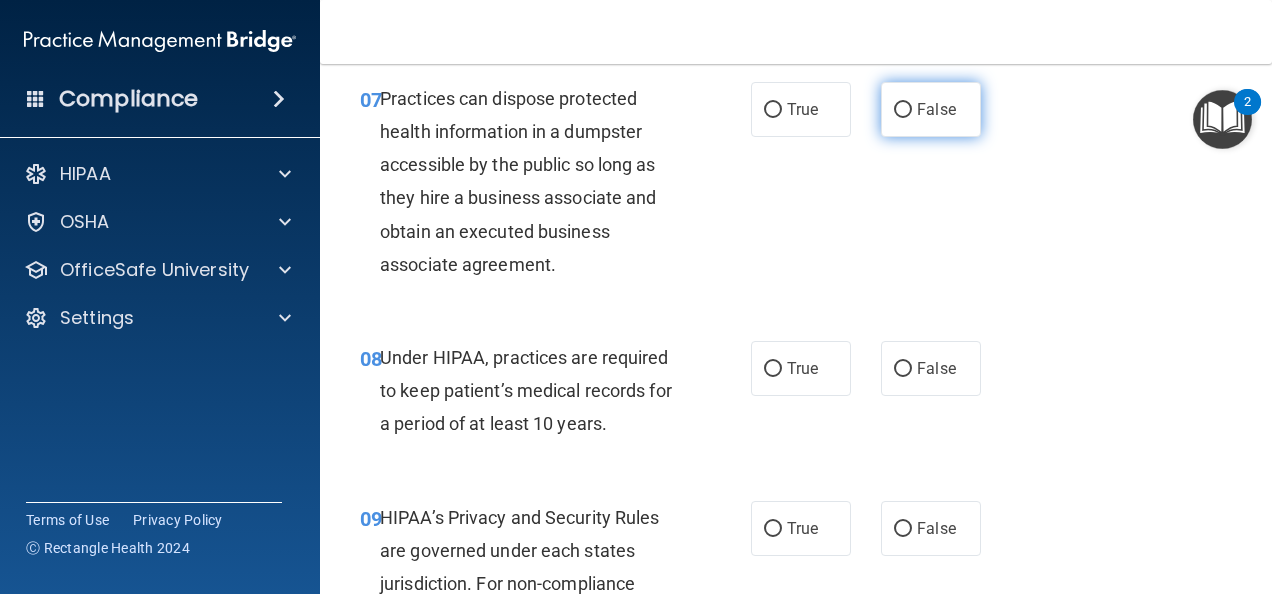 click on "False" at bounding box center (903, 110) 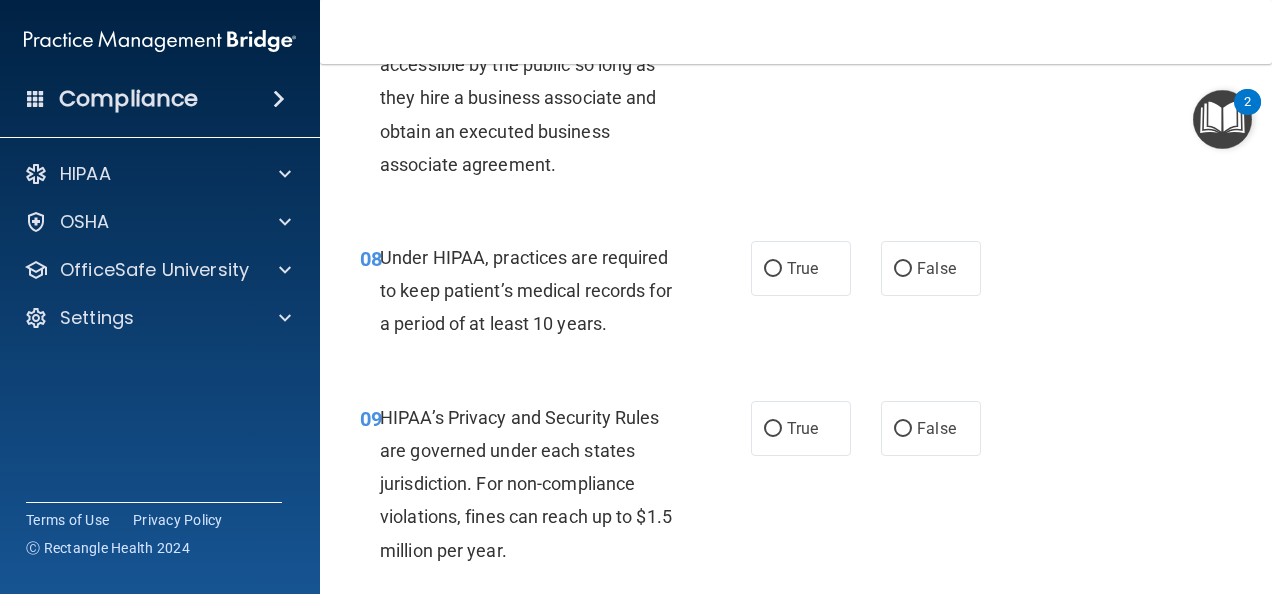 scroll, scrollTop: 1600, scrollLeft: 0, axis: vertical 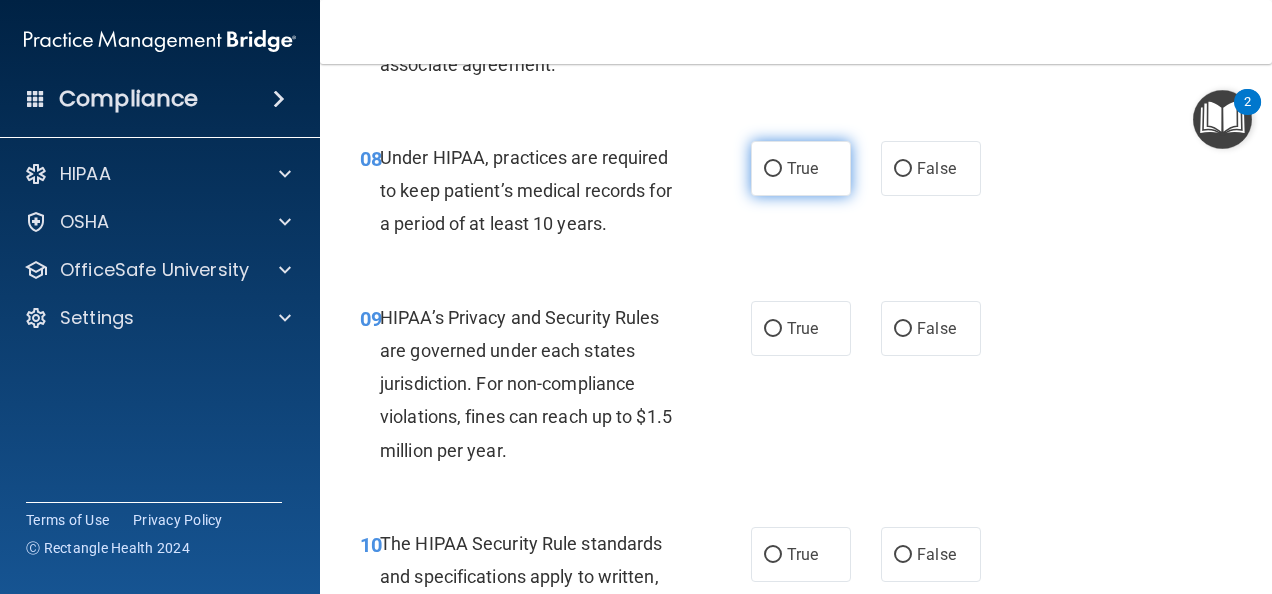click on "True" at bounding box center [773, 169] 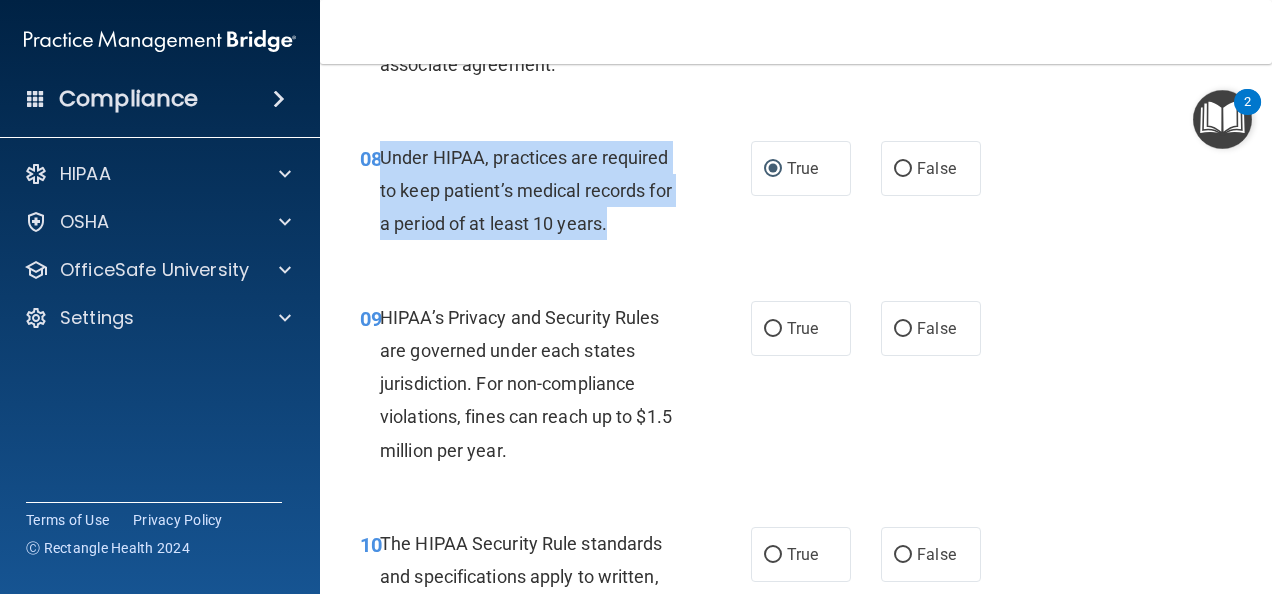 drag, startPoint x: 621, startPoint y: 264, endPoint x: 384, endPoint y: 182, distance: 250.78477 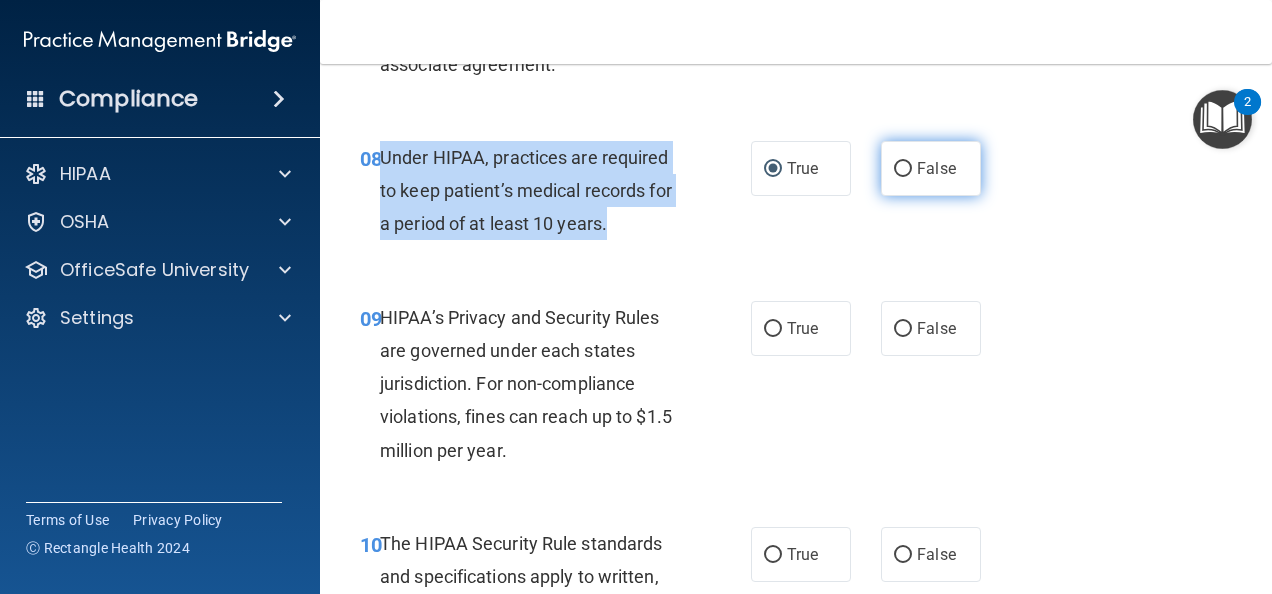 click on "False" at bounding box center (903, 169) 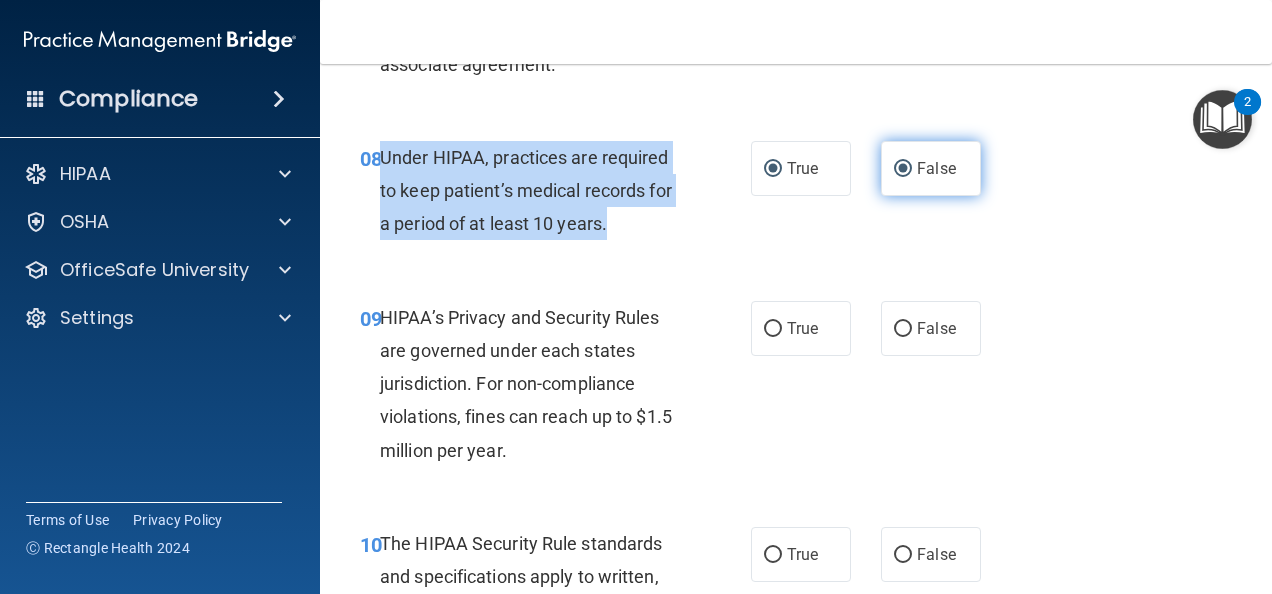 radio on "false" 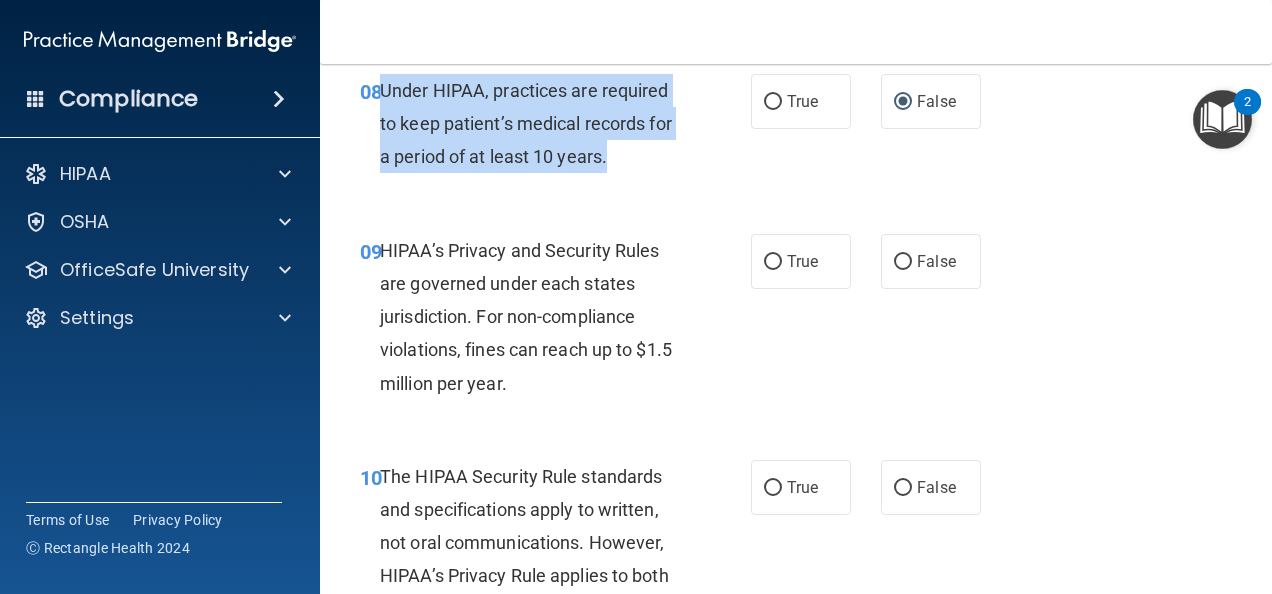 scroll, scrollTop: 1800, scrollLeft: 0, axis: vertical 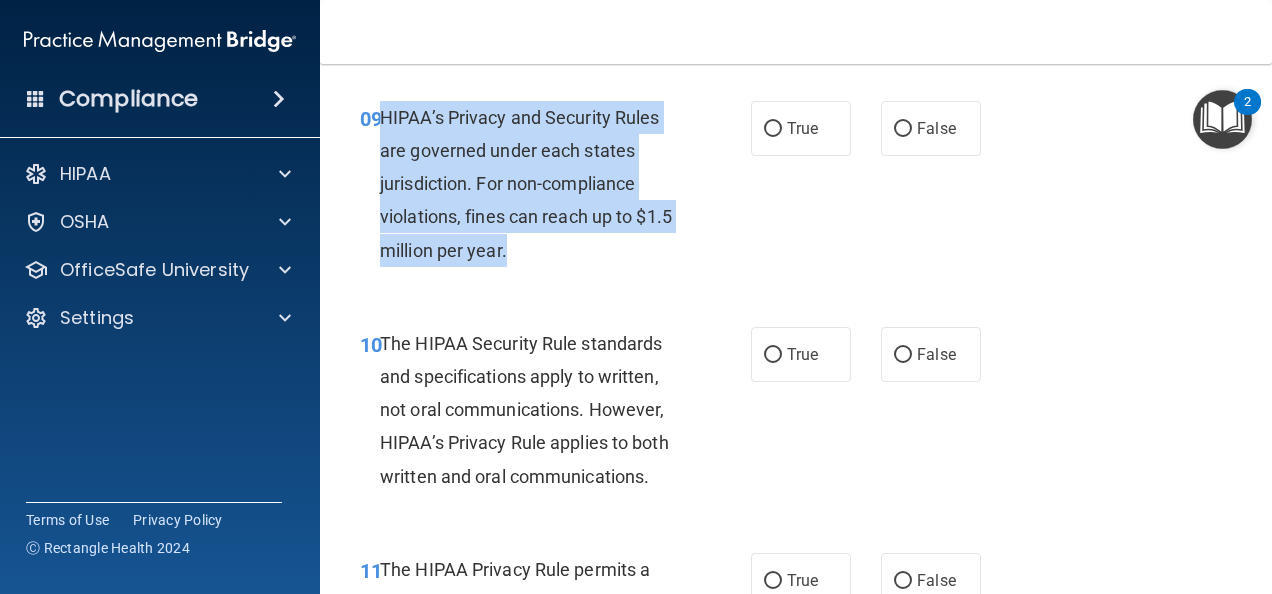 drag, startPoint x: 558, startPoint y: 286, endPoint x: 381, endPoint y: 154, distance: 220.80081 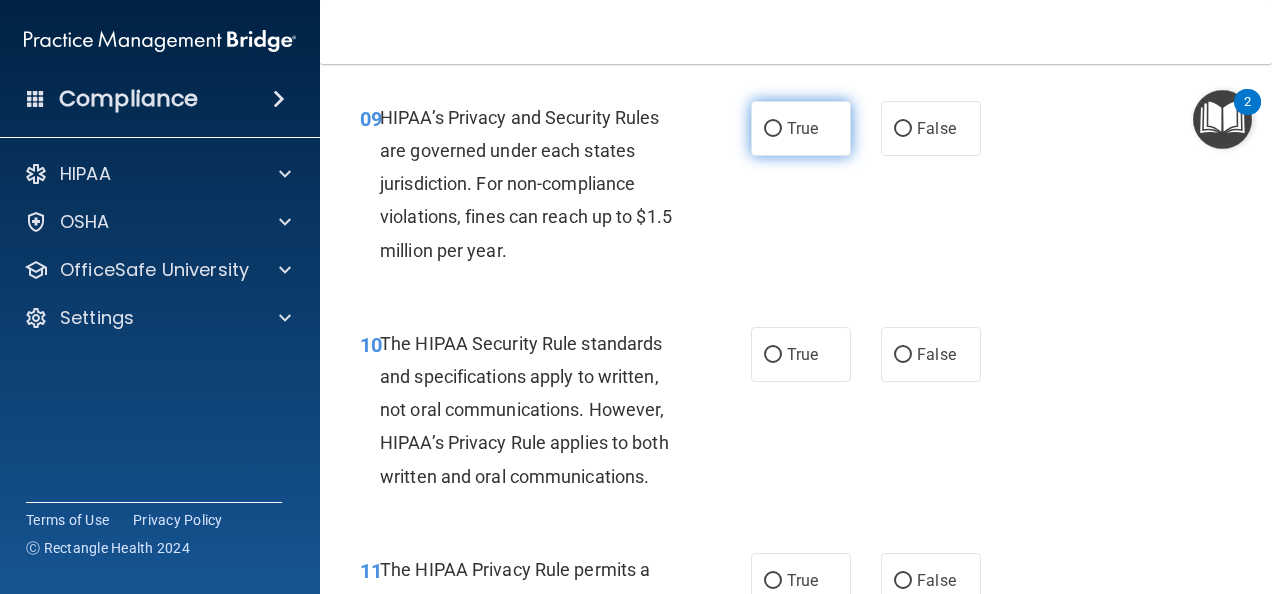 click on "True" at bounding box center [773, 129] 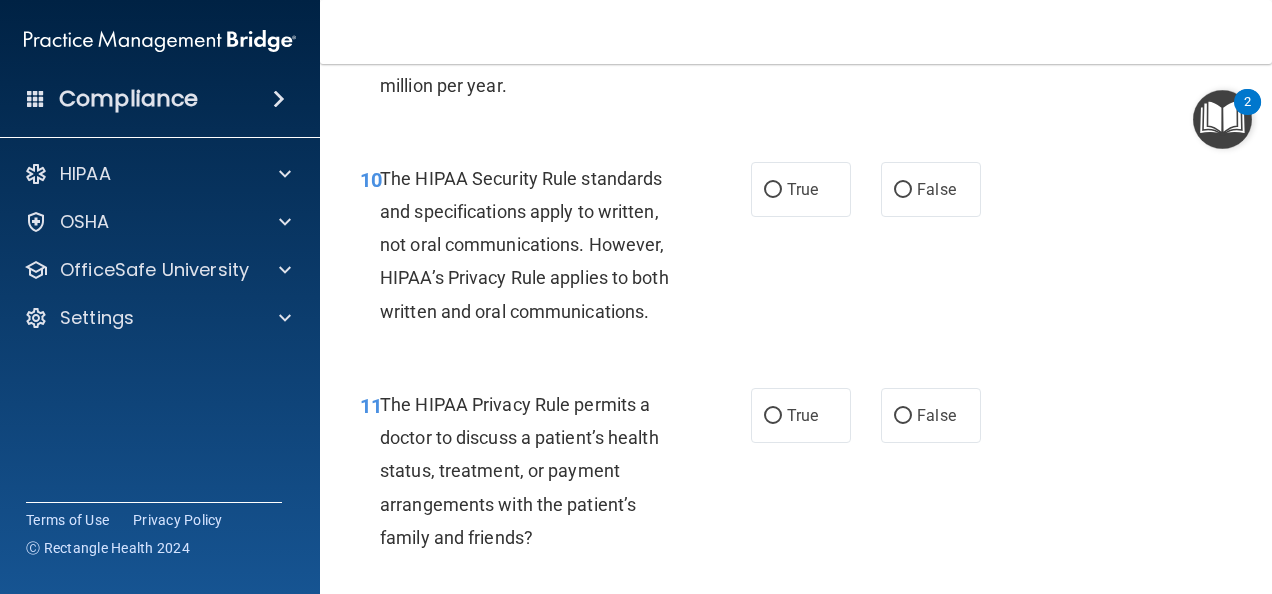 scroll, scrollTop: 2000, scrollLeft: 0, axis: vertical 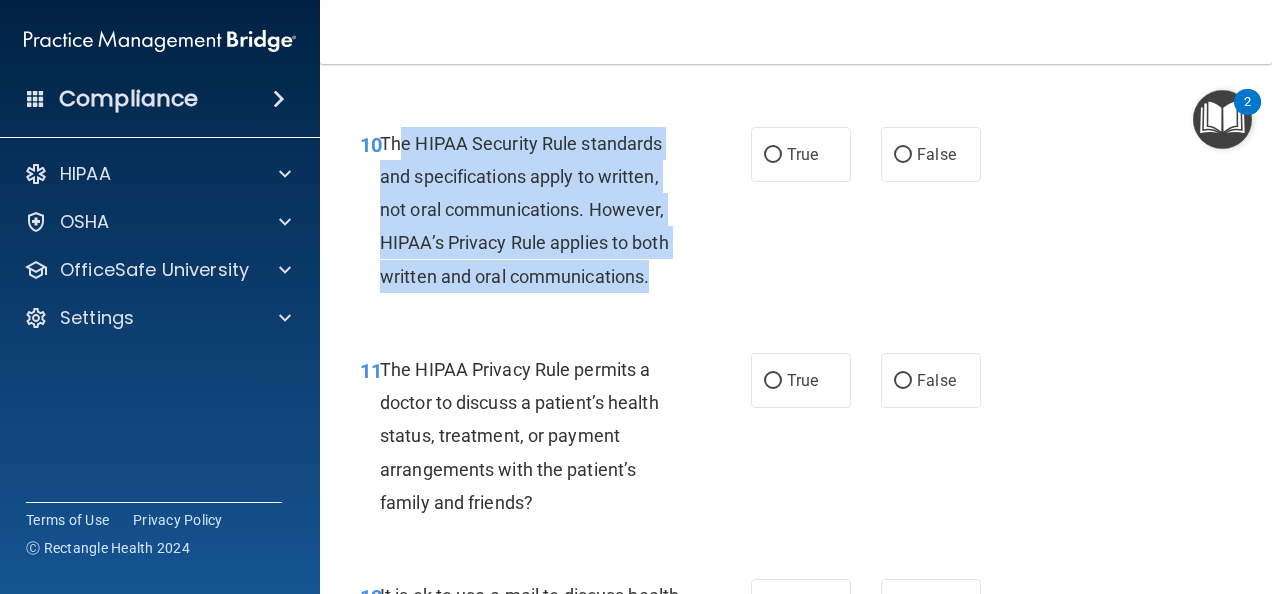 drag, startPoint x: 648, startPoint y: 315, endPoint x: 404, endPoint y: 164, distance: 286.94424 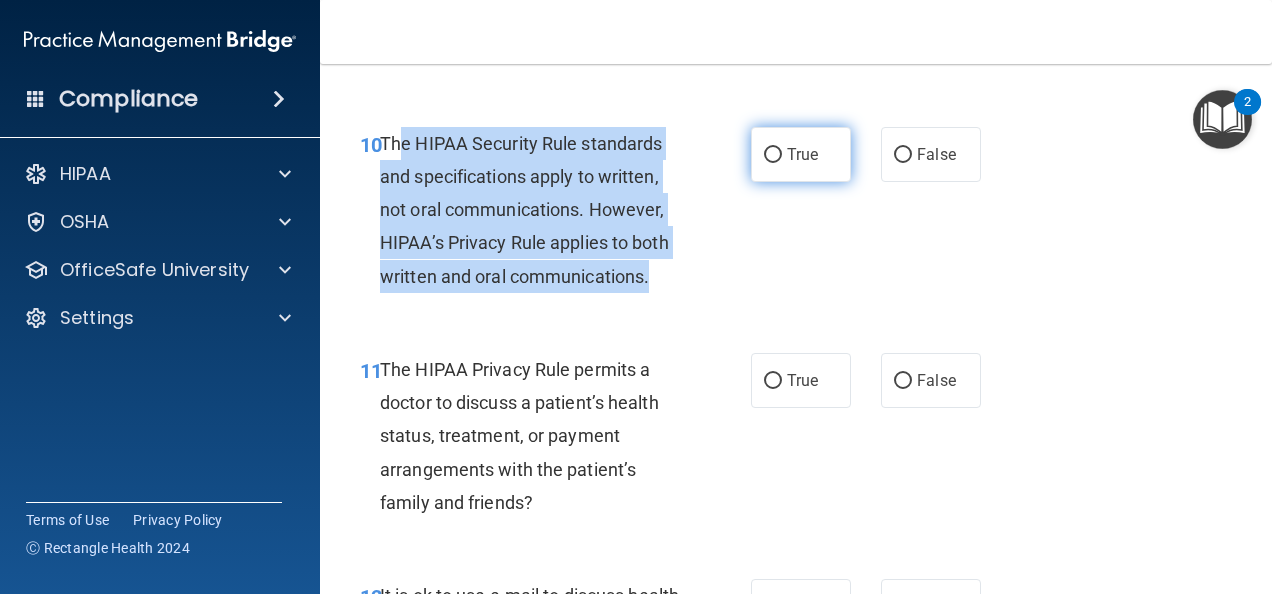 click on "True" at bounding box center [773, 155] 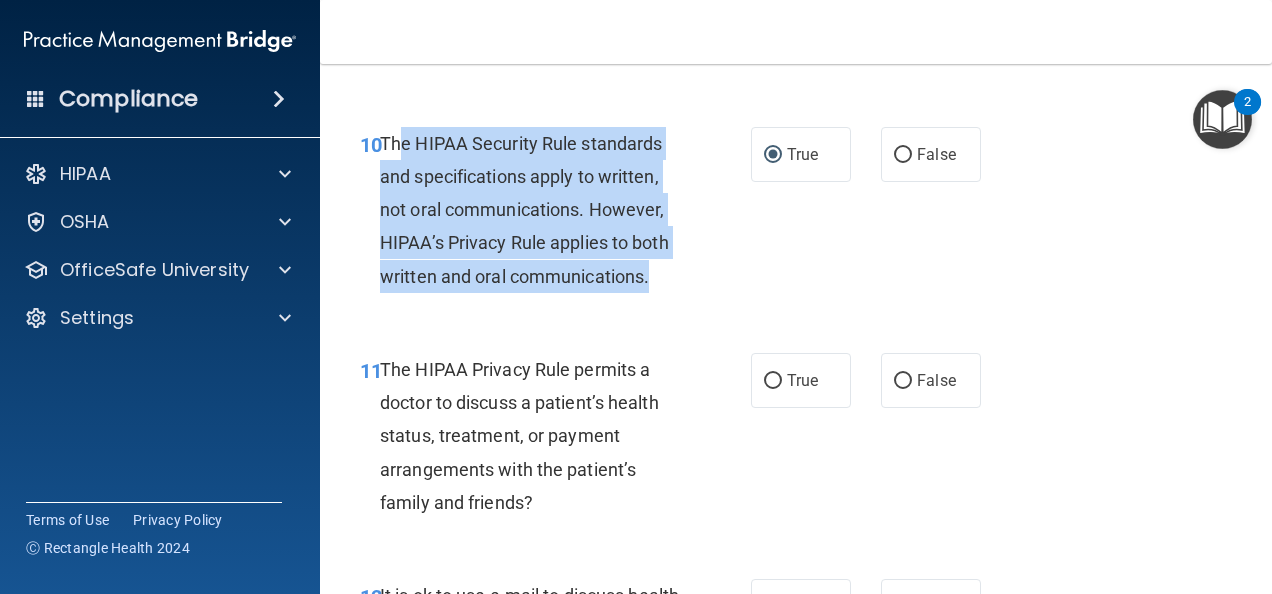 click on "10       The HIPAA Security Rule standards and specifications apply to written, not oral communications. However, HIPAA’s Privacy Rule applies to both written and oral communications." at bounding box center [555, 215] 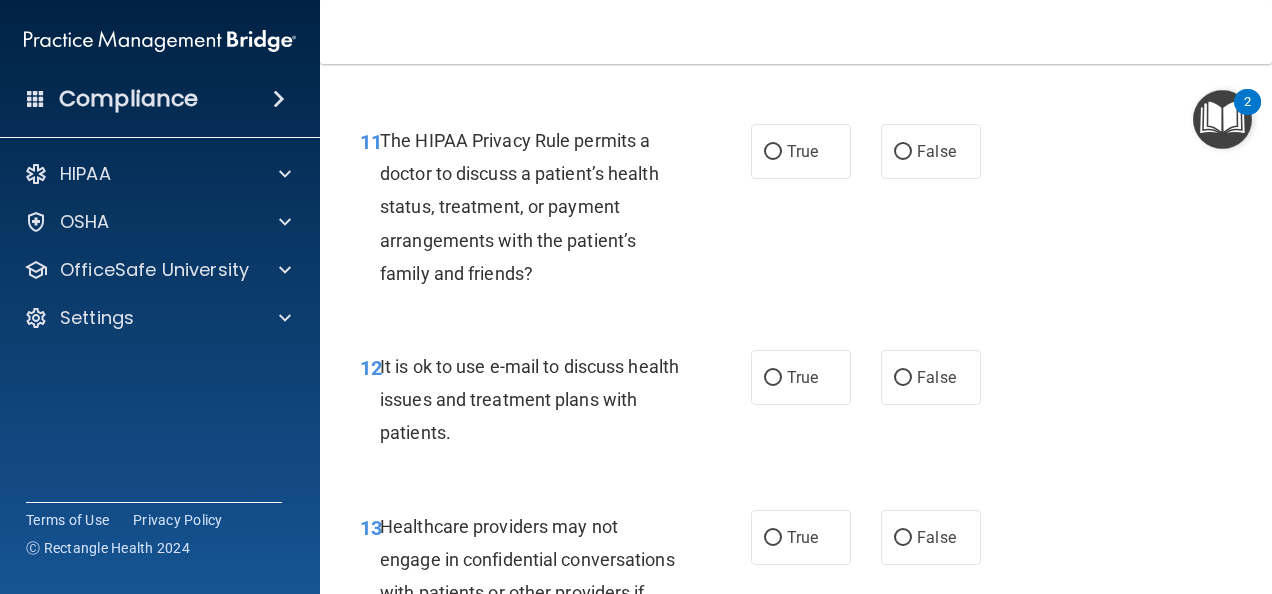 scroll, scrollTop: 2300, scrollLeft: 0, axis: vertical 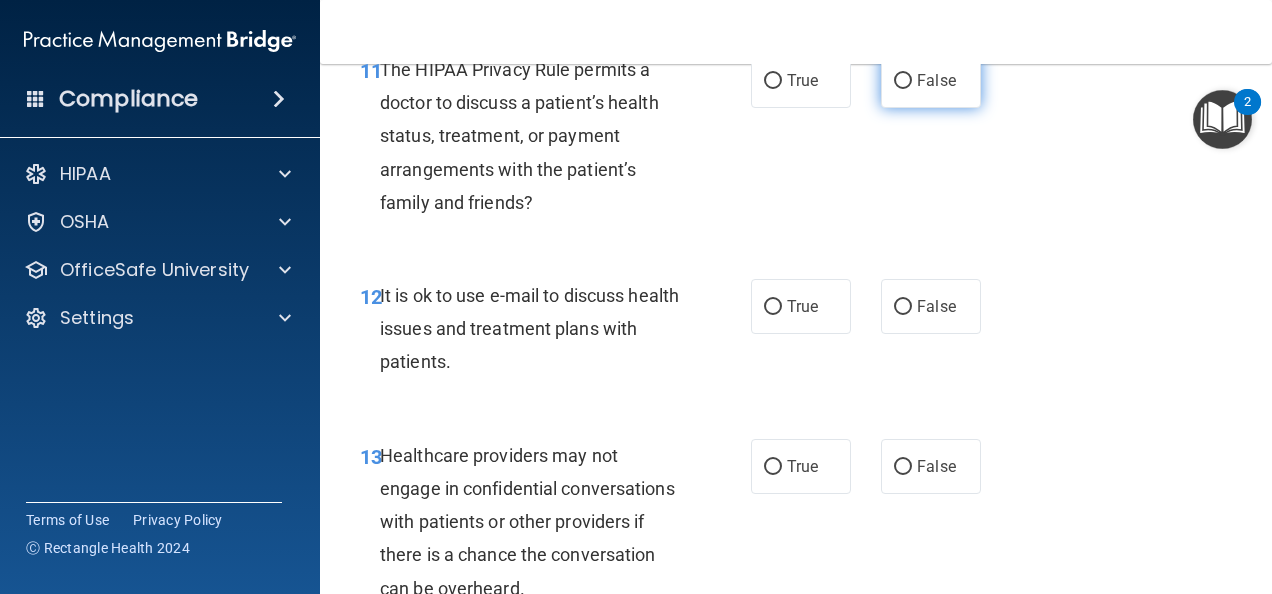 click on "False" at bounding box center (903, 81) 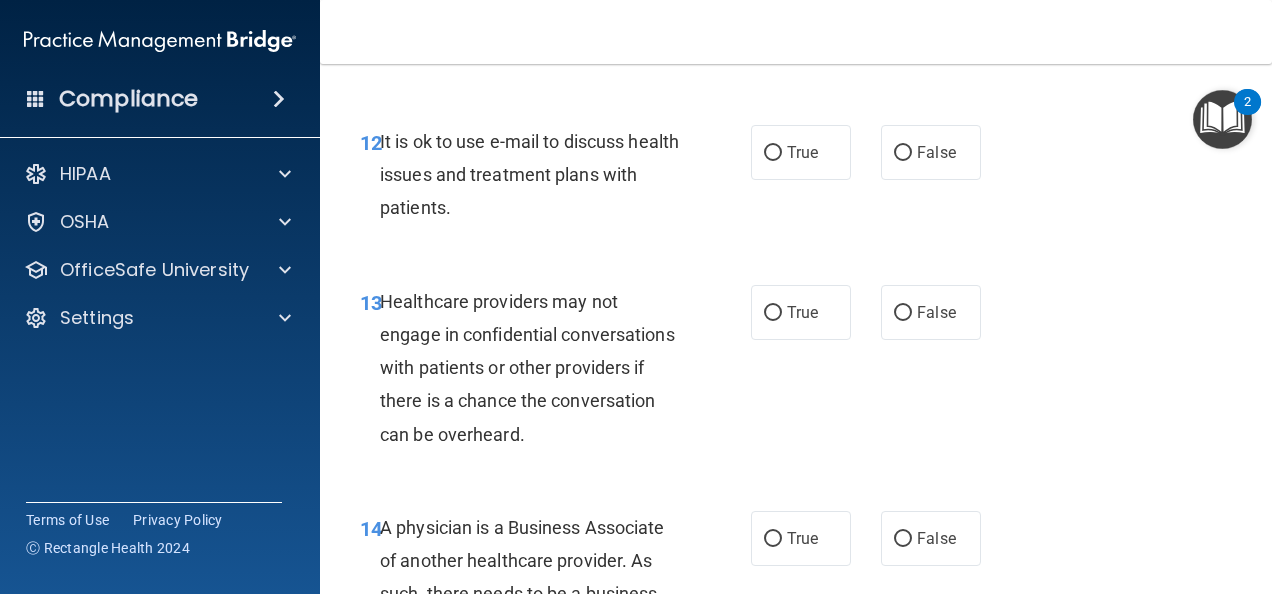 scroll, scrollTop: 2500, scrollLeft: 0, axis: vertical 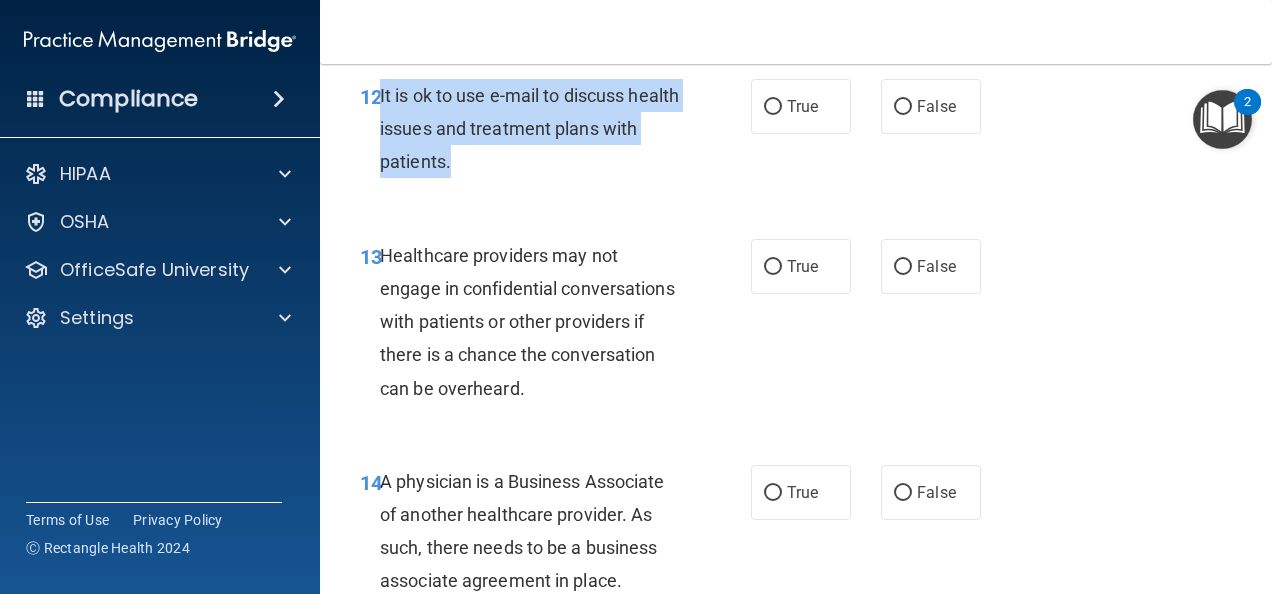 drag, startPoint x: 492, startPoint y: 201, endPoint x: 379, endPoint y: 121, distance: 138.45216 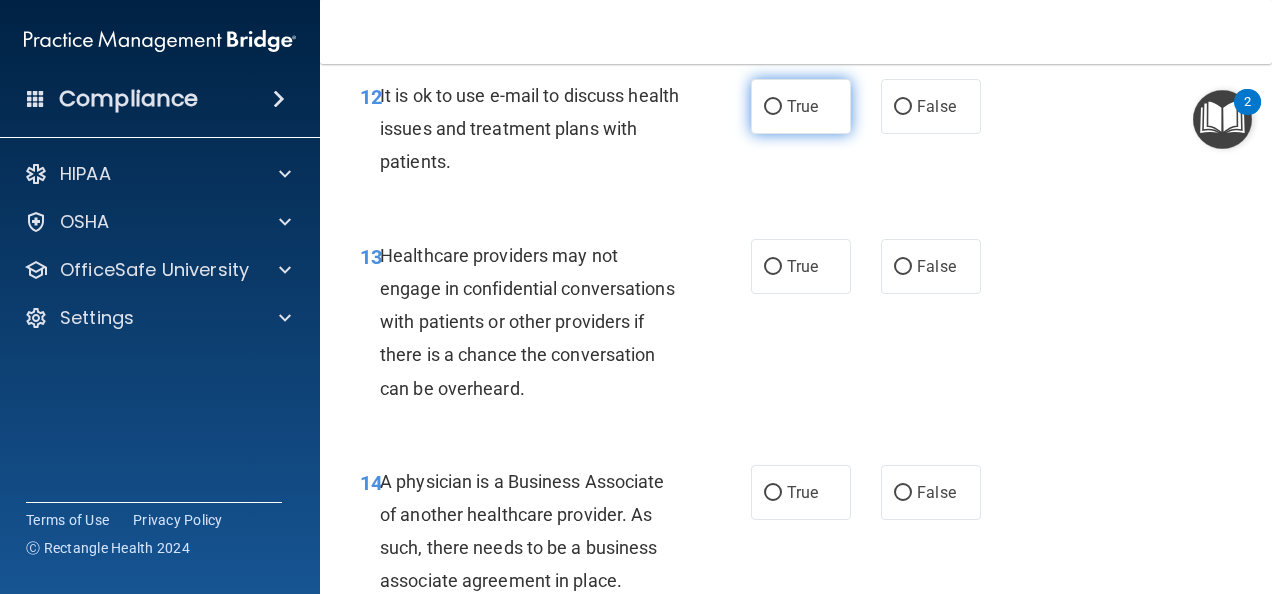 click on "True" at bounding box center [773, 107] 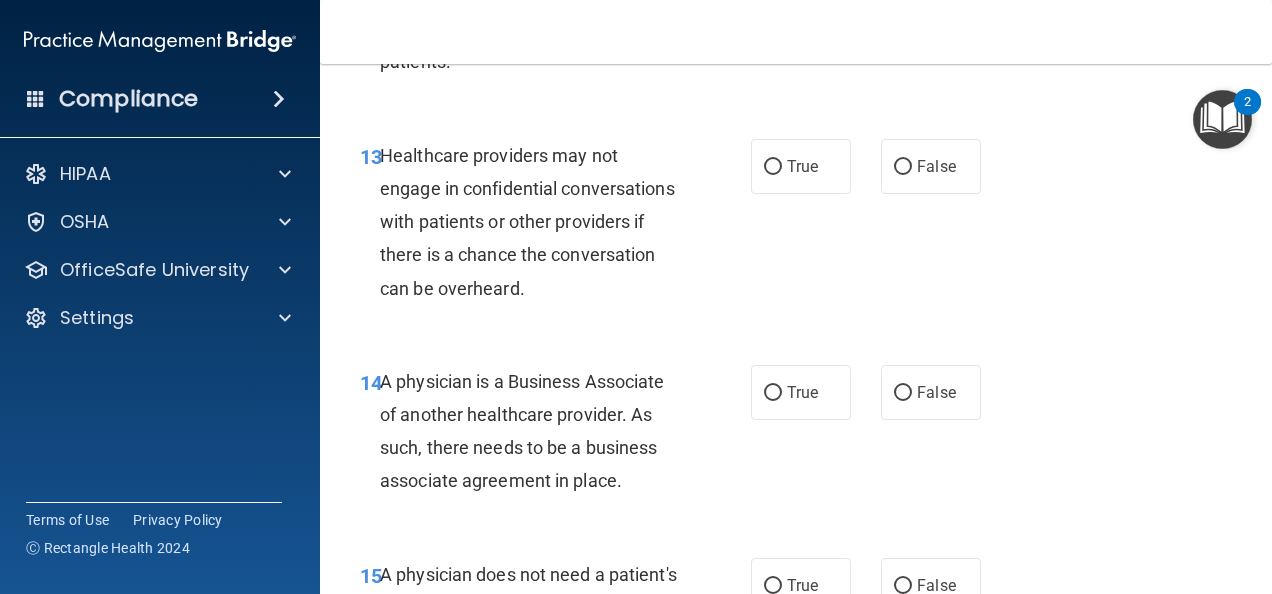 scroll, scrollTop: 2700, scrollLeft: 0, axis: vertical 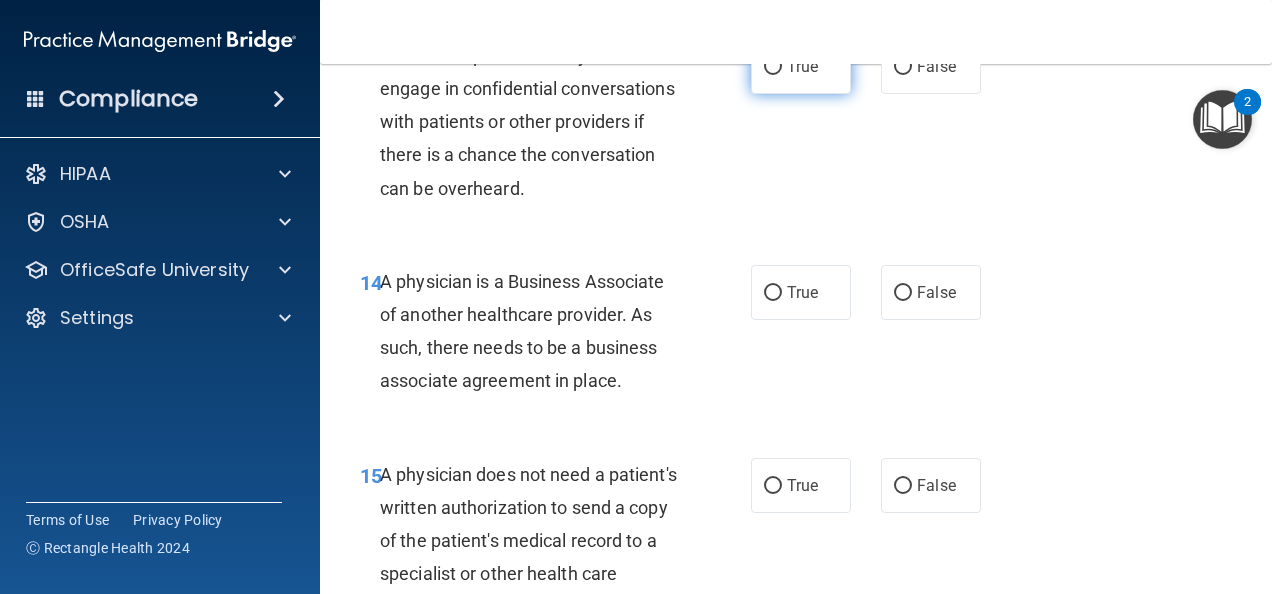 click on "True" at bounding box center (773, 67) 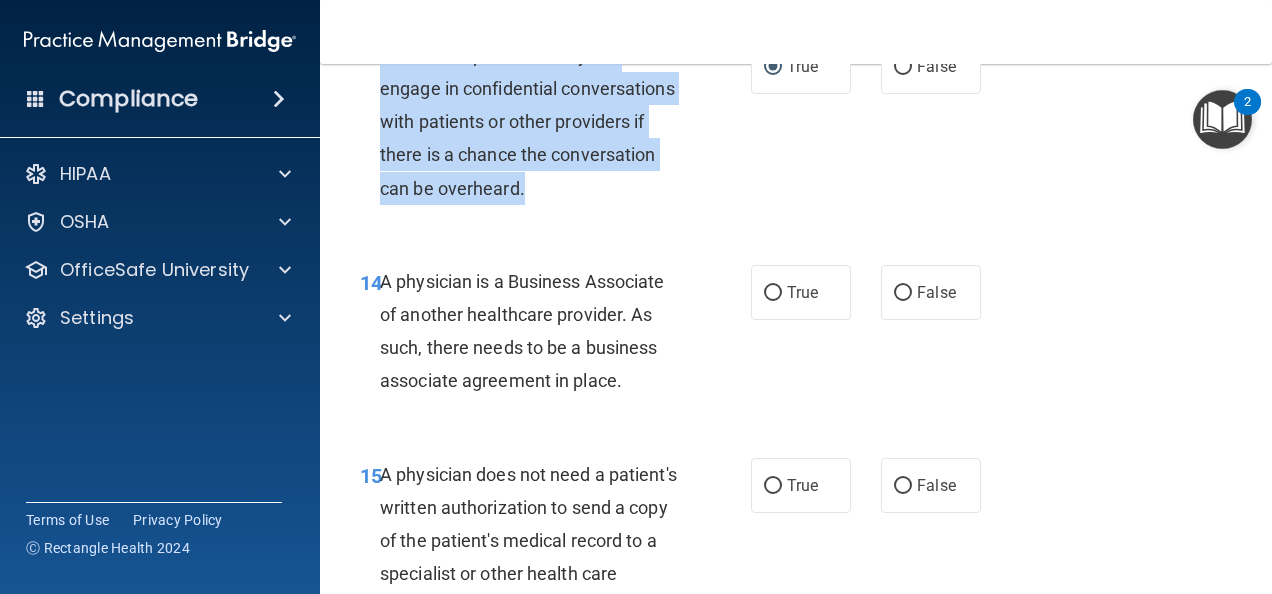 drag, startPoint x: 639, startPoint y: 226, endPoint x: 385, endPoint y: 81, distance: 292.47394 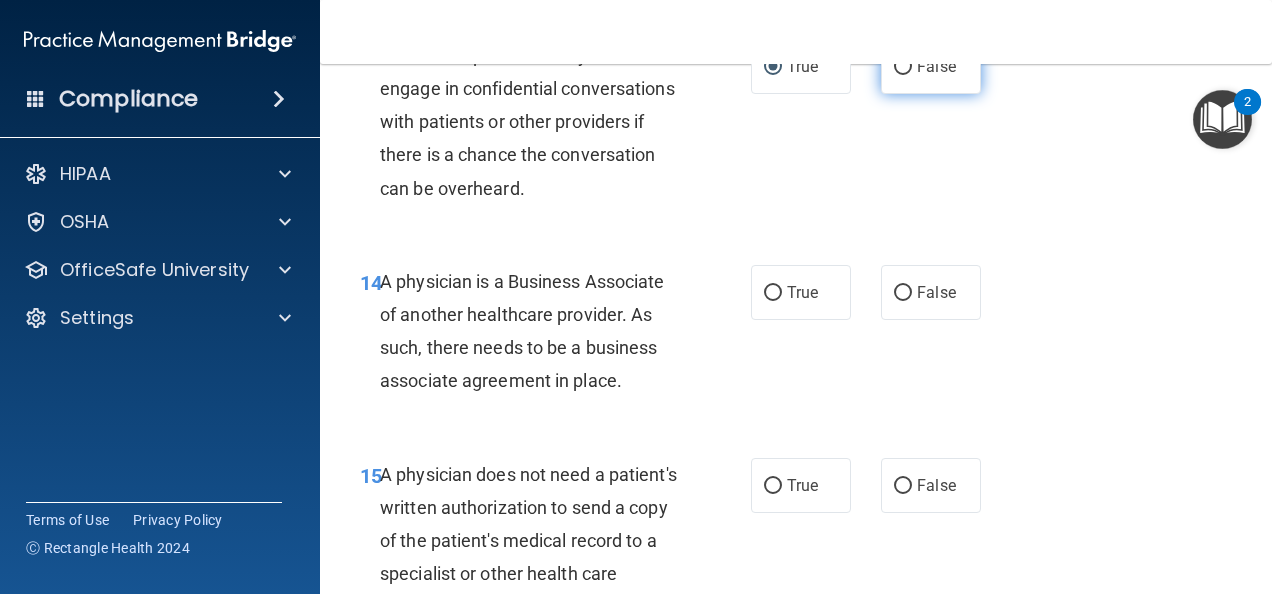 click on "False" at bounding box center (931, 66) 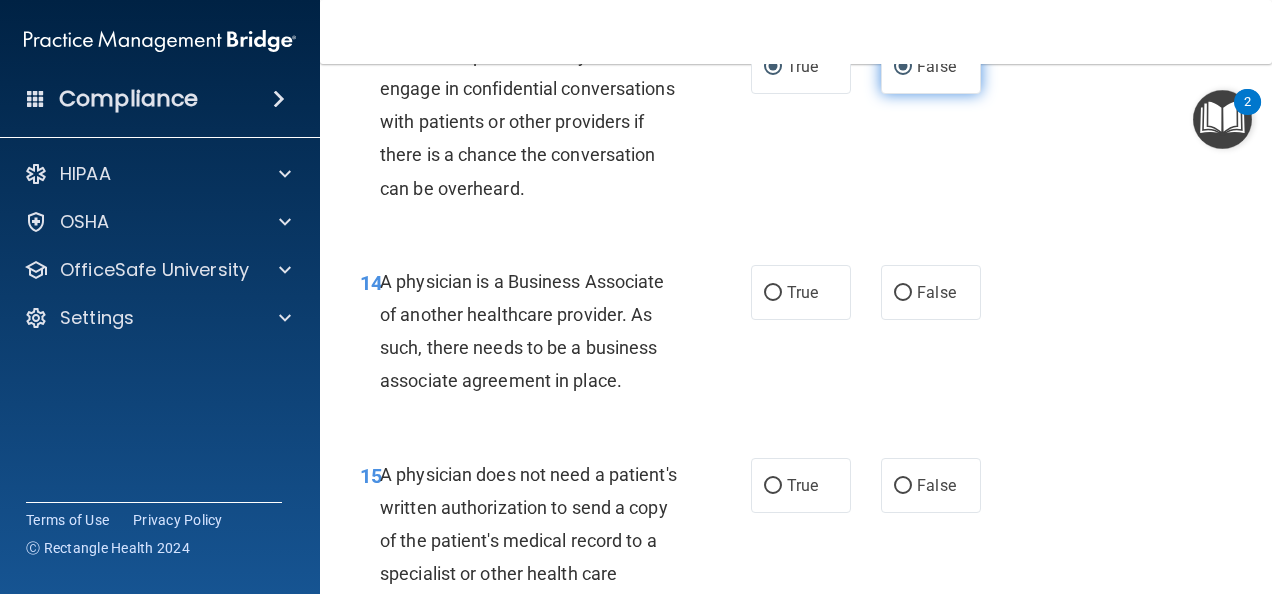 radio on "false" 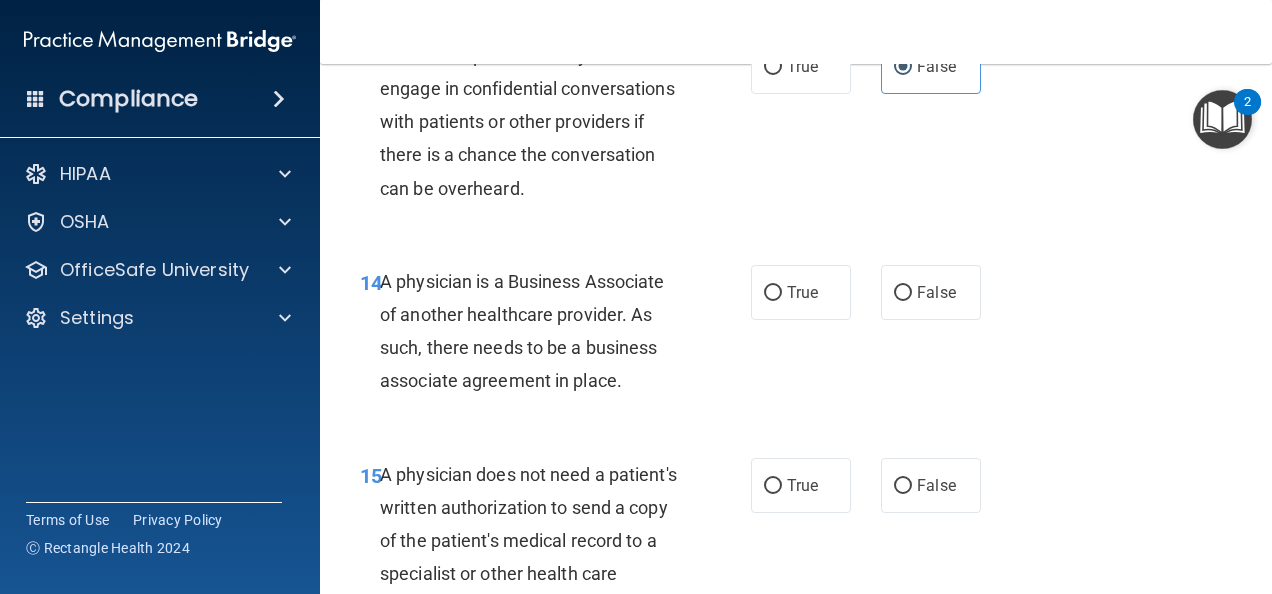 drag, startPoint x: 629, startPoint y: 415, endPoint x: 380, endPoint y: 297, distance: 275.54492 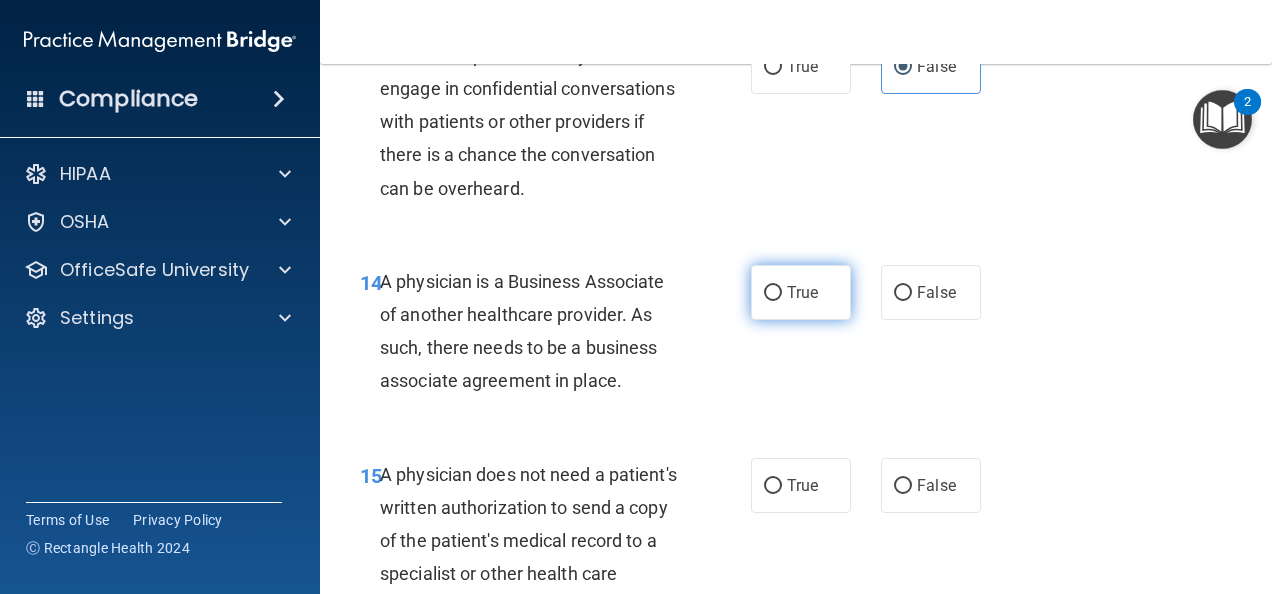 click on "True" at bounding box center (773, 293) 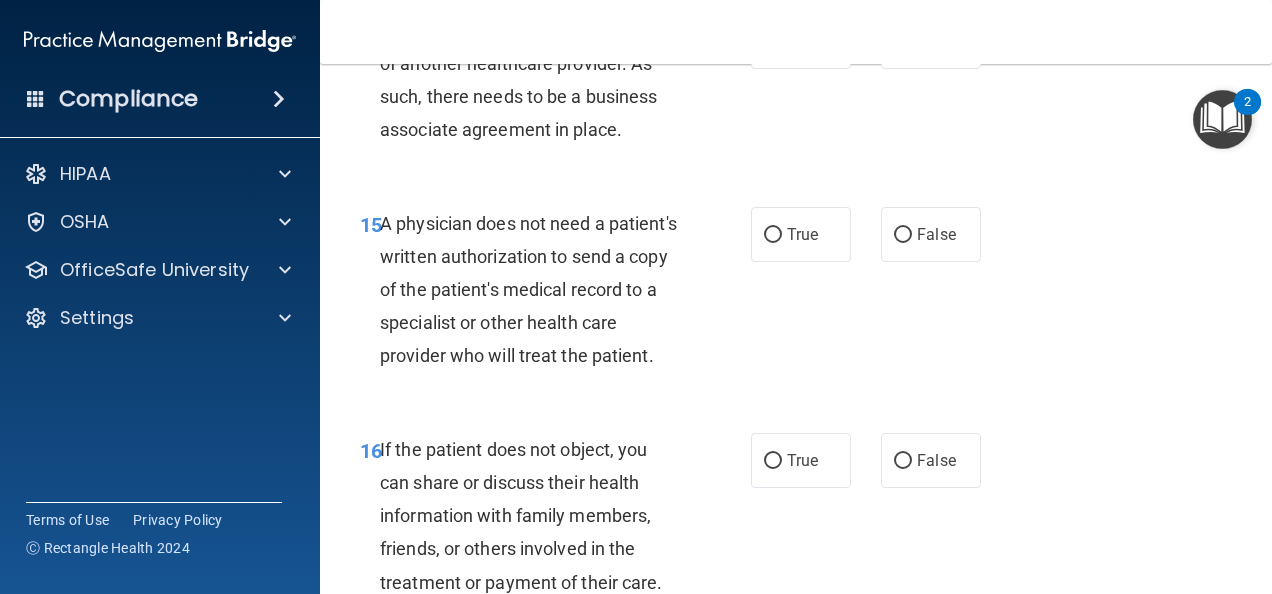 scroll, scrollTop: 3000, scrollLeft: 0, axis: vertical 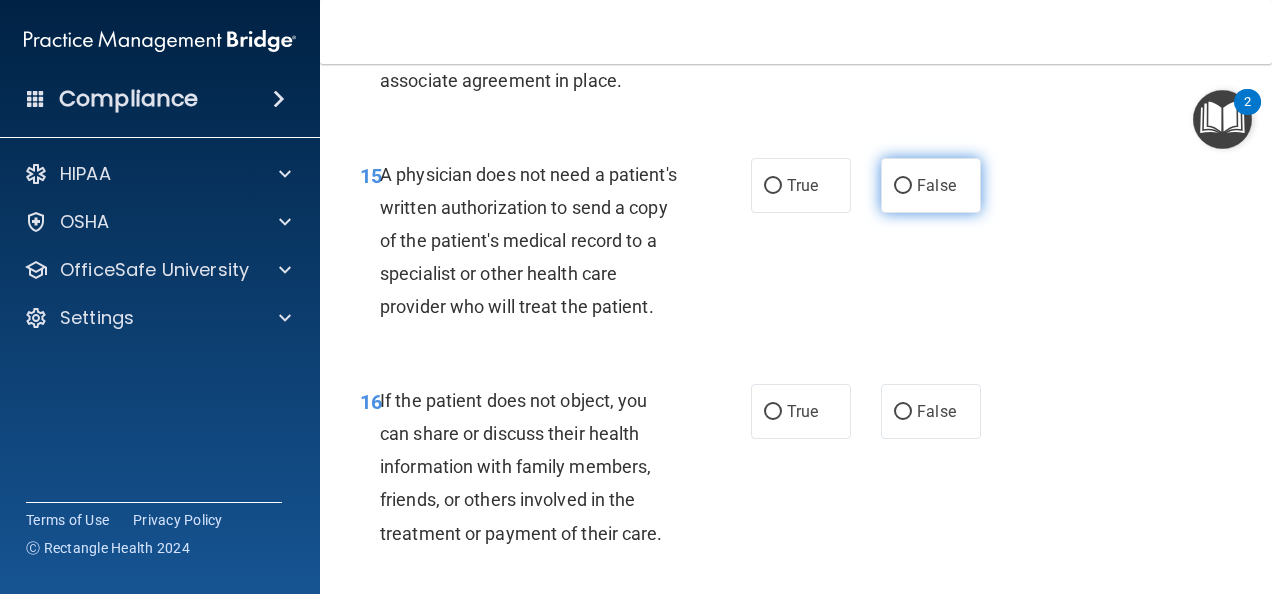 click on "False" at bounding box center (903, 186) 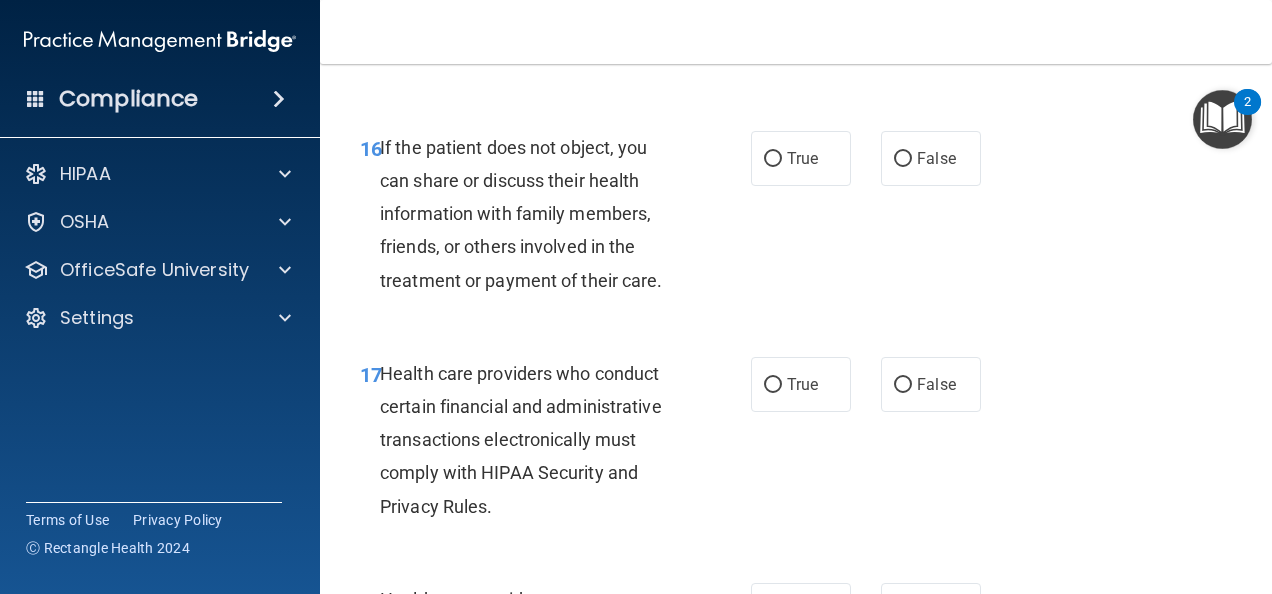 scroll, scrollTop: 3300, scrollLeft: 0, axis: vertical 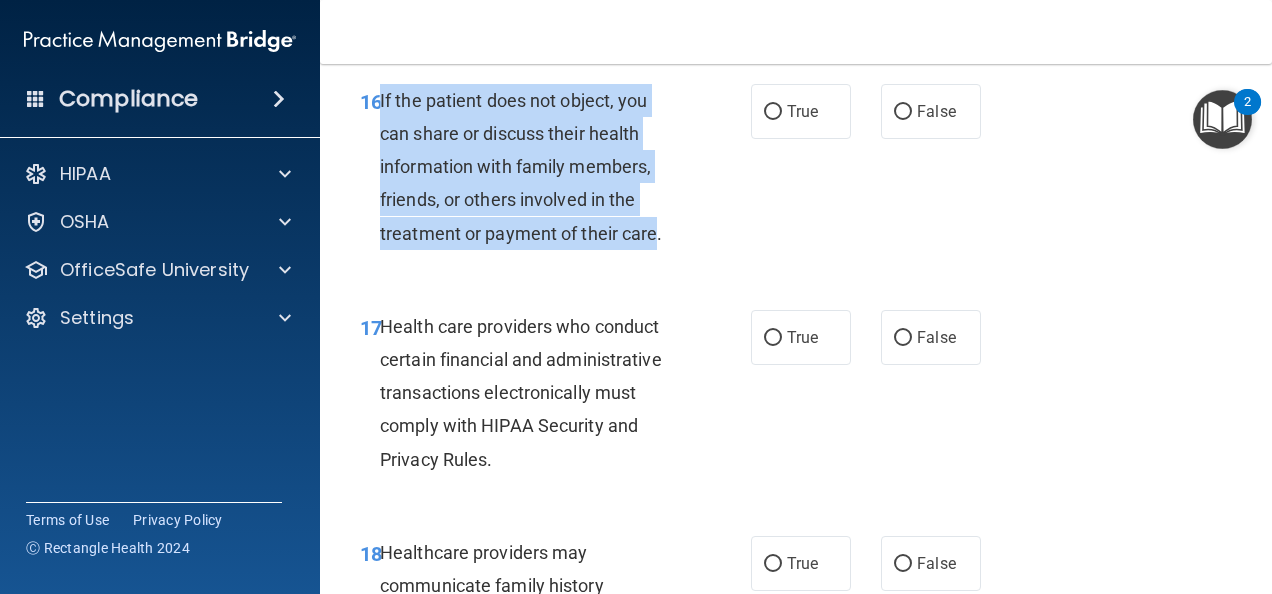 drag, startPoint x: 656, startPoint y: 306, endPoint x: 377, endPoint y: 157, distance: 316.29416 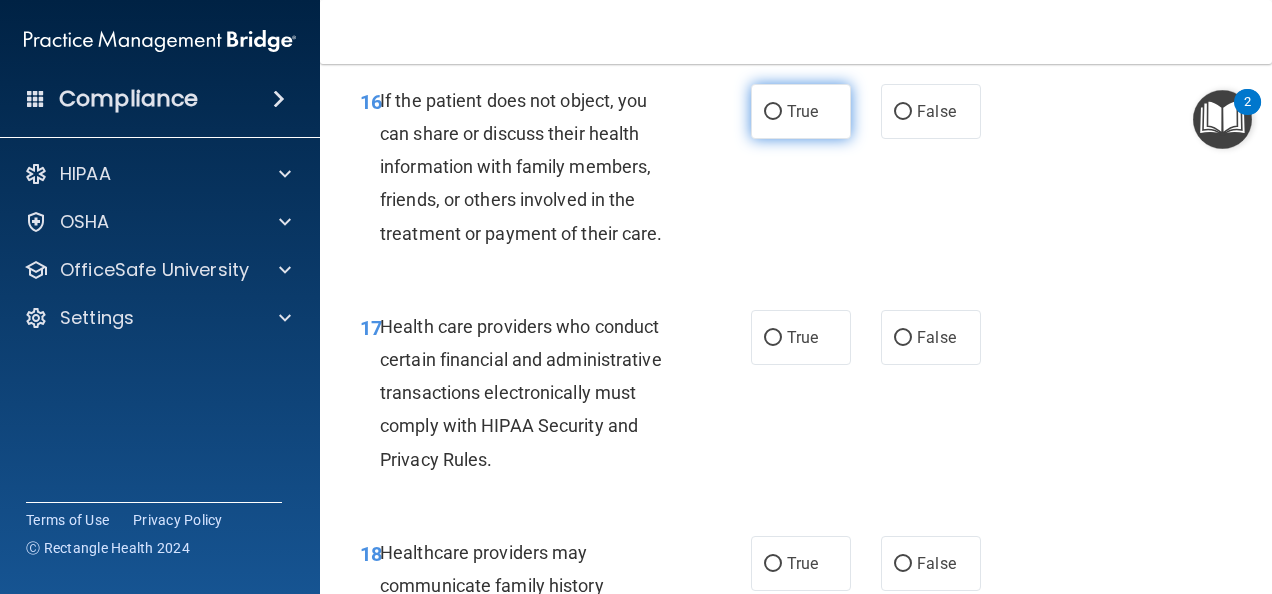click on "True" at bounding box center [802, 111] 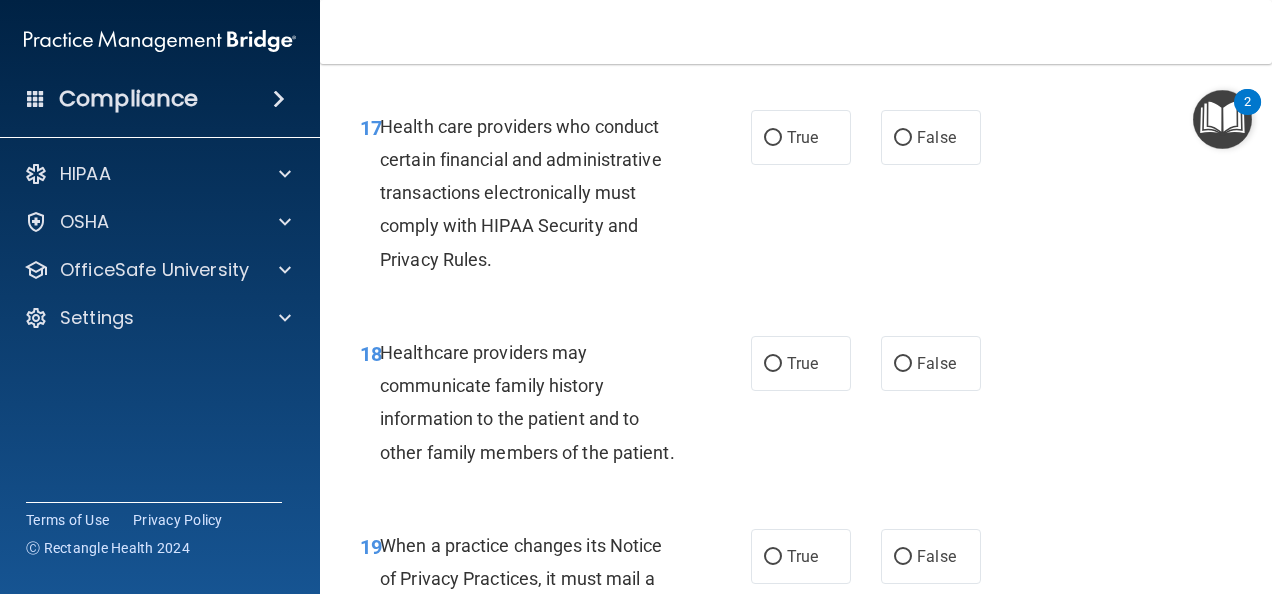 scroll, scrollTop: 3600, scrollLeft: 0, axis: vertical 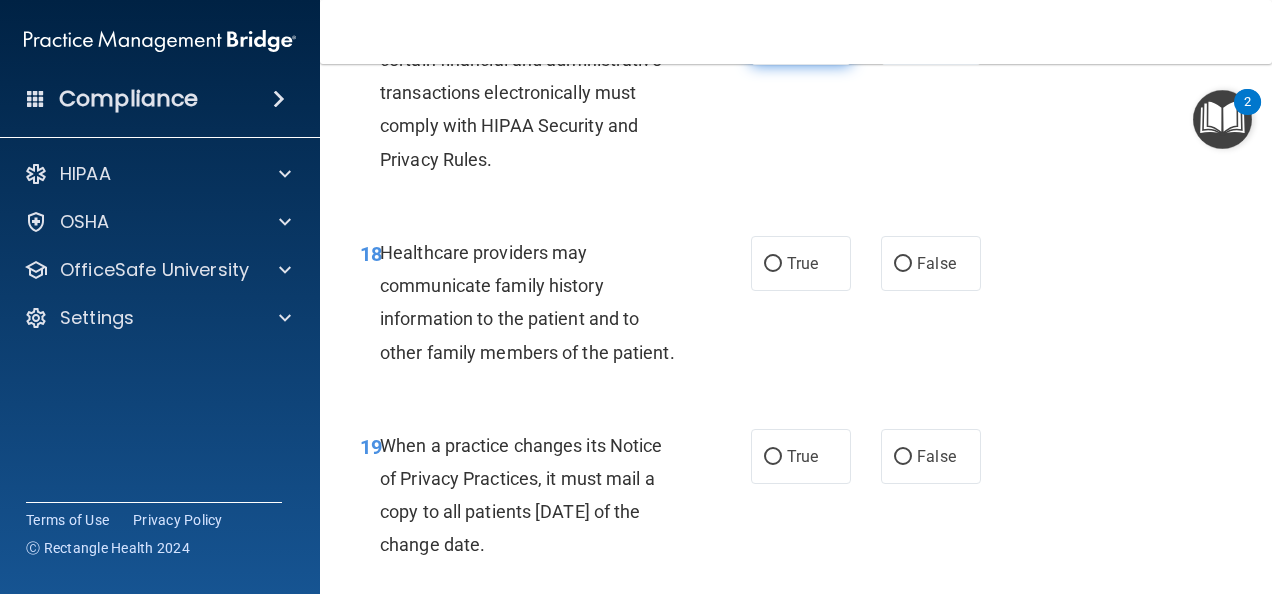 click on "True" at bounding box center [773, 38] 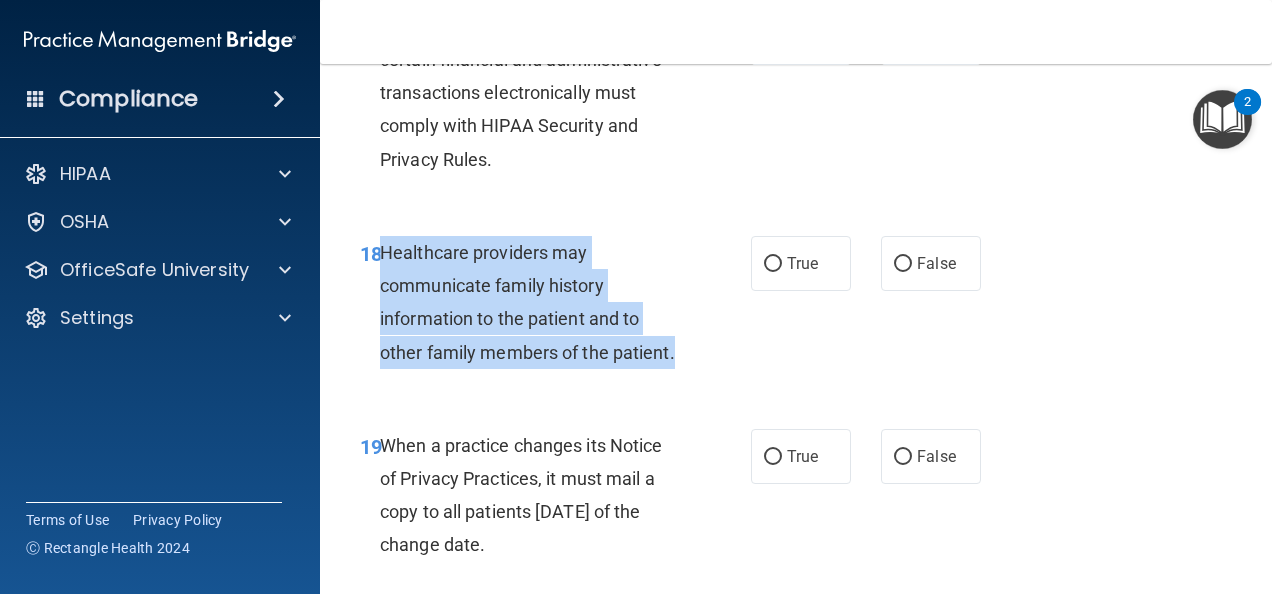 drag, startPoint x: 683, startPoint y: 422, endPoint x: 382, endPoint y: 317, distance: 318.78833 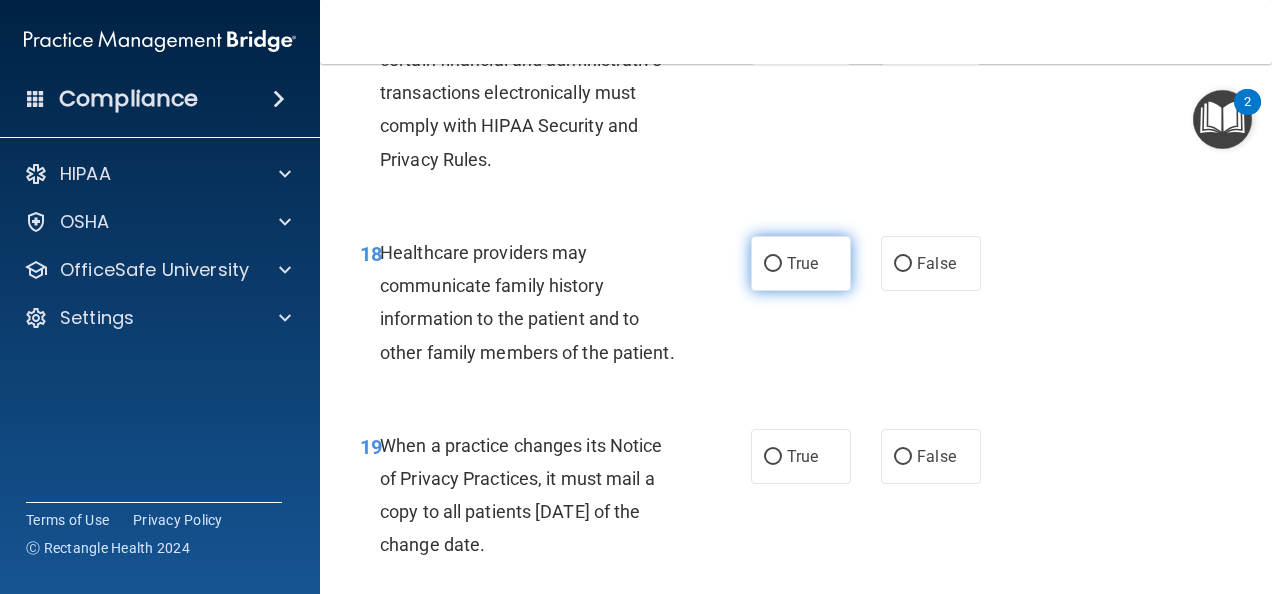 click on "True" at bounding box center [773, 264] 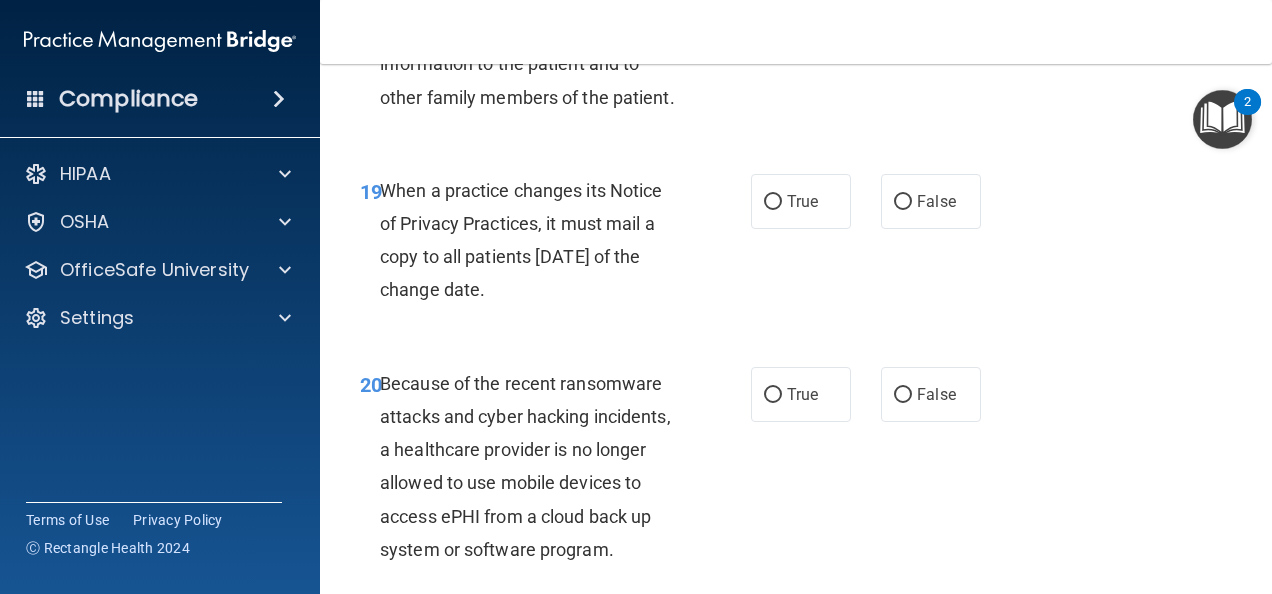 scroll, scrollTop: 3900, scrollLeft: 0, axis: vertical 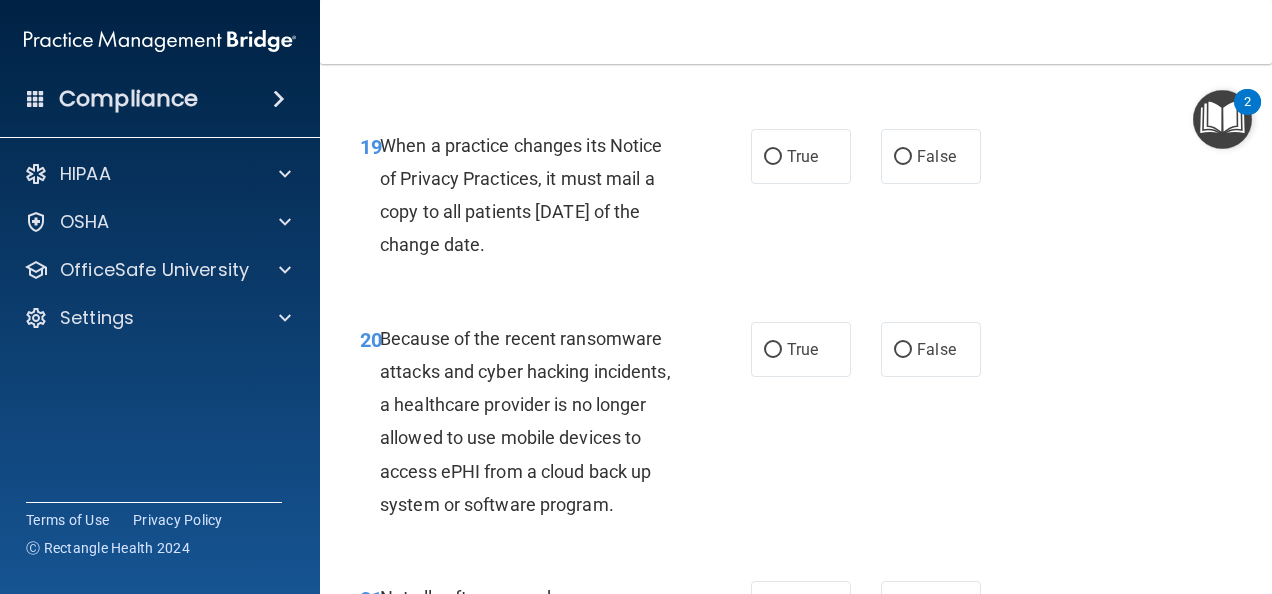 drag, startPoint x: 558, startPoint y: 315, endPoint x: 386, endPoint y: 207, distance: 203.09604 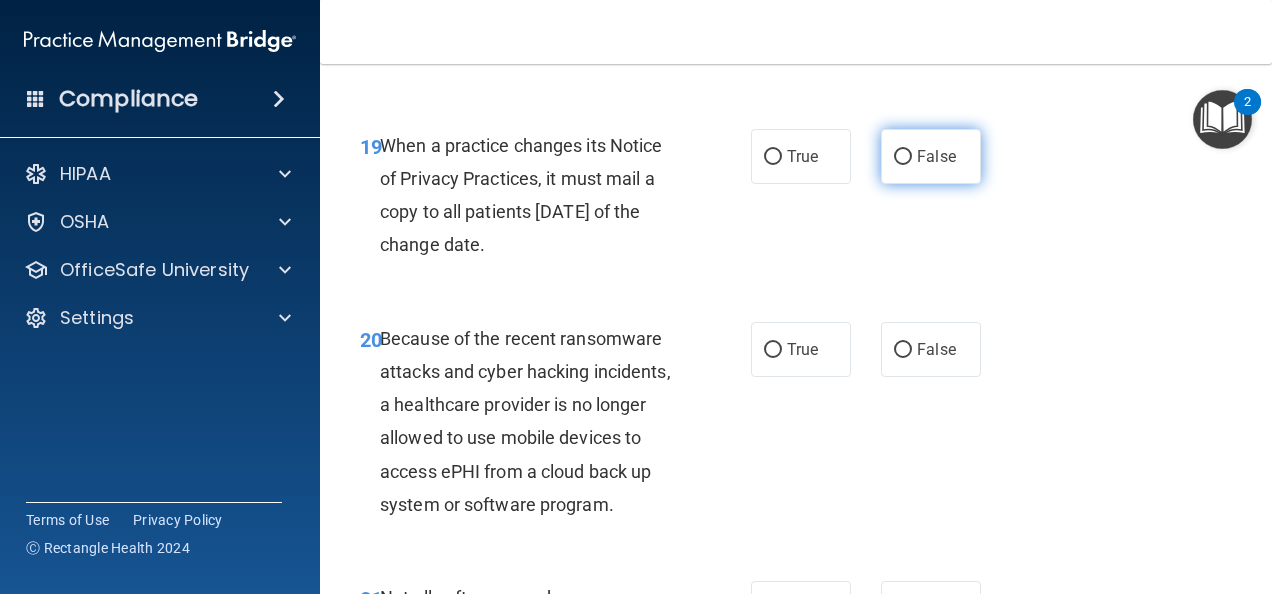 click on "False" at bounding box center [903, 157] 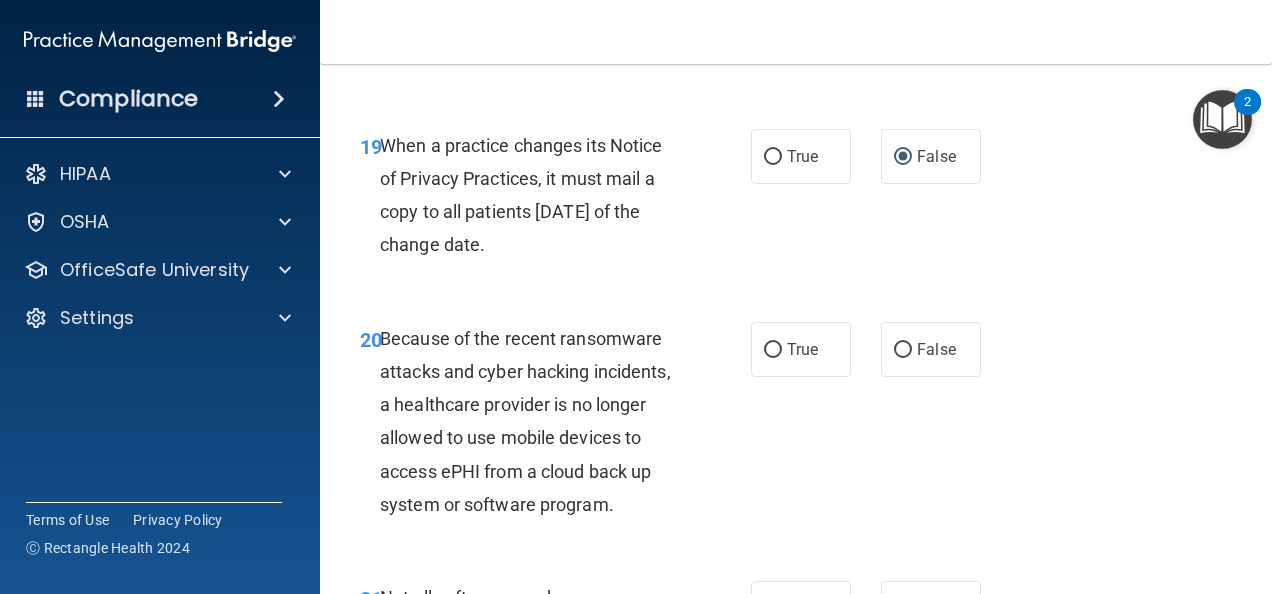 click on "19       When a practice changes its Notice of Privacy Practices, it must mail a copy to all patients [DATE] of the change date." at bounding box center (555, 200) 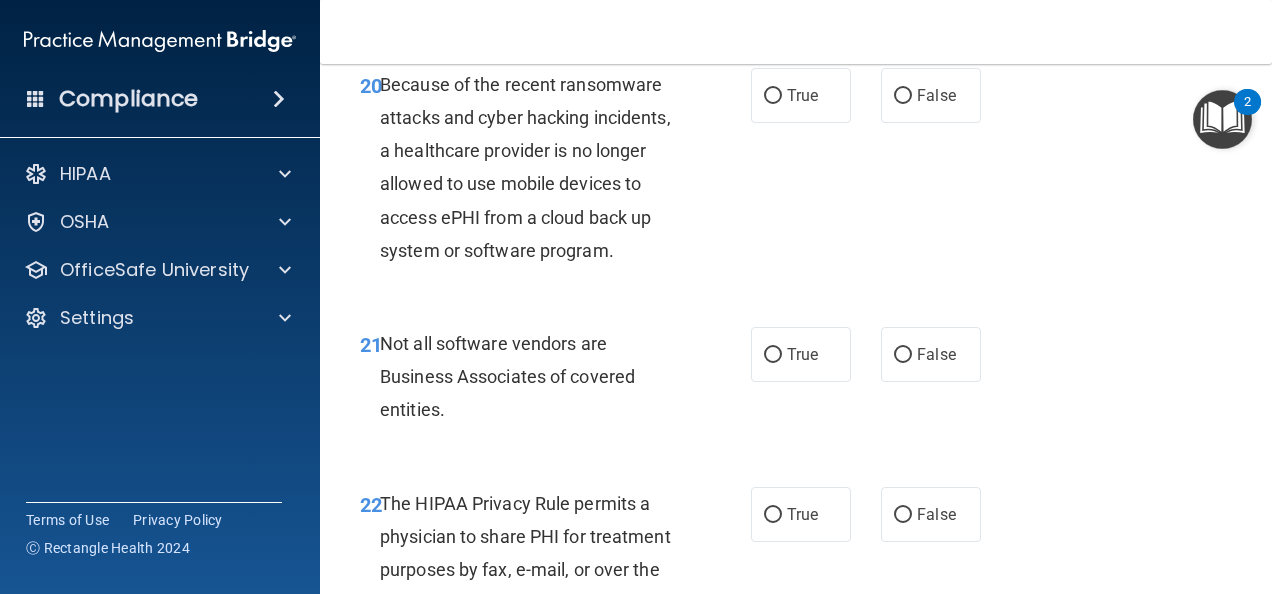 scroll, scrollTop: 4200, scrollLeft: 0, axis: vertical 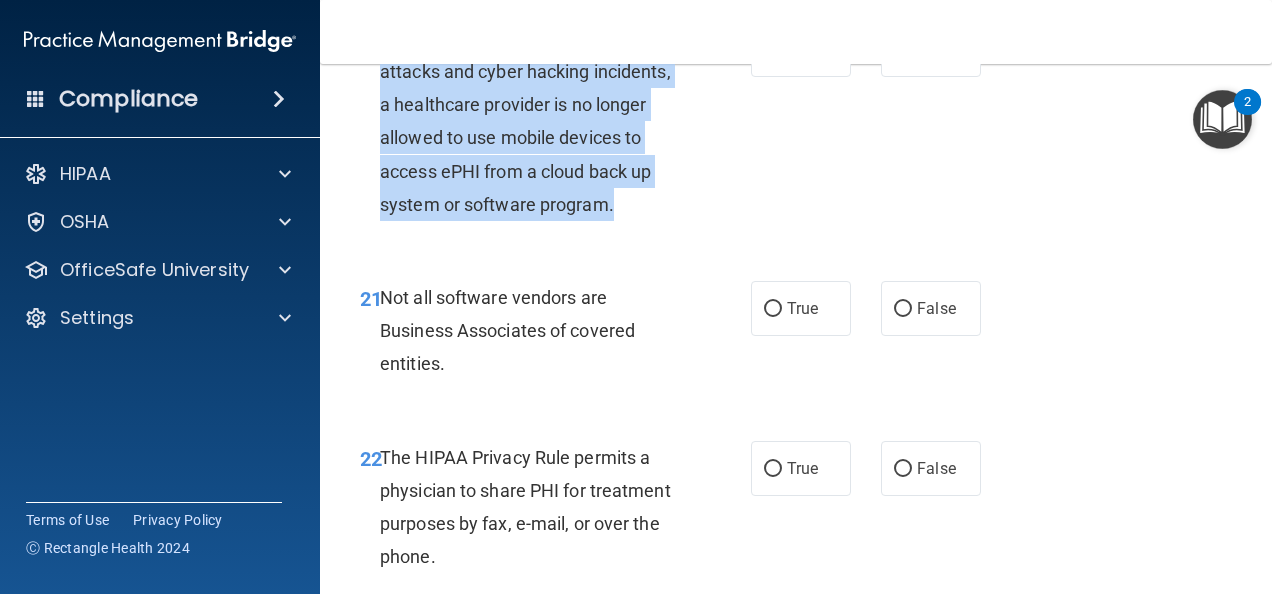drag, startPoint x: 634, startPoint y: 279, endPoint x: 384, endPoint y: 110, distance: 301.76315 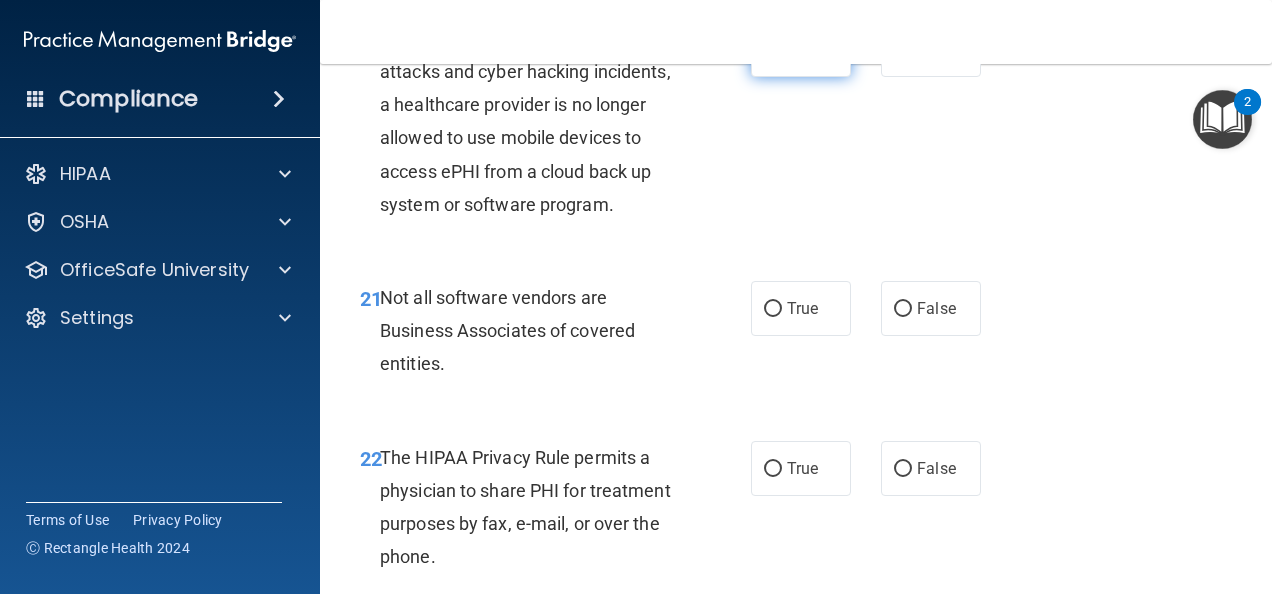 click on "True" at bounding box center [773, 50] 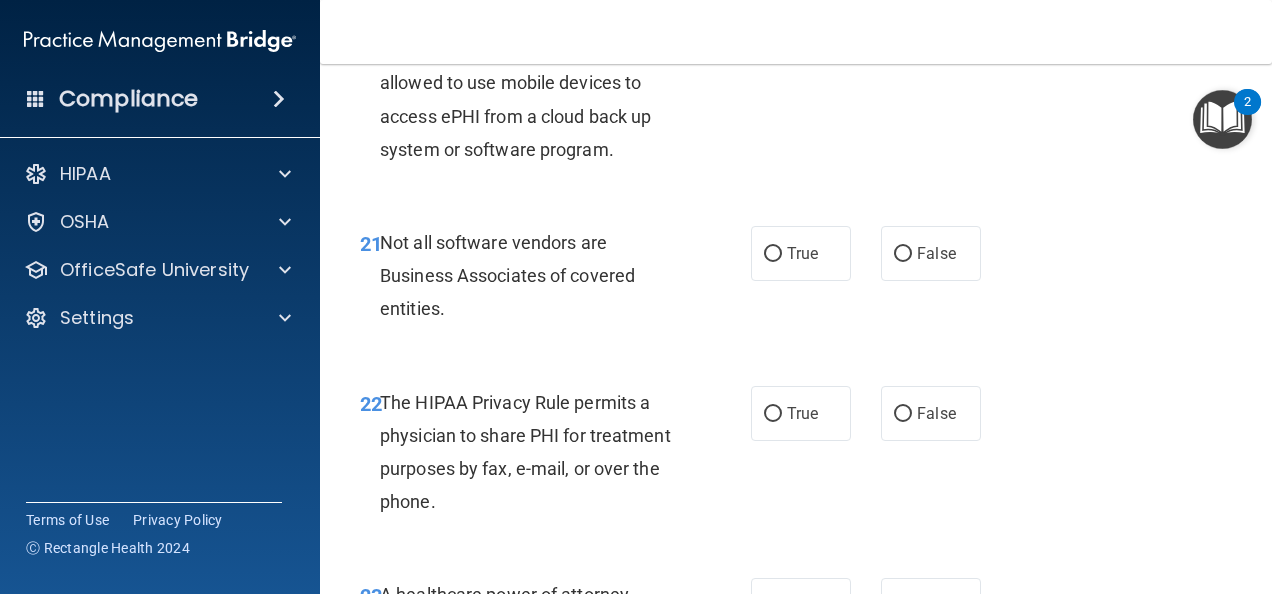 scroll, scrollTop: 4300, scrollLeft: 0, axis: vertical 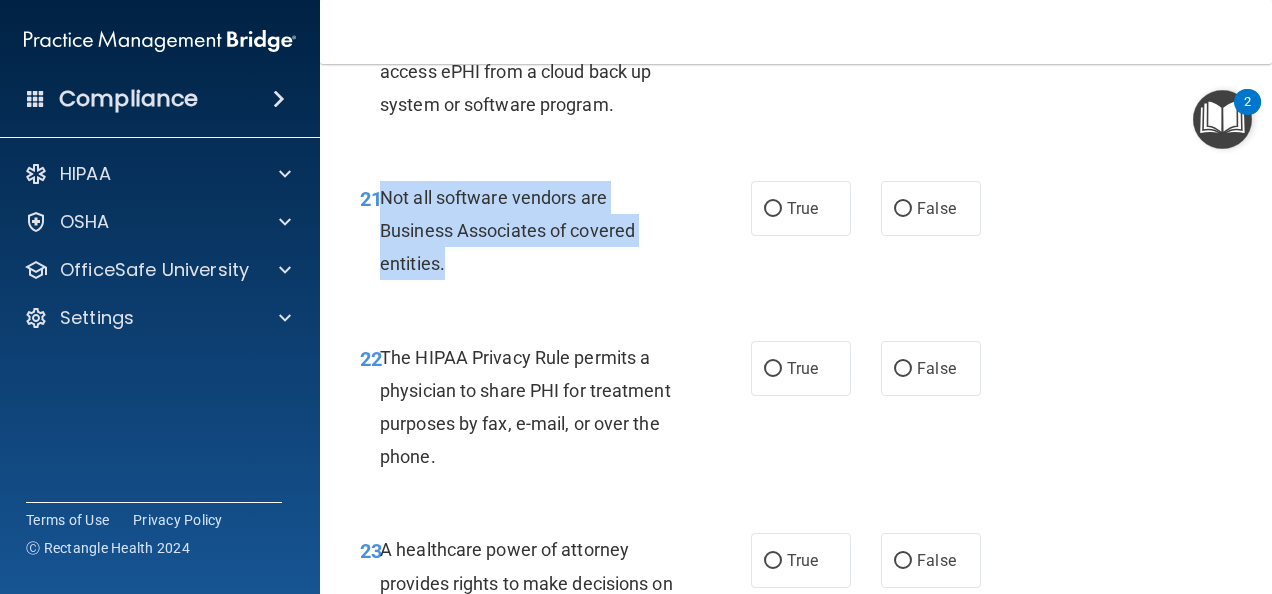 drag, startPoint x: 468, startPoint y: 334, endPoint x: 384, endPoint y: 264, distance: 109.3435 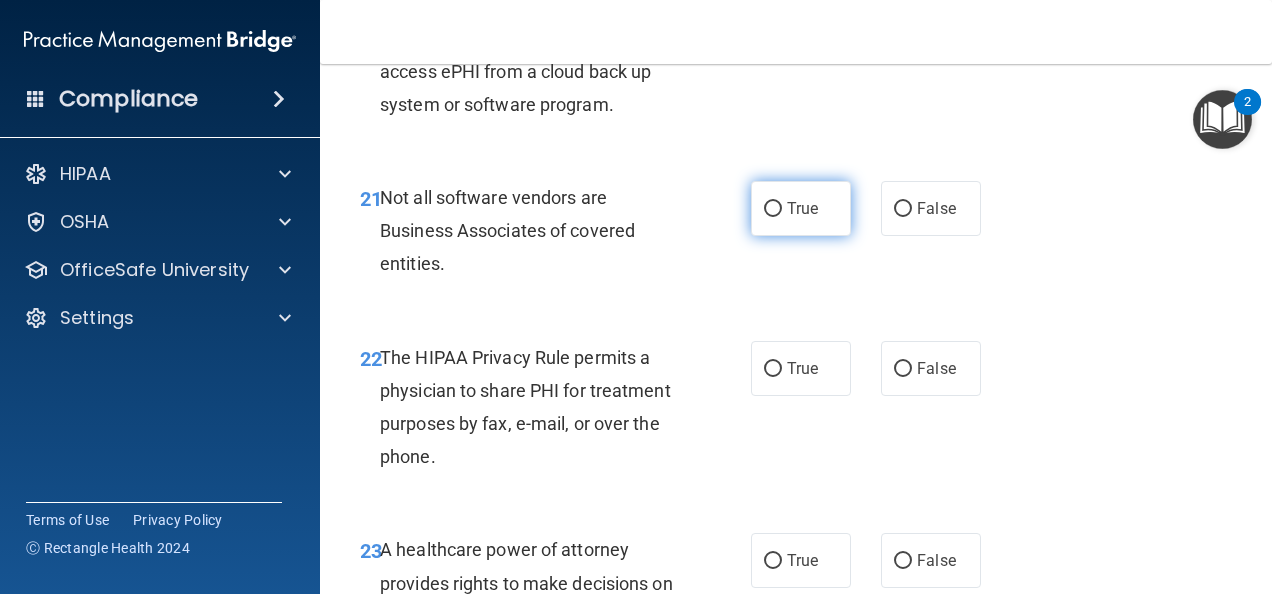 click on "True" at bounding box center (801, 208) 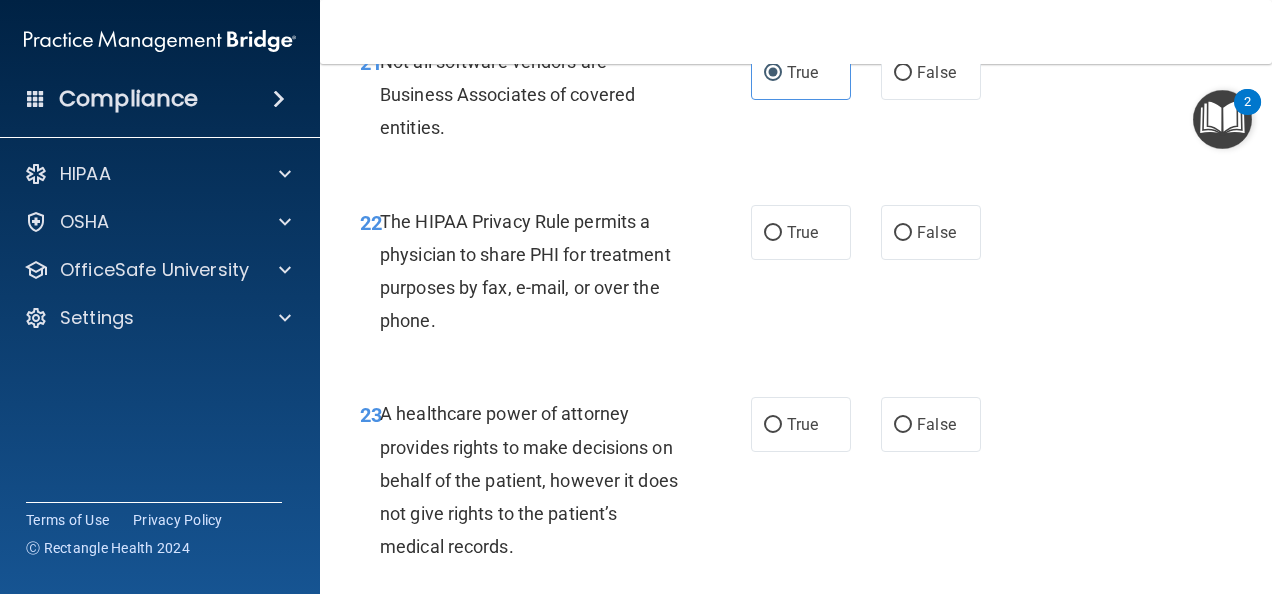 scroll, scrollTop: 4500, scrollLeft: 0, axis: vertical 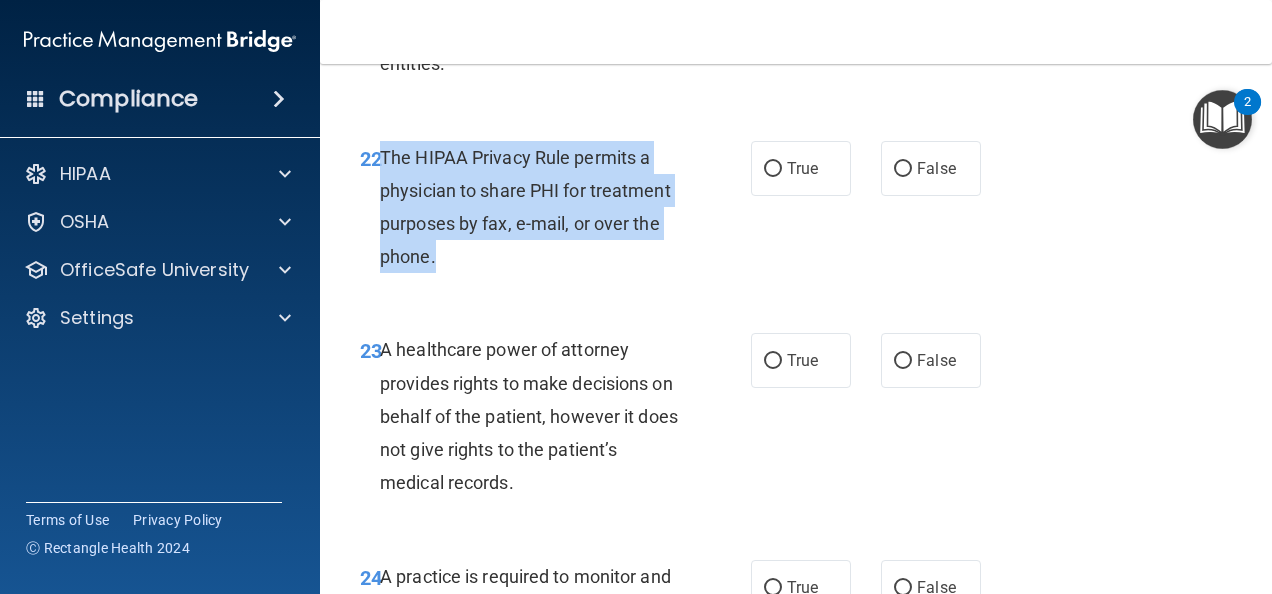 drag, startPoint x: 445, startPoint y: 322, endPoint x: 383, endPoint y: 226, distance: 114.28036 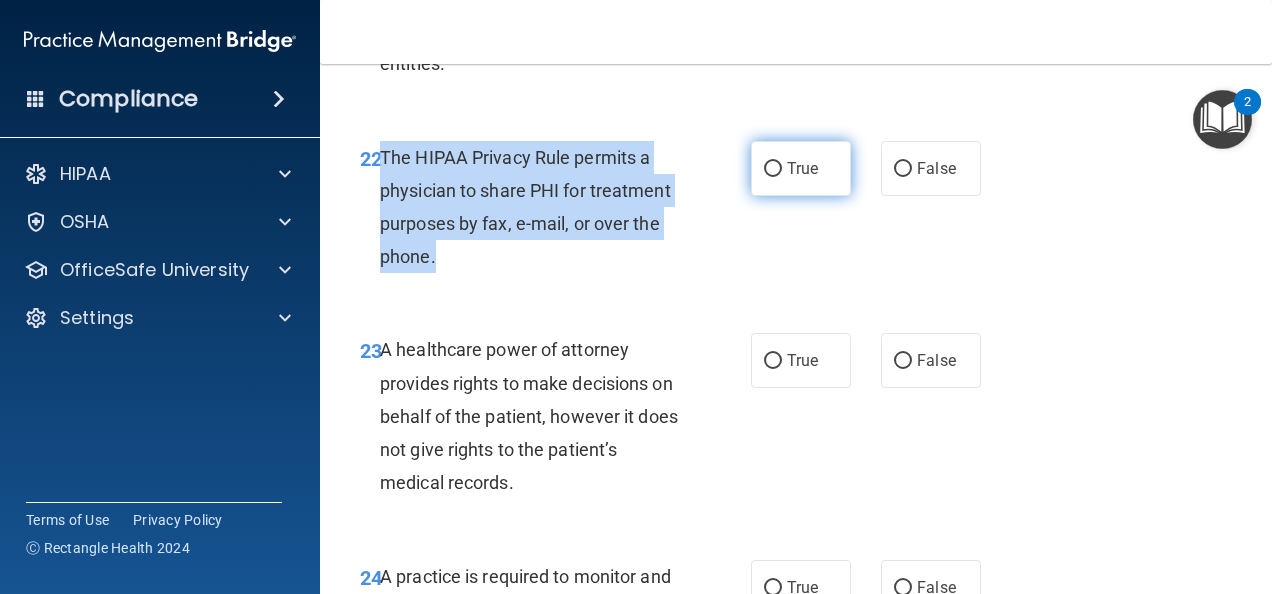 click on "True" at bounding box center [773, 169] 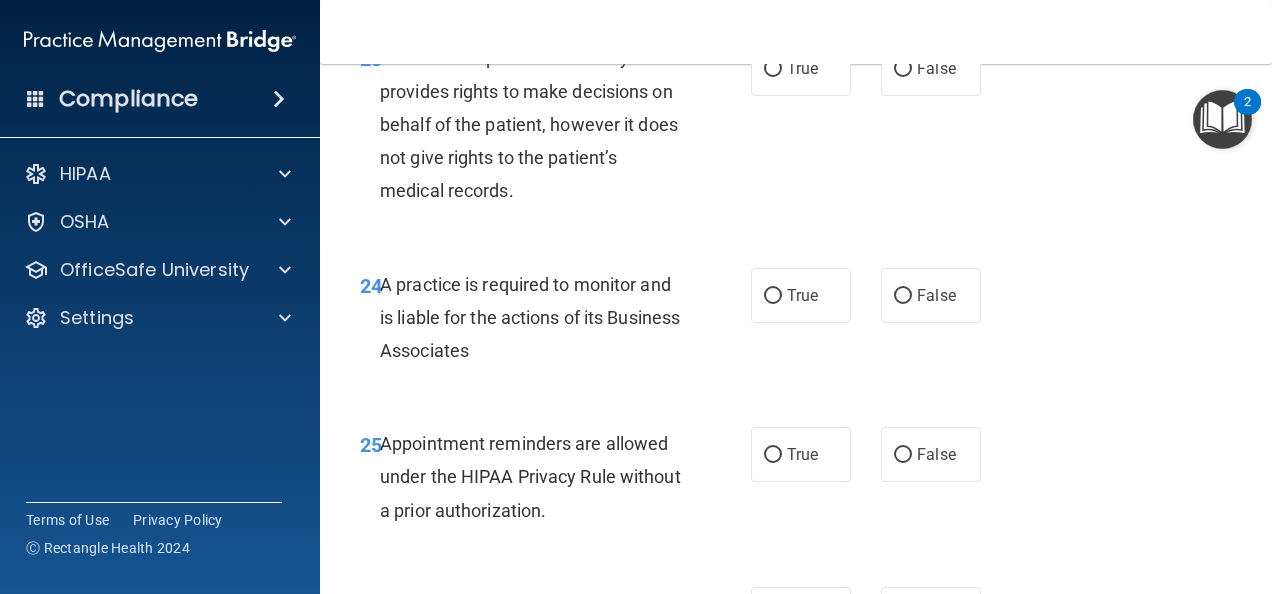 scroll, scrollTop: 4800, scrollLeft: 0, axis: vertical 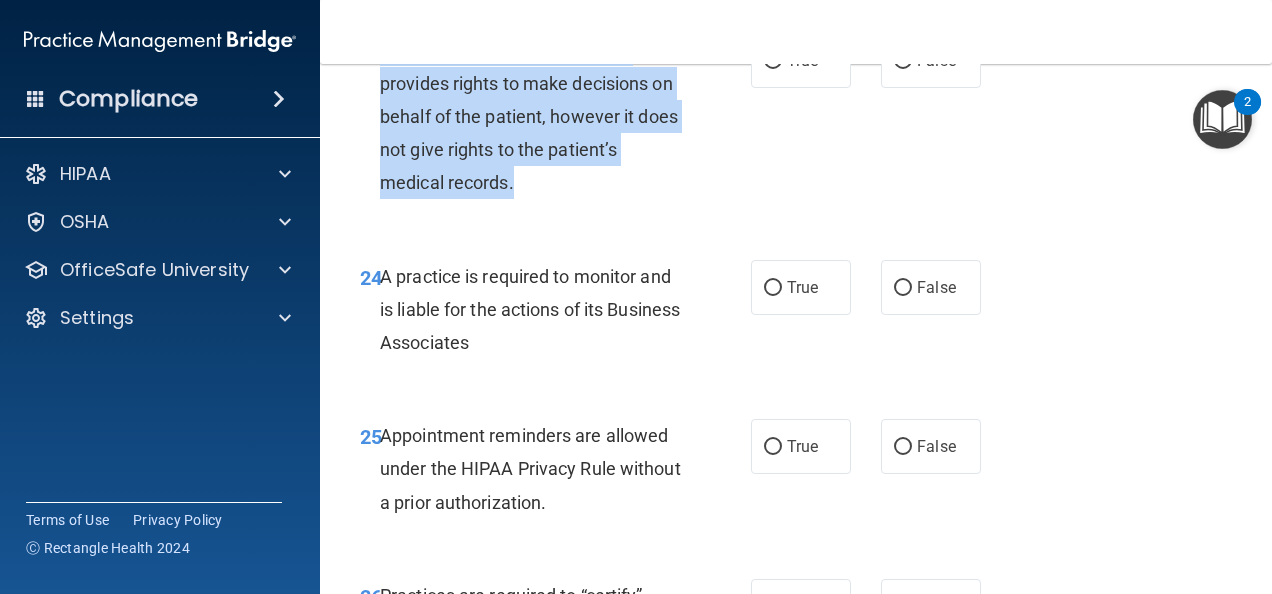drag, startPoint x: 515, startPoint y: 254, endPoint x: 380, endPoint y: 118, distance: 191.62724 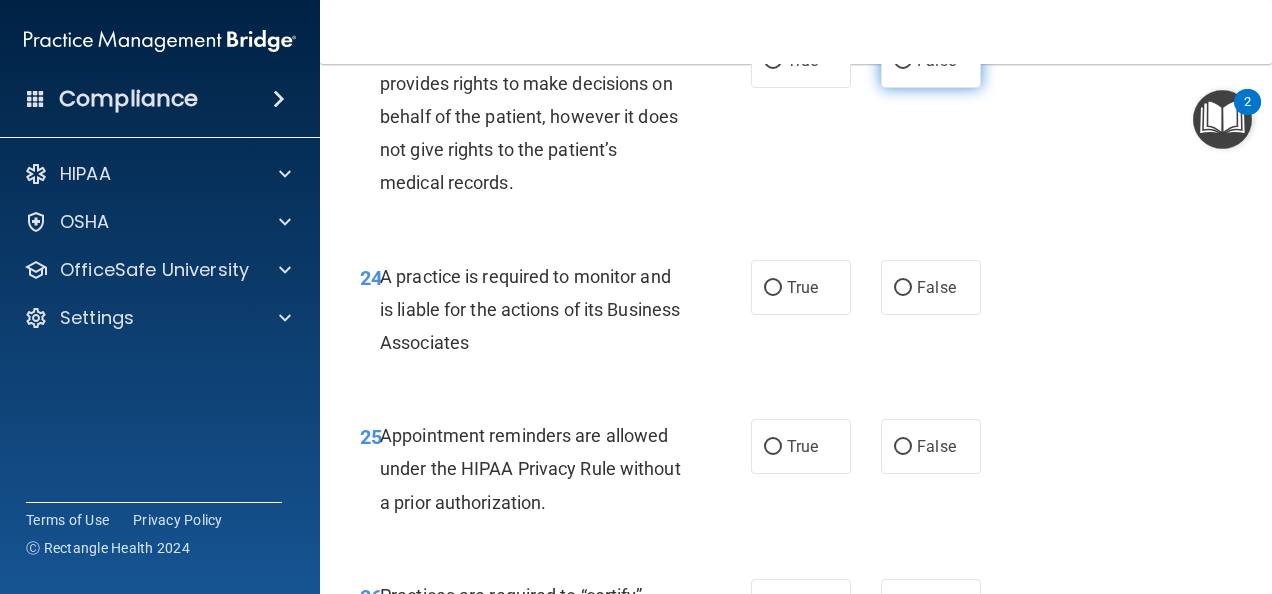 click on "False" at bounding box center (936, 60) 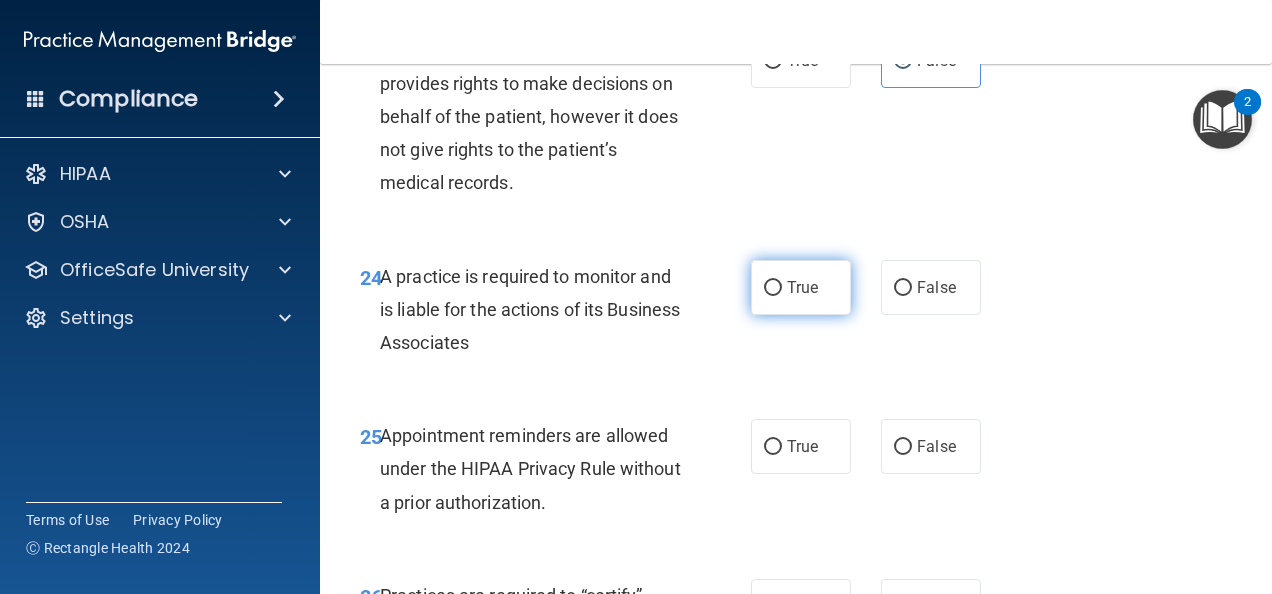 click on "True" at bounding box center (802, 287) 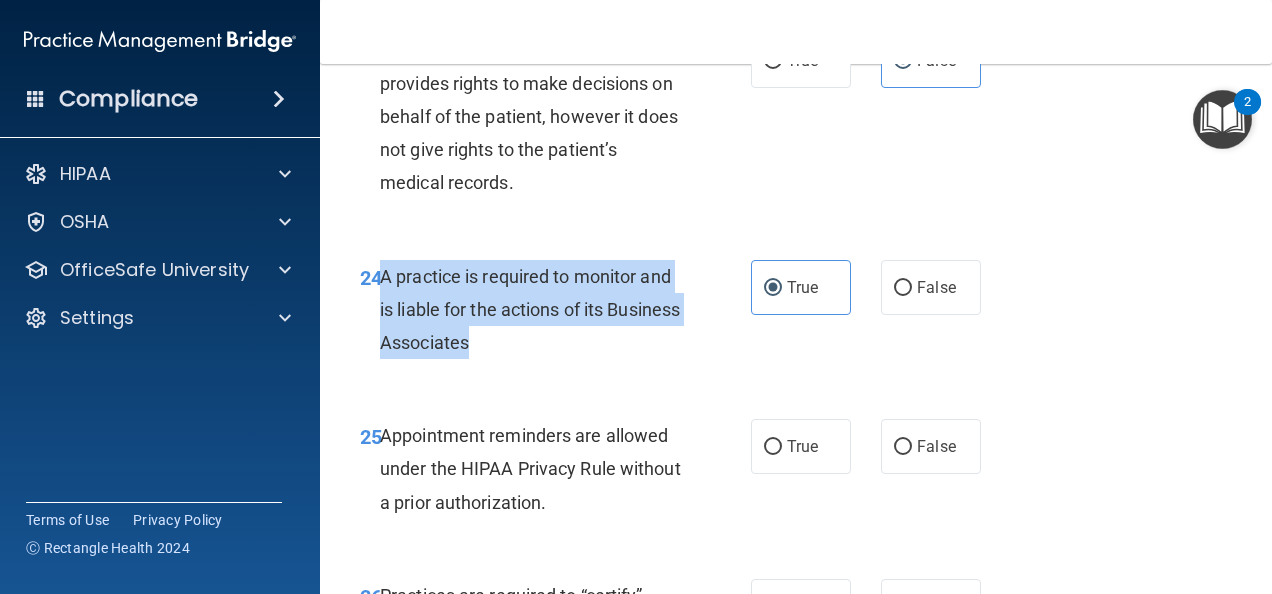 drag, startPoint x: 568, startPoint y: 405, endPoint x: 384, endPoint y: 333, distance: 197.58542 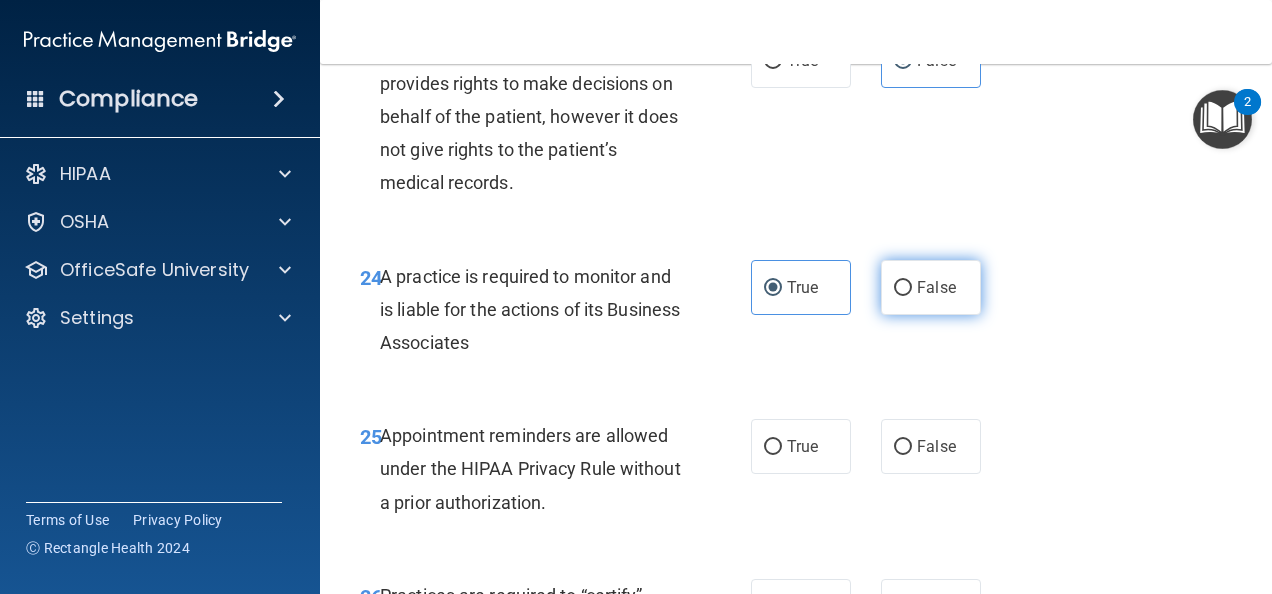 click on "False" at bounding box center [936, 287] 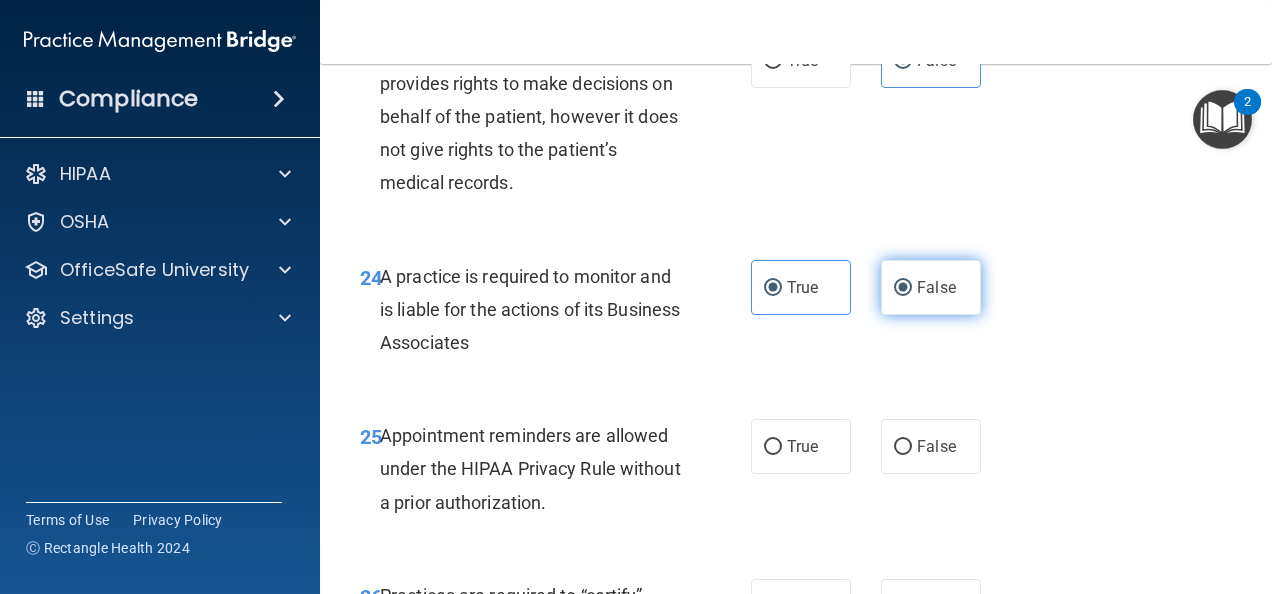radio on "false" 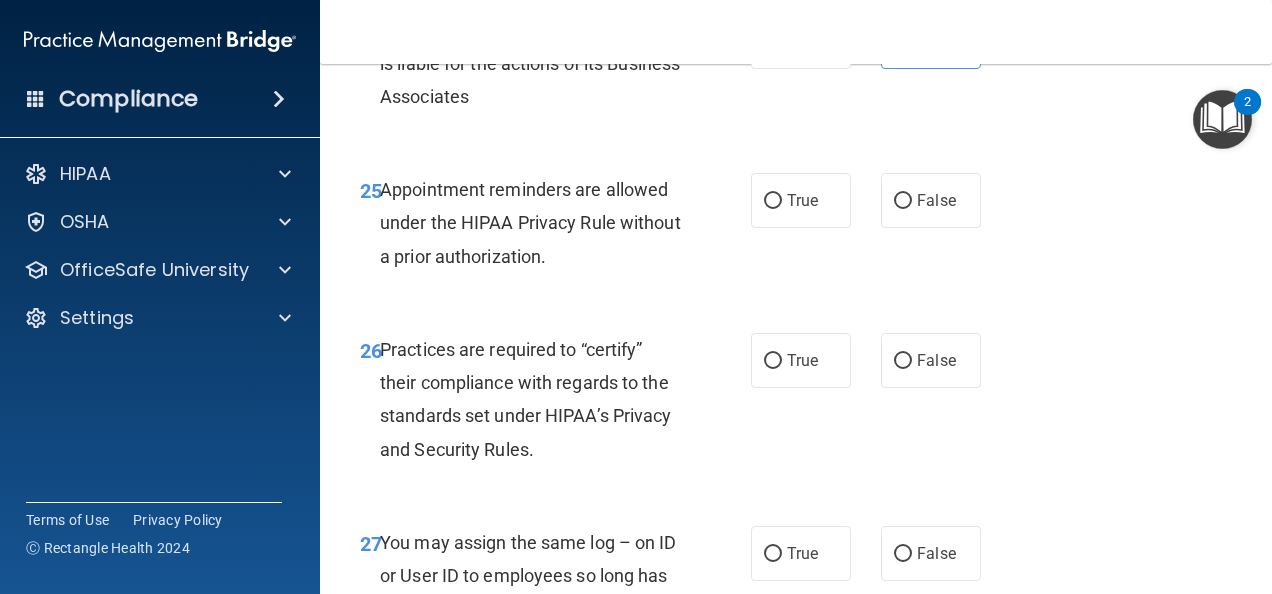 scroll, scrollTop: 5100, scrollLeft: 0, axis: vertical 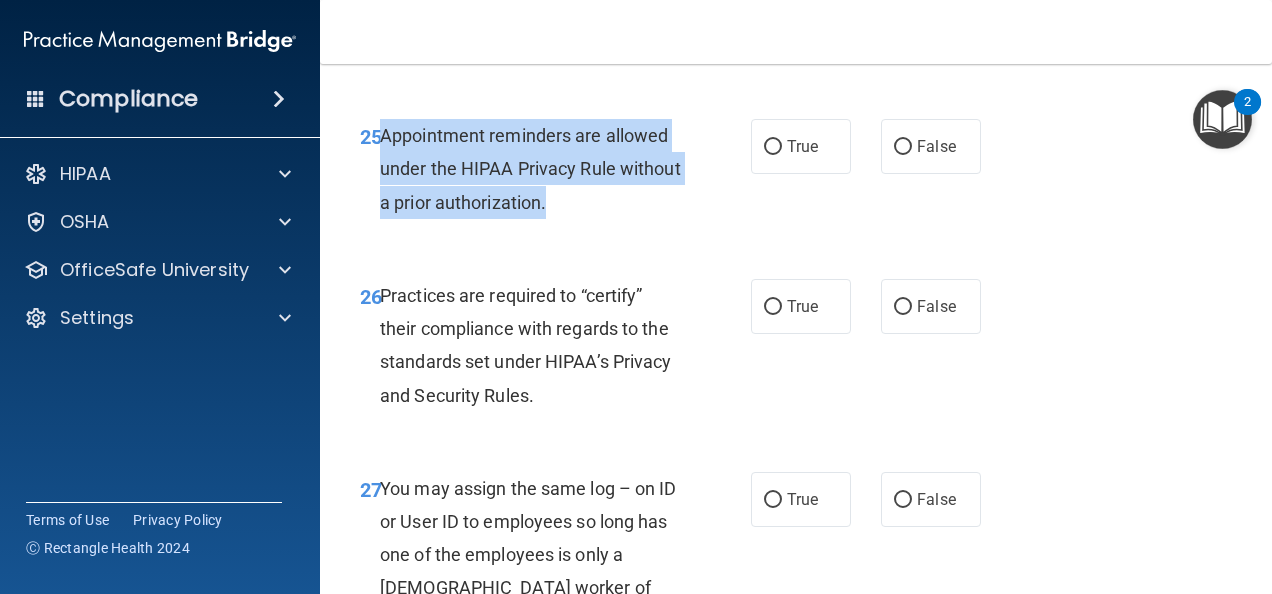 drag, startPoint x: 633, startPoint y: 272, endPoint x: 383, endPoint y: 200, distance: 260.1615 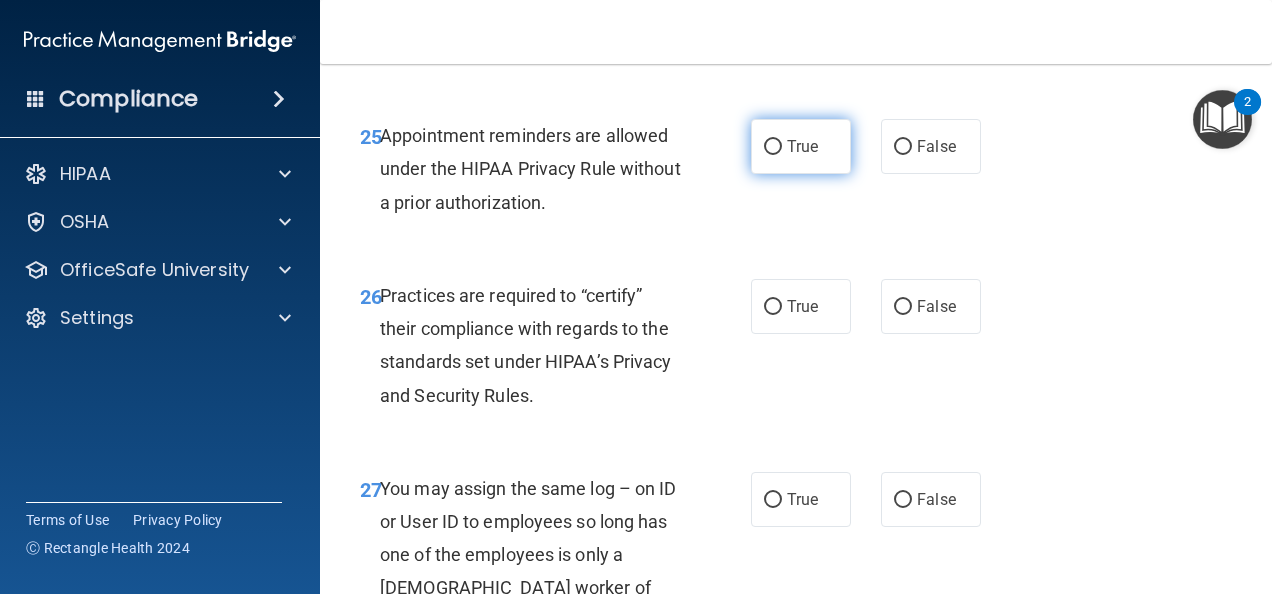 click on "True" at bounding box center (801, 146) 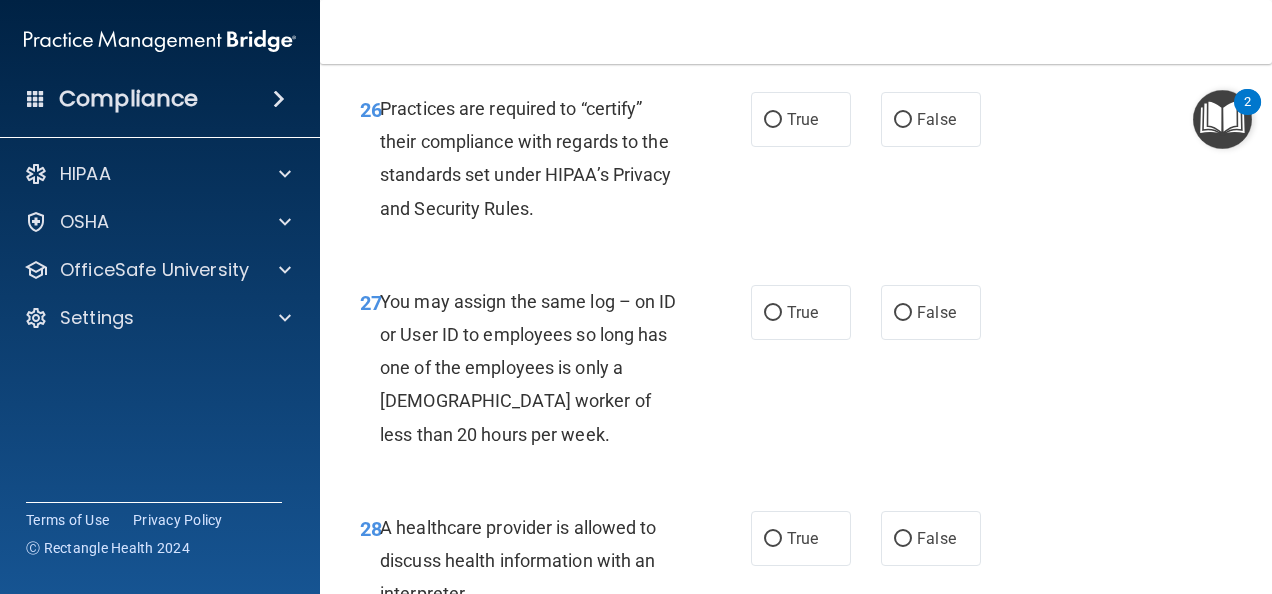 scroll, scrollTop: 5300, scrollLeft: 0, axis: vertical 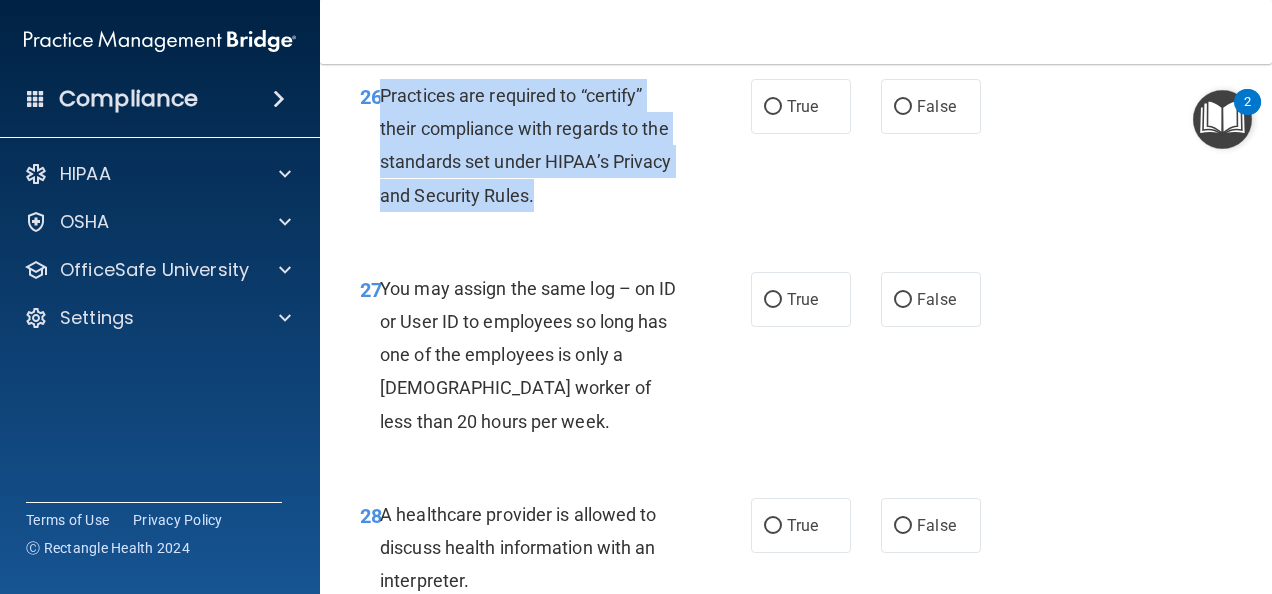drag, startPoint x: 551, startPoint y: 268, endPoint x: 383, endPoint y: 158, distance: 200.80836 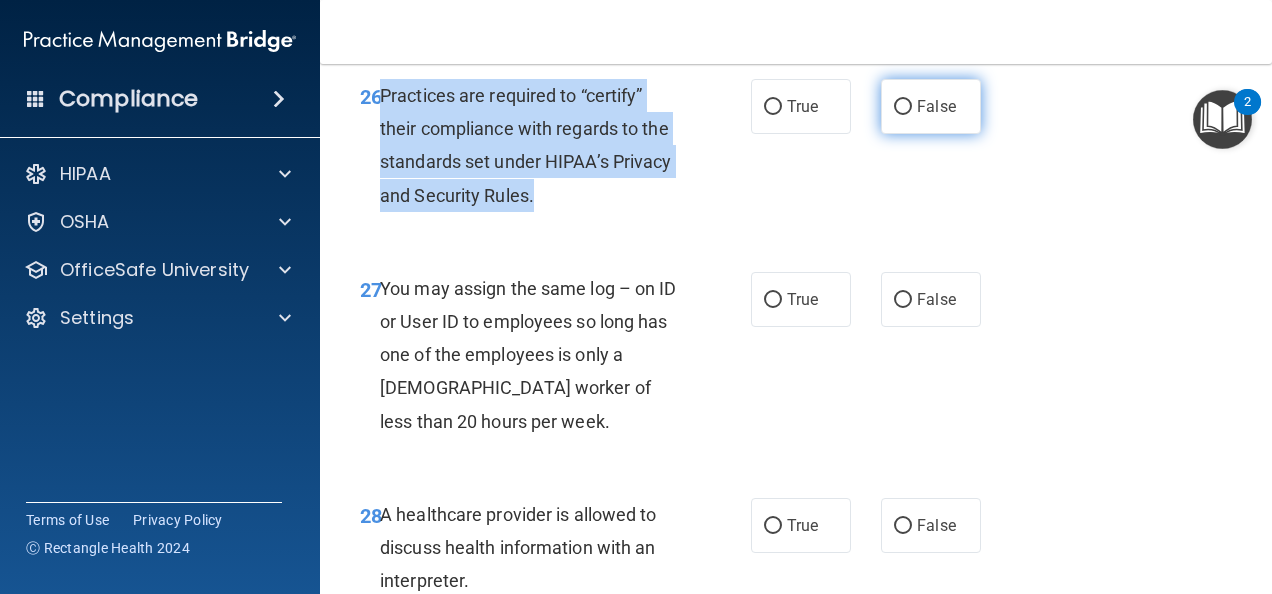click on "False" at bounding box center [903, 107] 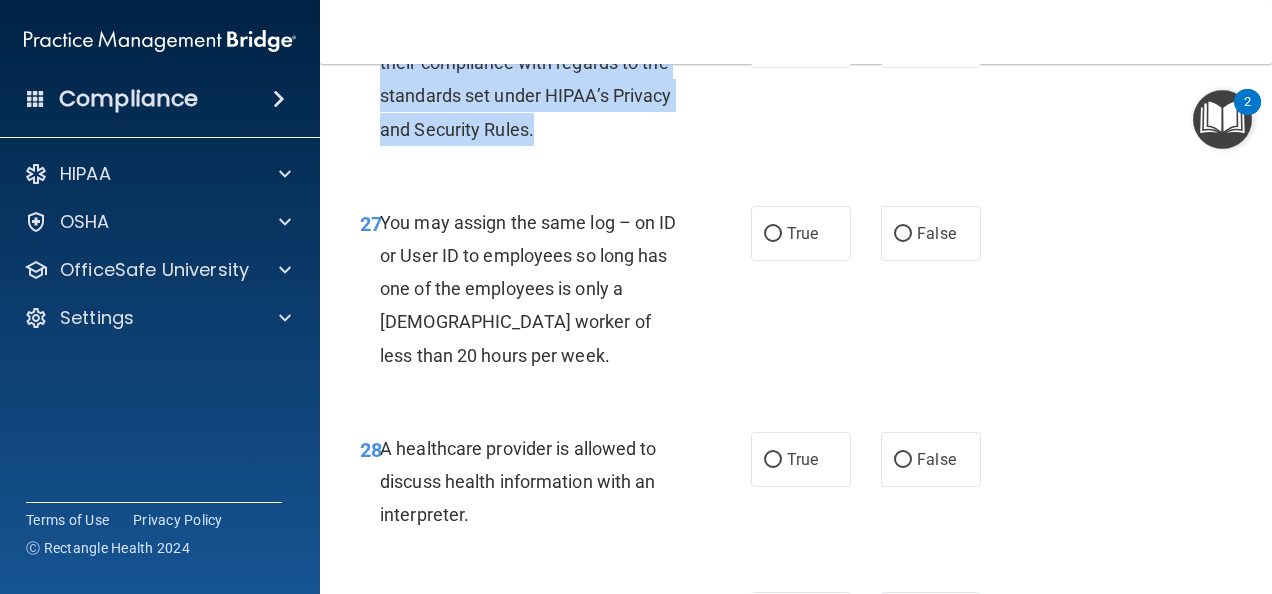 scroll, scrollTop: 5400, scrollLeft: 0, axis: vertical 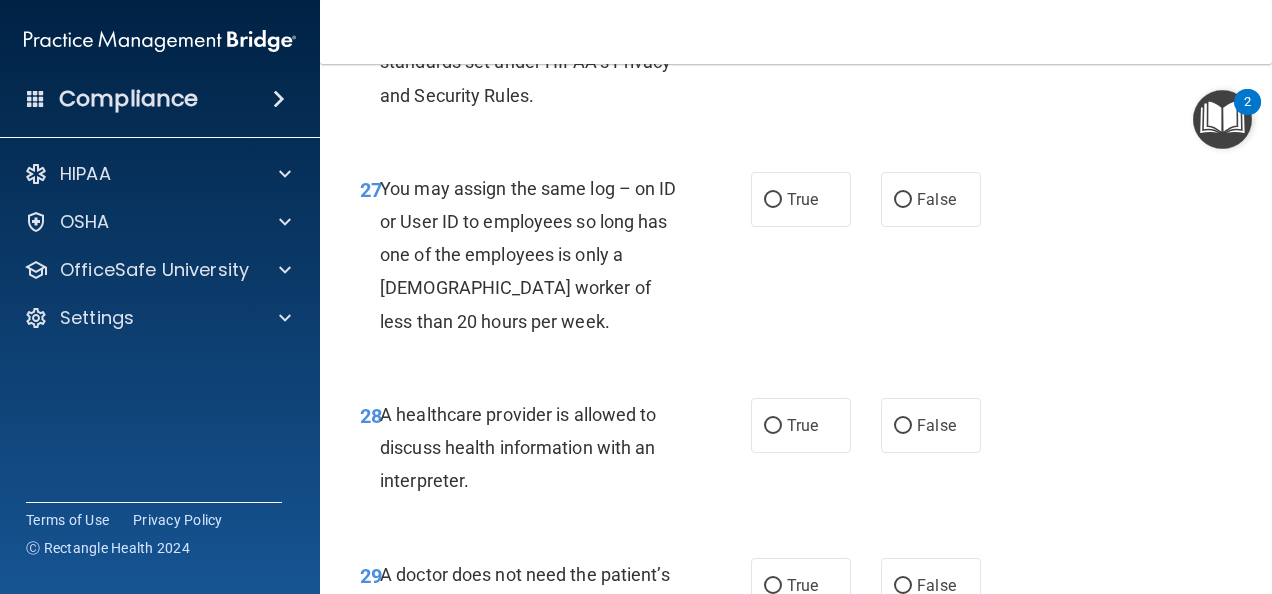 click on "27       You may assign the same log – on ID or User ID to employees so long has one of the employees is only a [DEMOGRAPHIC_DATA] worker of less than 20 hours per week." at bounding box center [555, 260] 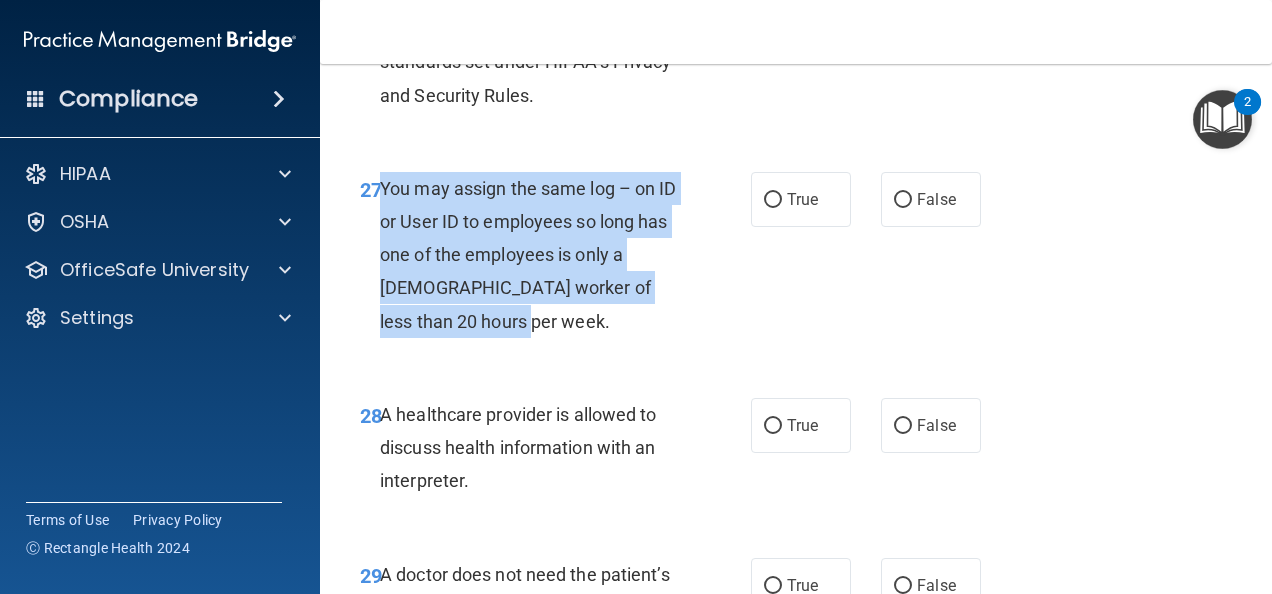 drag, startPoint x: 512, startPoint y: 390, endPoint x: 382, endPoint y: 257, distance: 185.98119 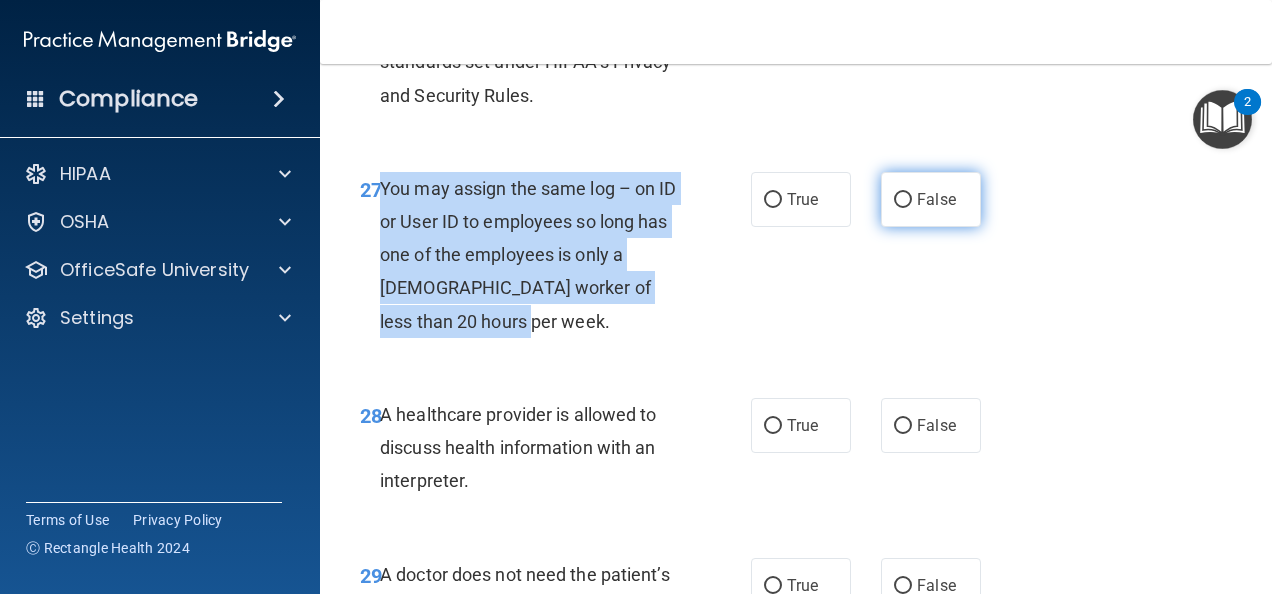 click on "False" at bounding box center [903, 200] 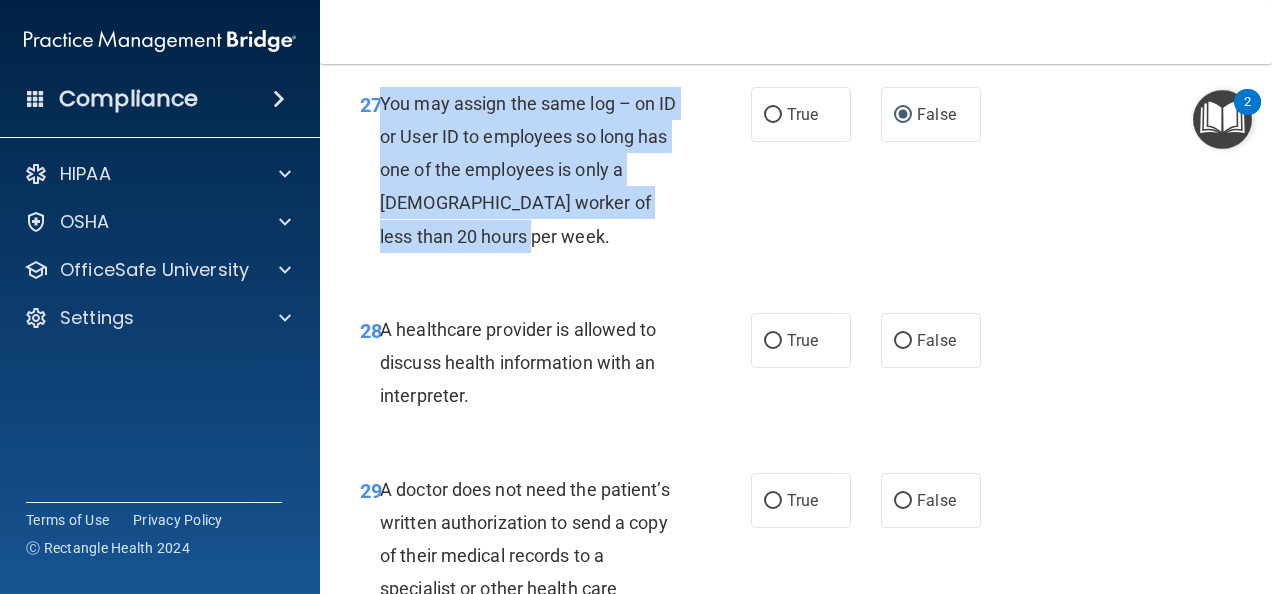 scroll, scrollTop: 5700, scrollLeft: 0, axis: vertical 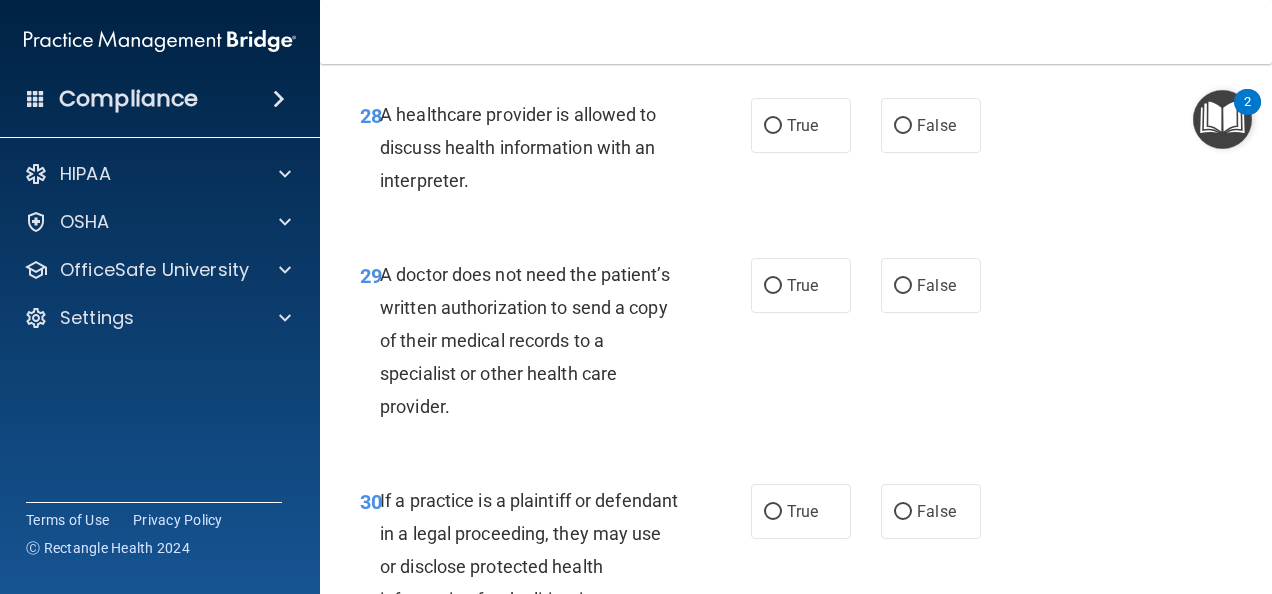 click on "A healthcare provider is allowed to discuss health information with an interpreter." at bounding box center [538, 148] 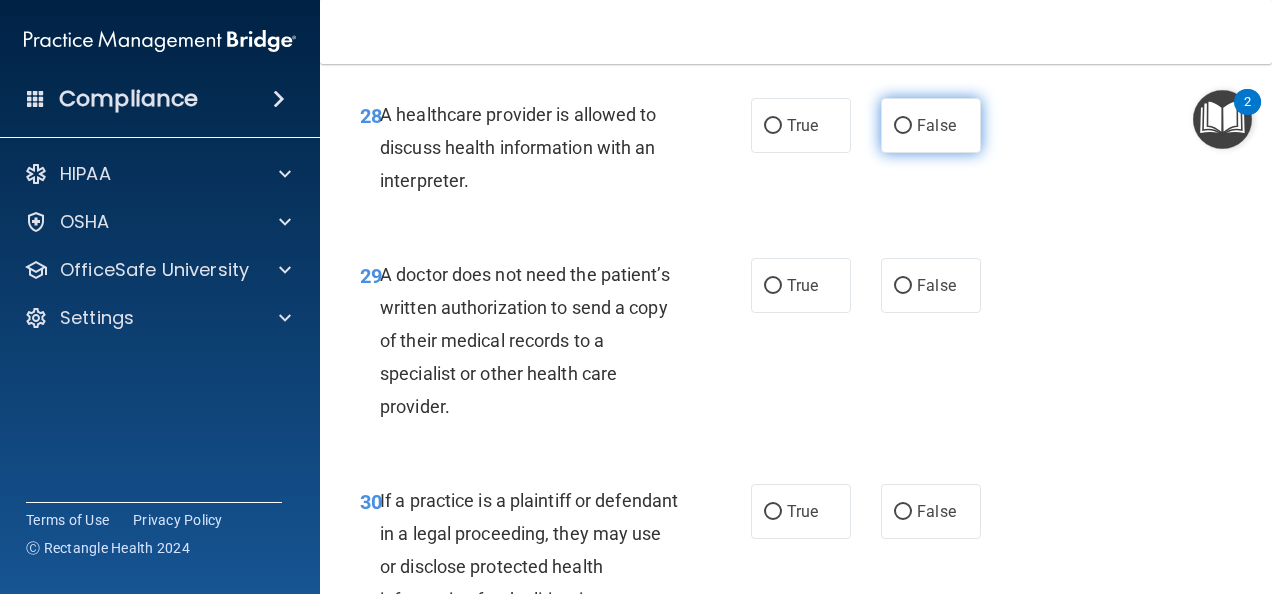 click on "False" at bounding box center [903, 126] 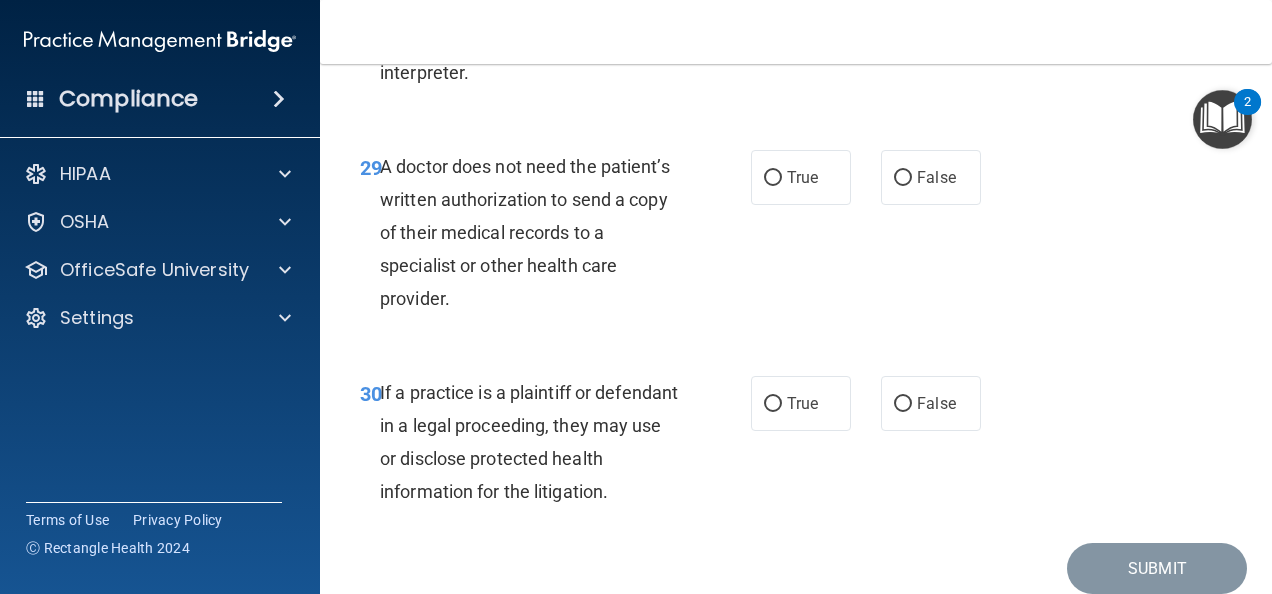 scroll, scrollTop: 5700, scrollLeft: 0, axis: vertical 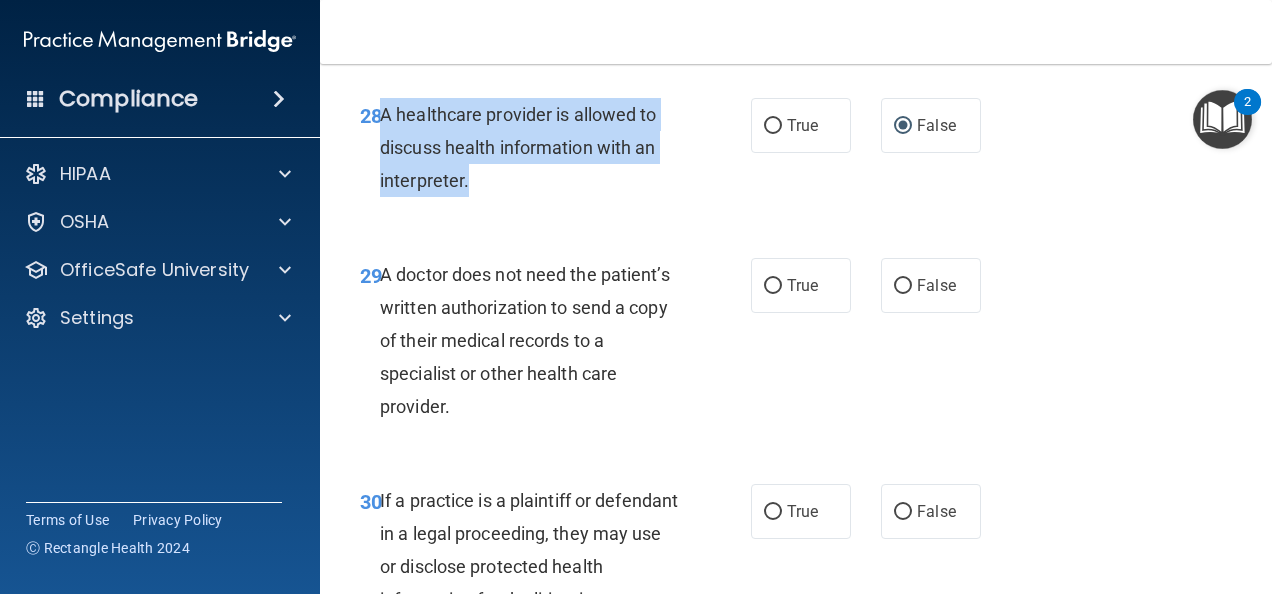 drag, startPoint x: 485, startPoint y: 251, endPoint x: 383, endPoint y: 179, distance: 124.85191 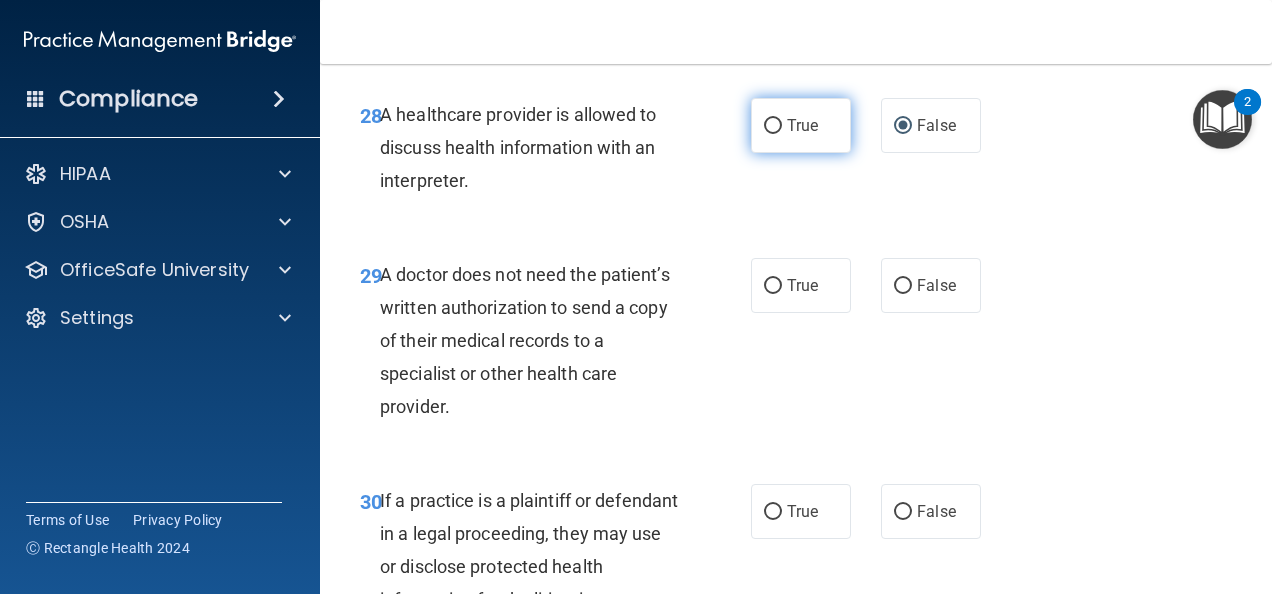 click on "True" at bounding box center (801, 125) 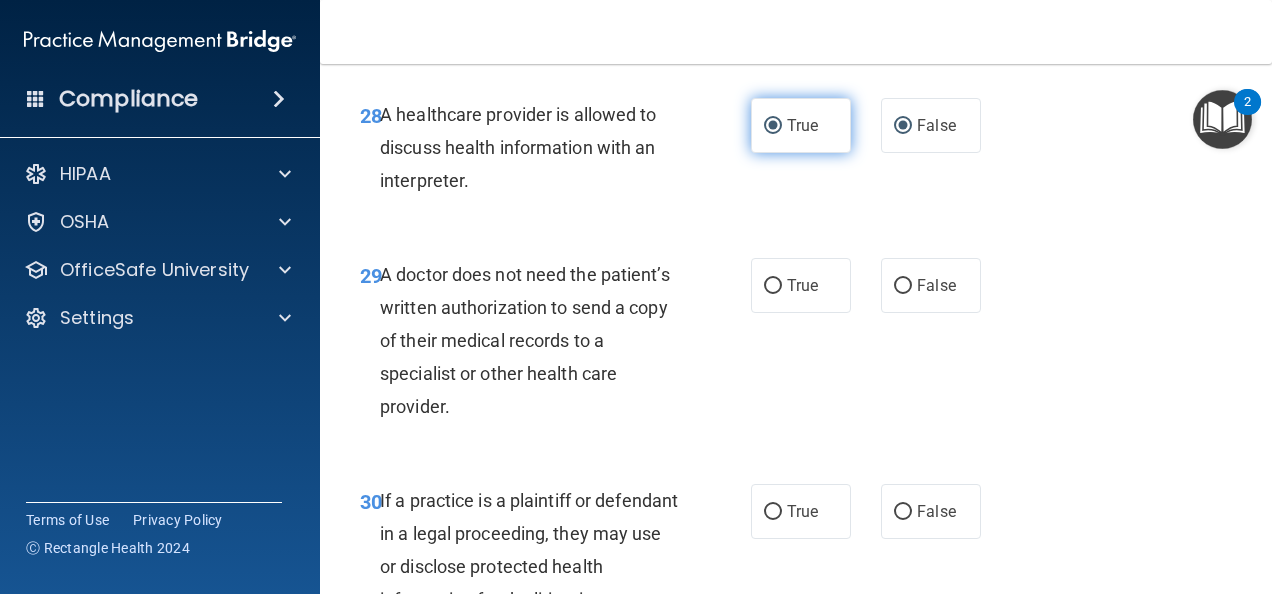 radio on "false" 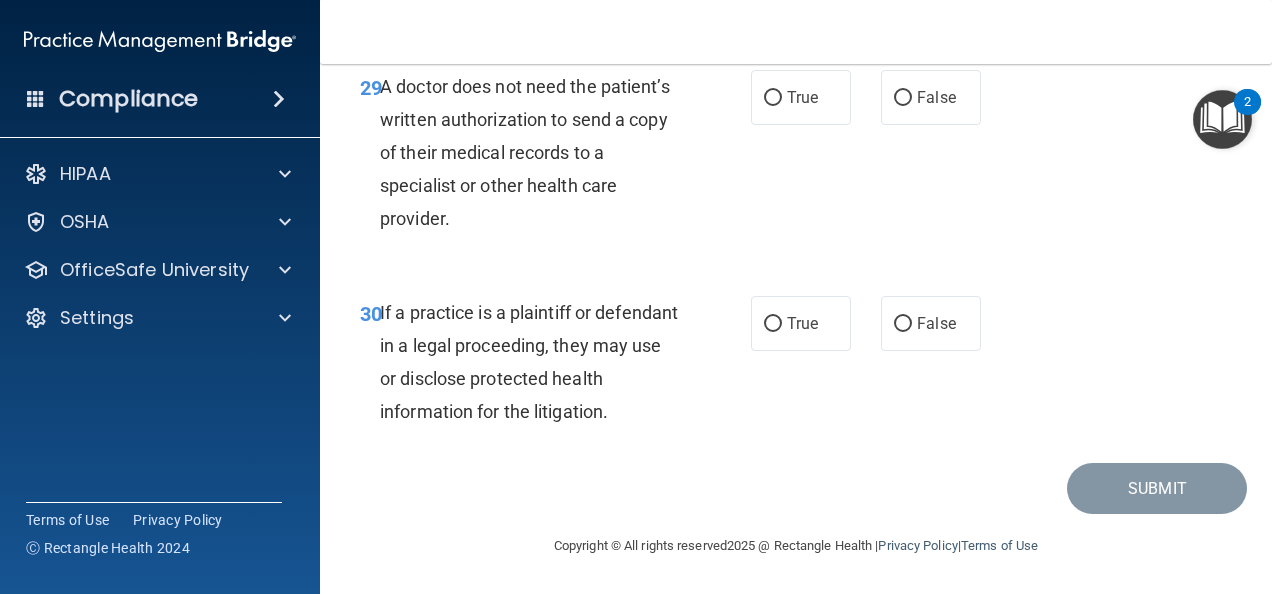 scroll, scrollTop: 5900, scrollLeft: 0, axis: vertical 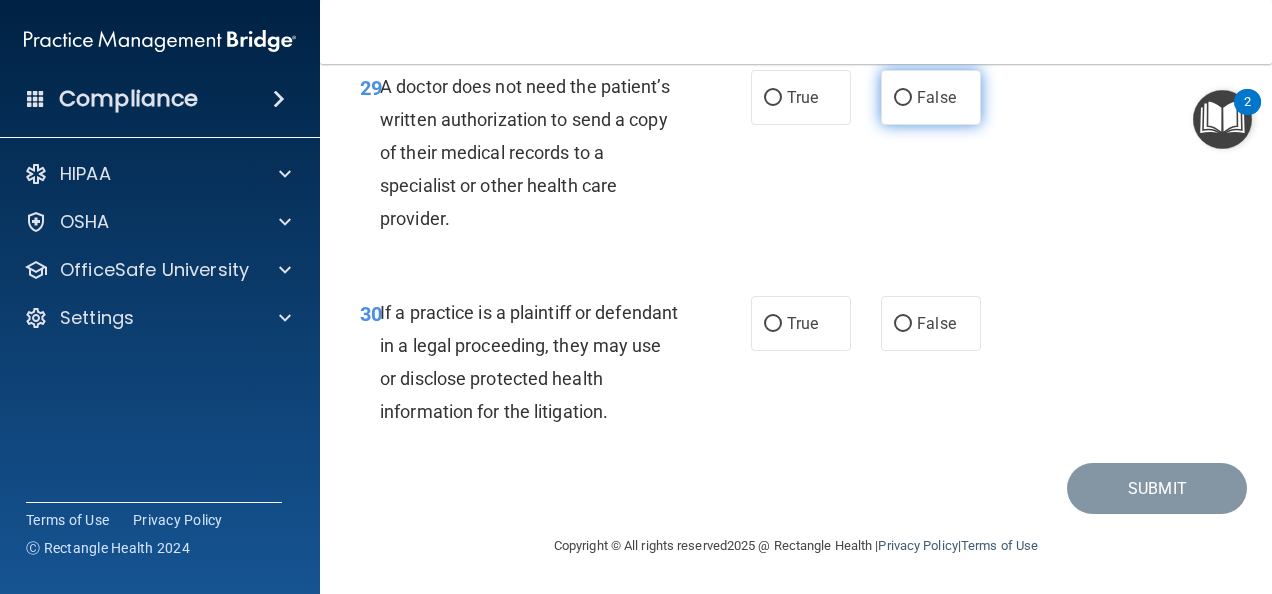 click on "False" at bounding box center (936, 97) 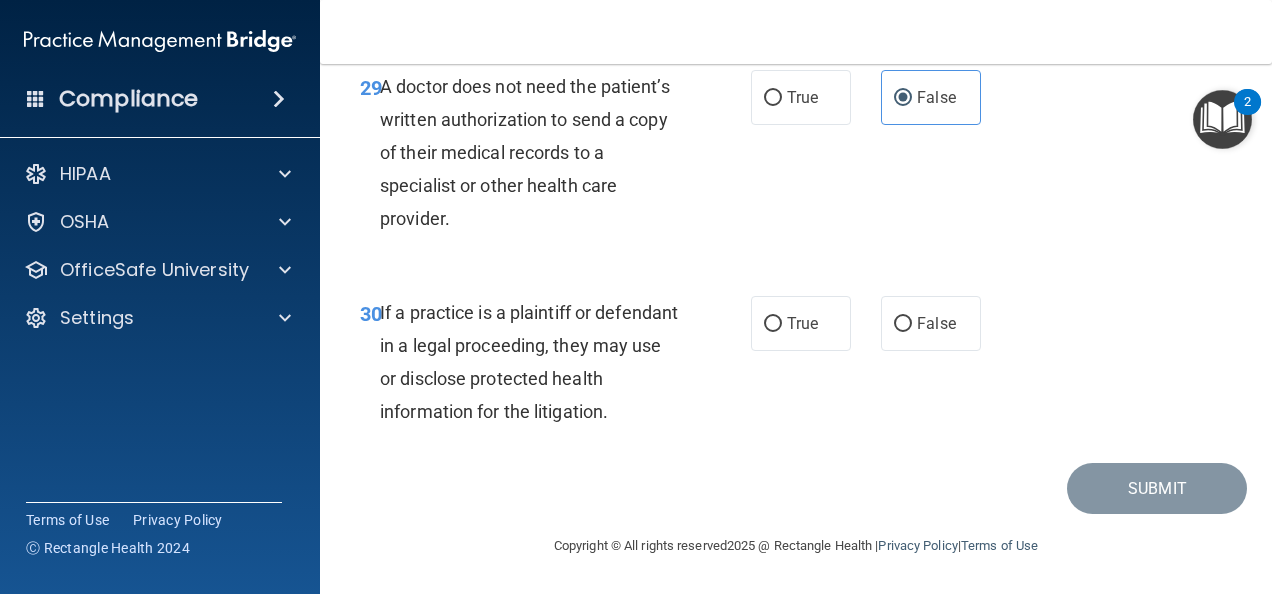scroll, scrollTop: 5954, scrollLeft: 0, axis: vertical 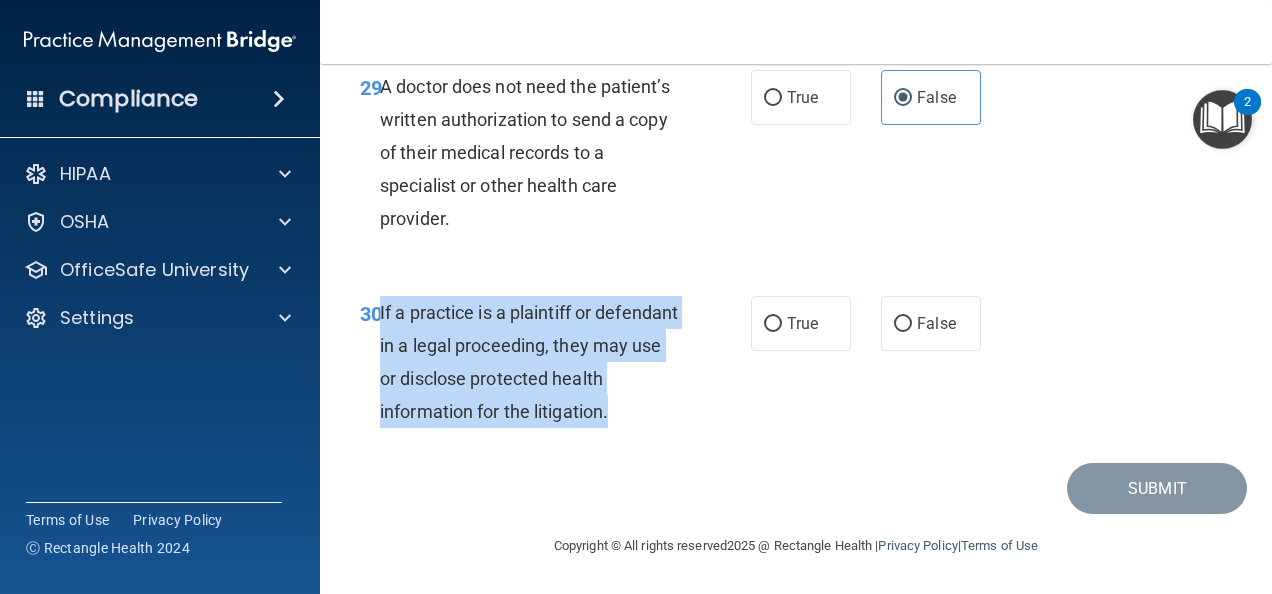 drag, startPoint x: 668, startPoint y: 414, endPoint x: 379, endPoint y: 317, distance: 304.8442 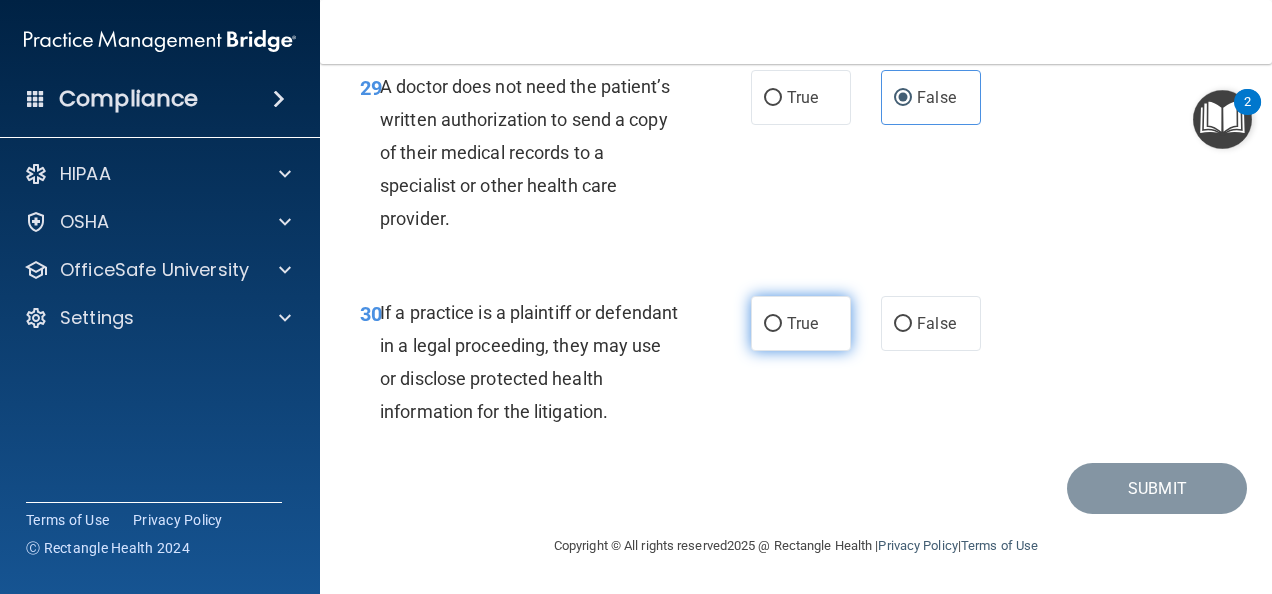 click on "True" at bounding box center [802, 323] 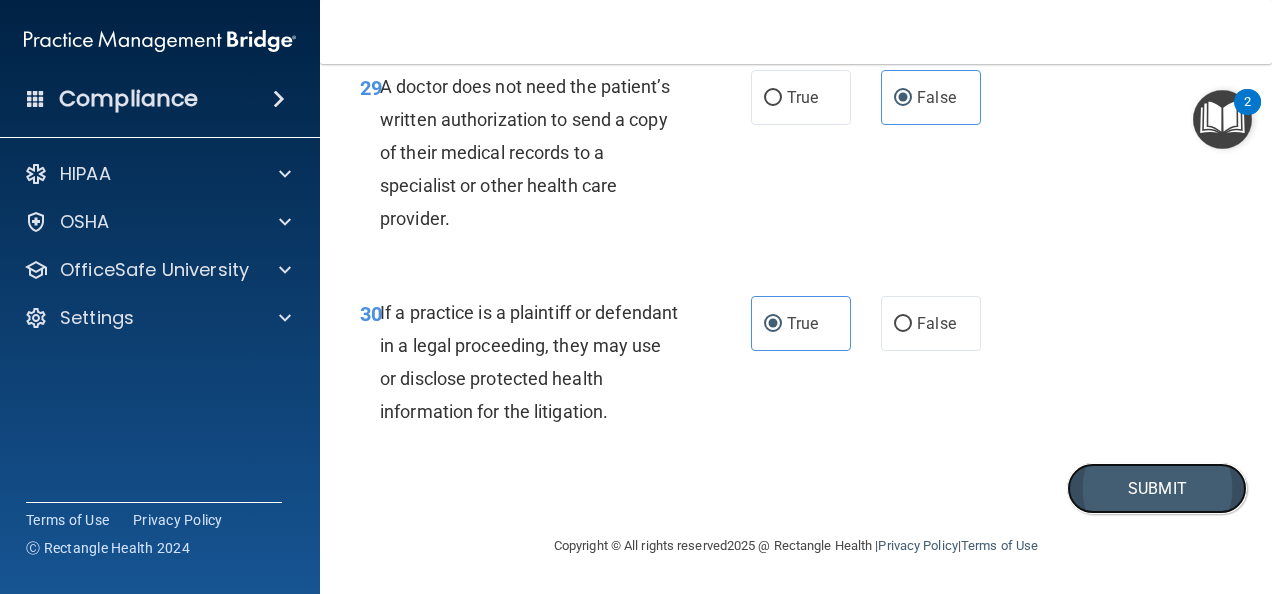 click on "Submit" at bounding box center (1157, 488) 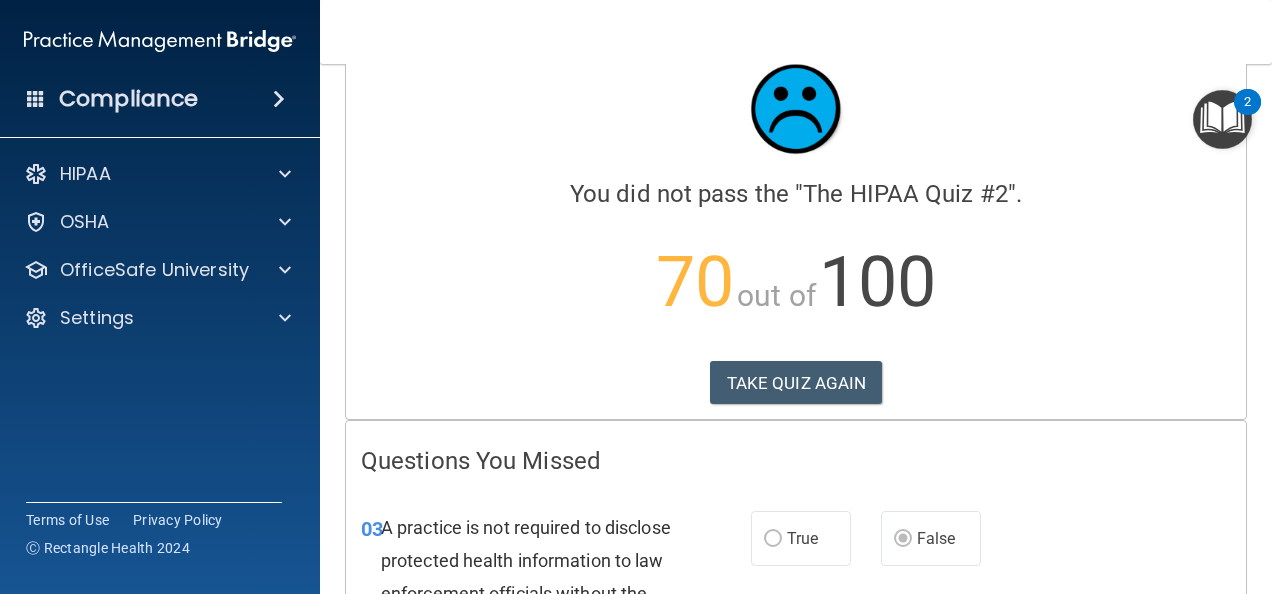 scroll, scrollTop: 0, scrollLeft: 0, axis: both 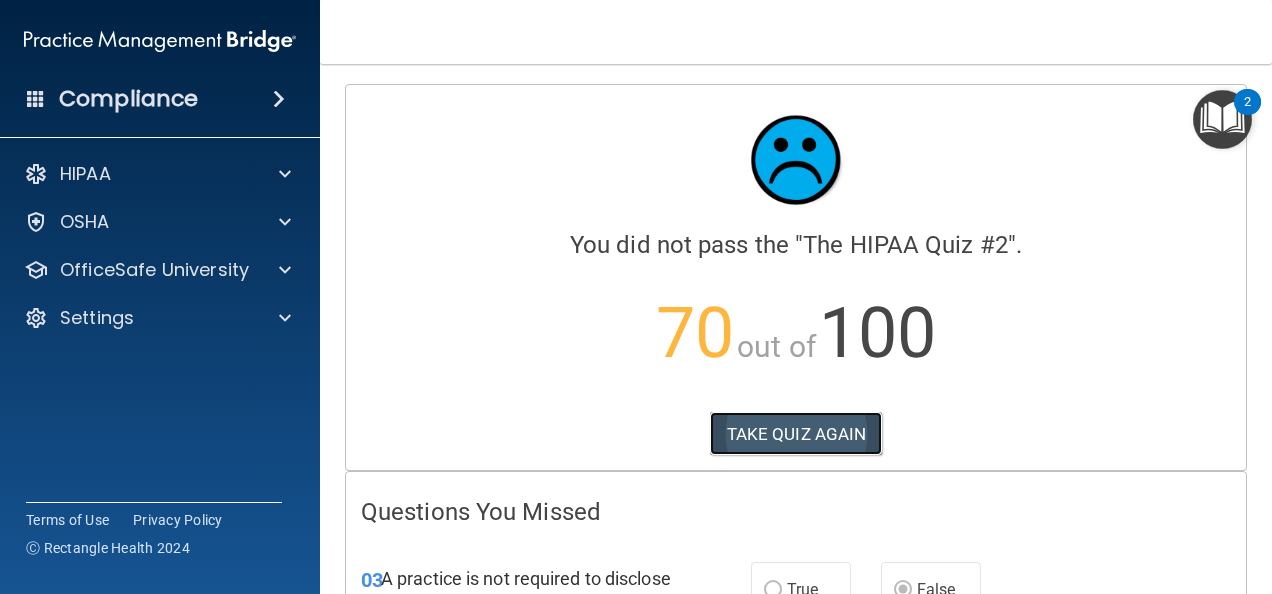 click on "TAKE QUIZ AGAIN" at bounding box center (796, 434) 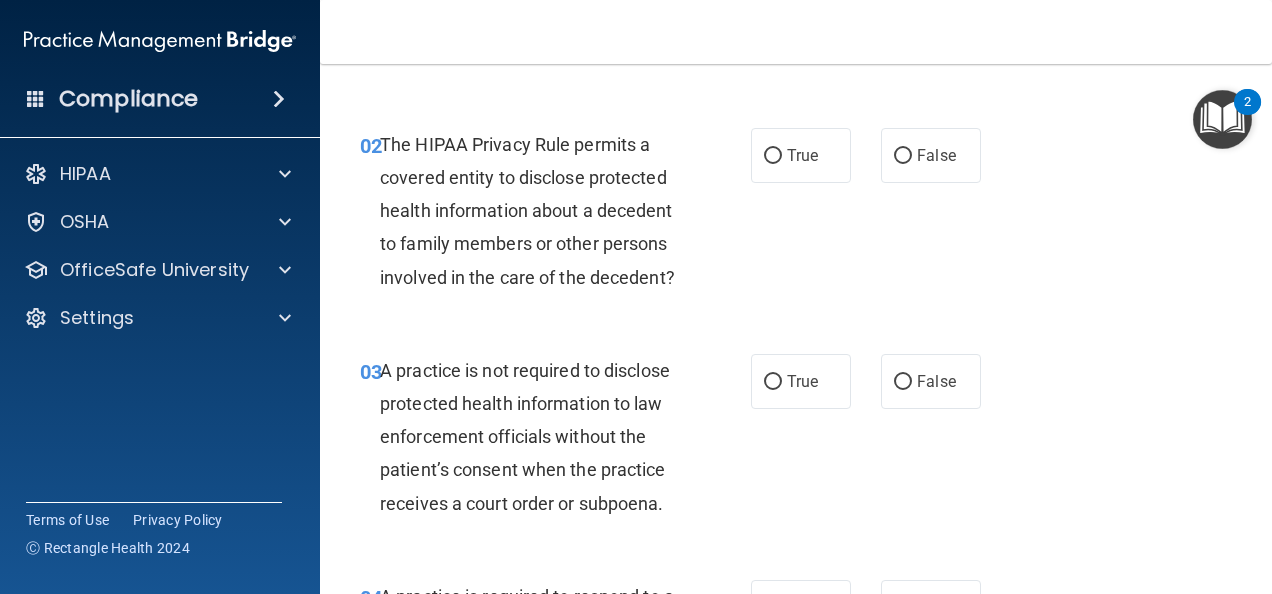 scroll, scrollTop: 300, scrollLeft: 0, axis: vertical 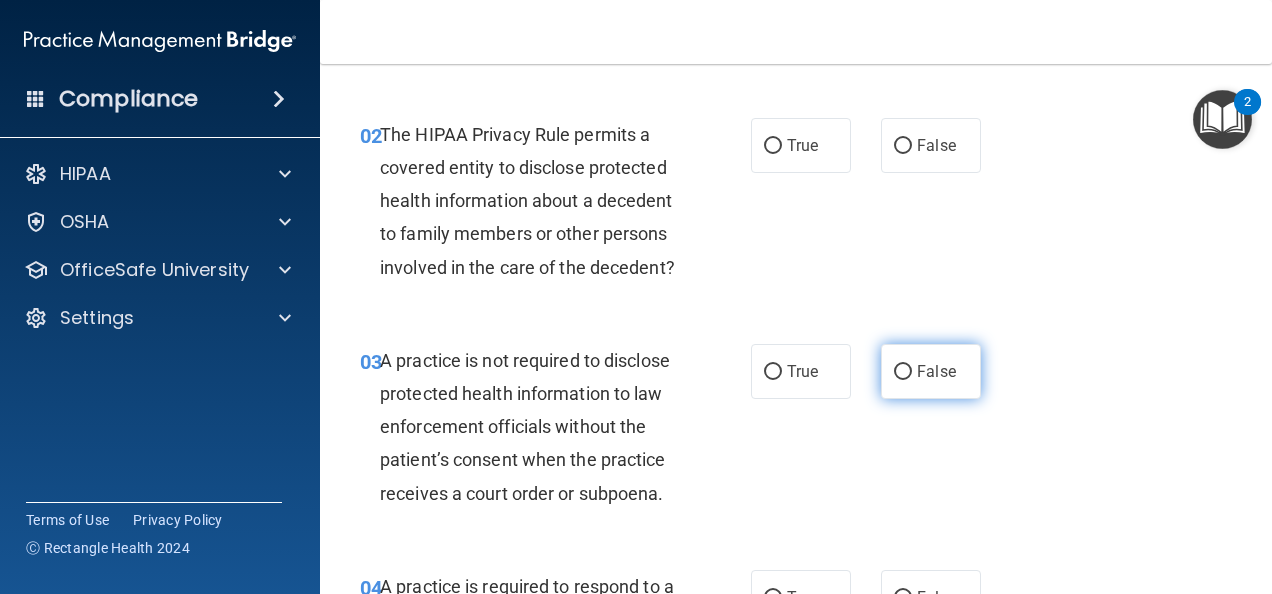 click on "False" at bounding box center (903, 372) 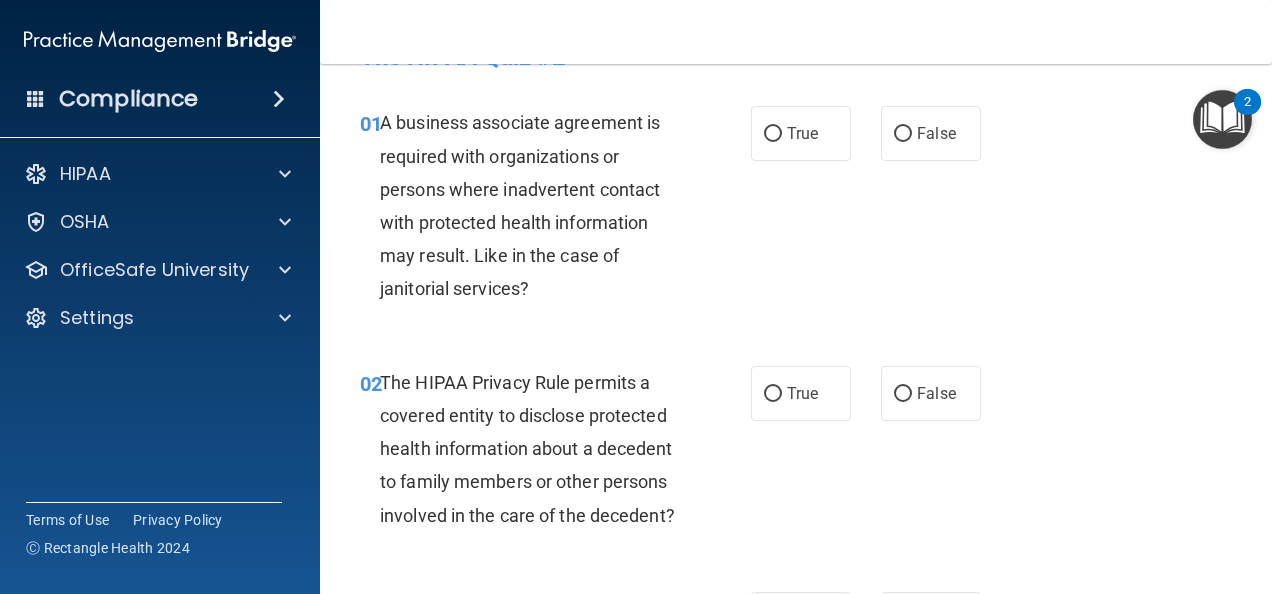 scroll, scrollTop: 0, scrollLeft: 0, axis: both 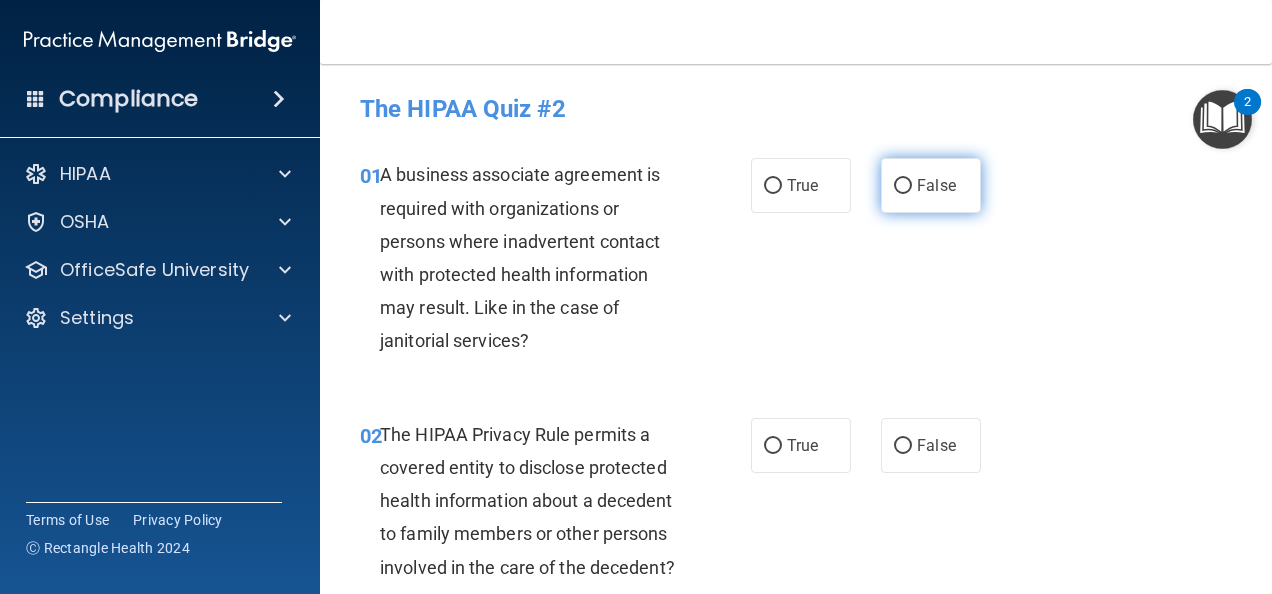 click on "False" at bounding box center [931, 185] 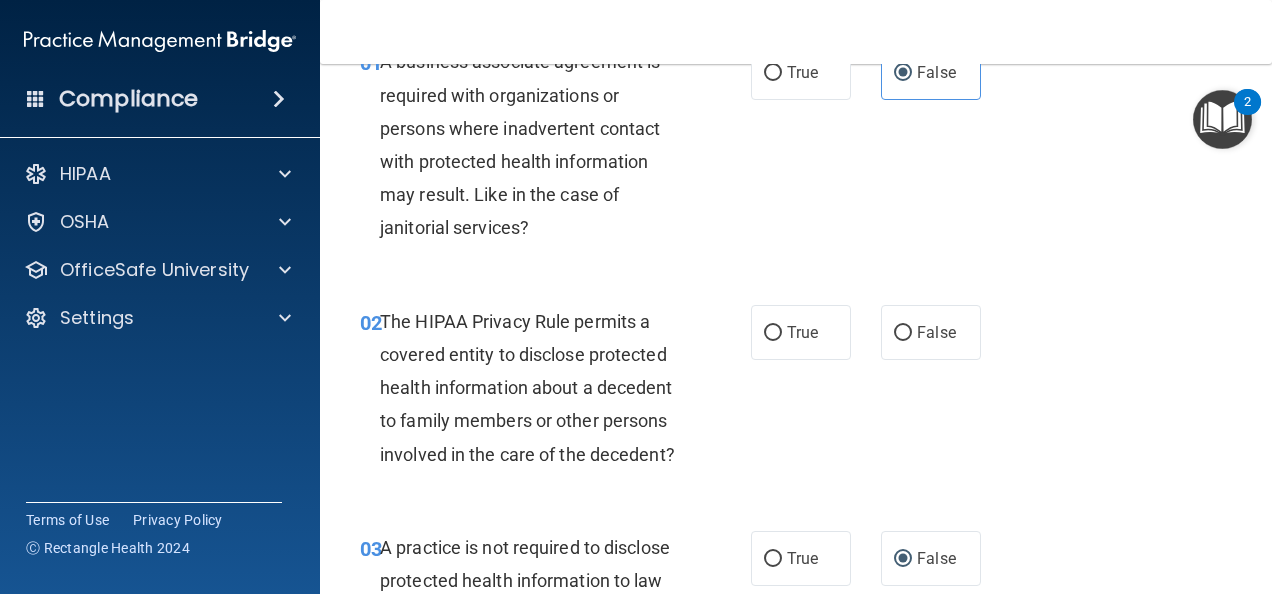 scroll, scrollTop: 200, scrollLeft: 0, axis: vertical 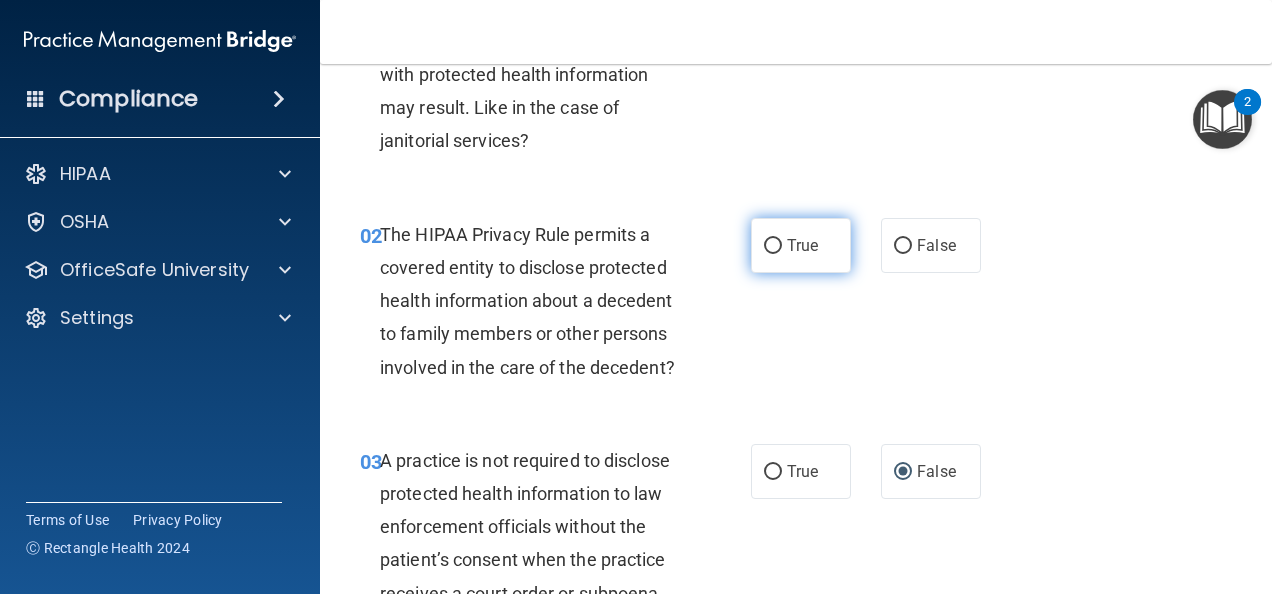click on "True" at bounding box center [801, 245] 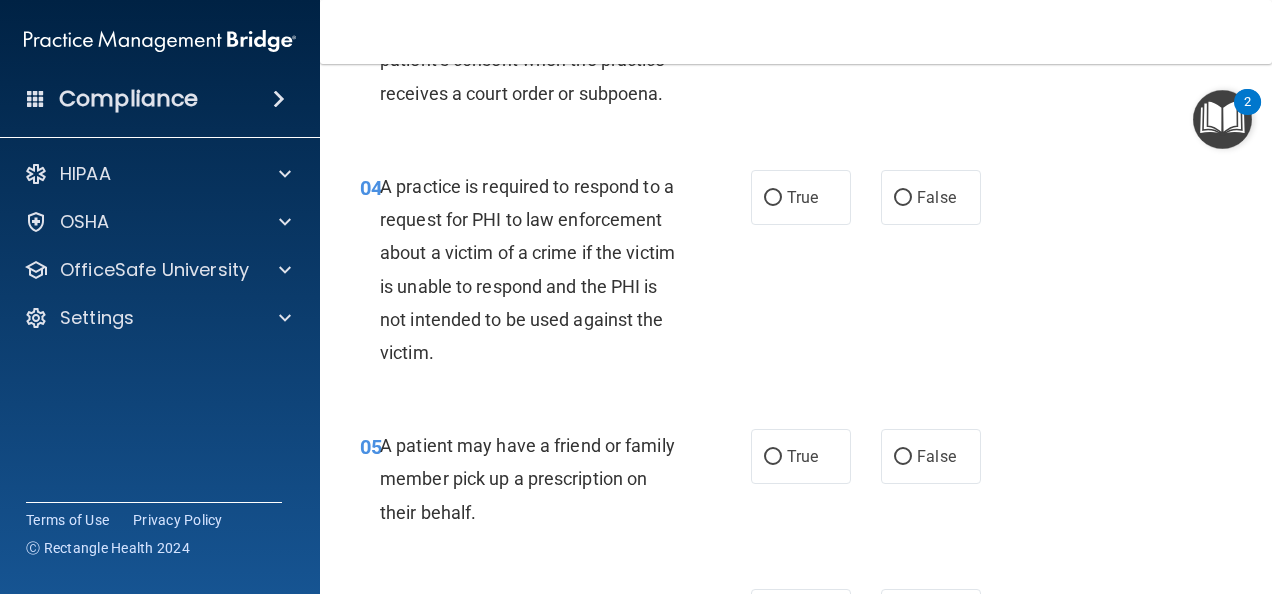 scroll, scrollTop: 800, scrollLeft: 0, axis: vertical 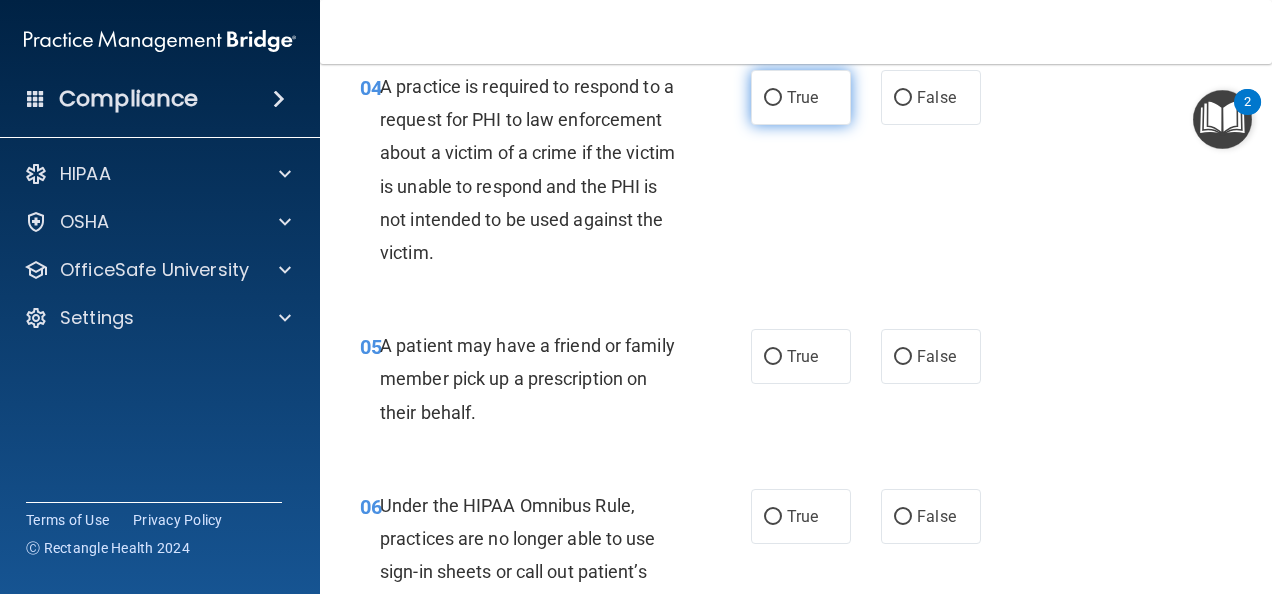 click on "True" at bounding box center [801, 97] 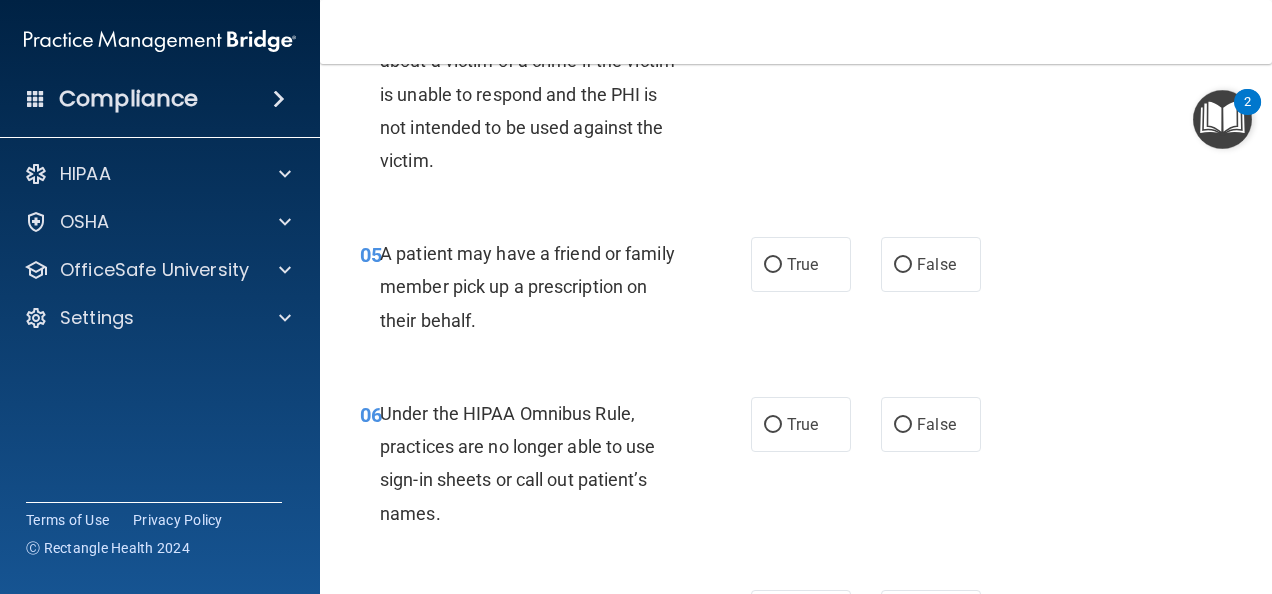 scroll, scrollTop: 1000, scrollLeft: 0, axis: vertical 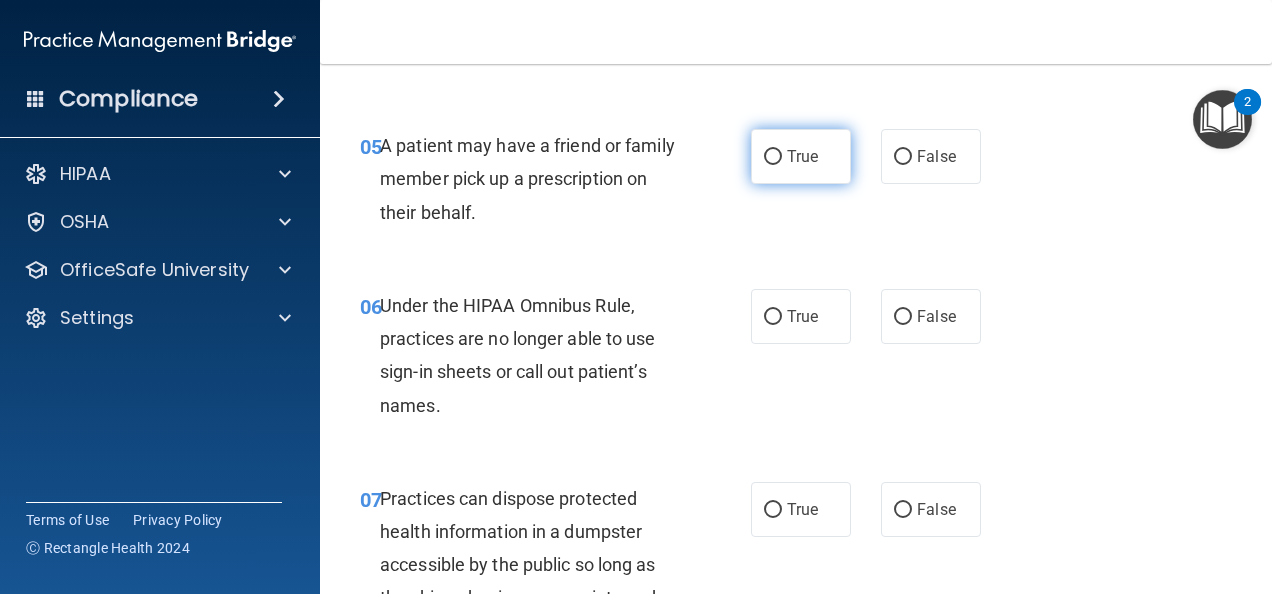 click on "True" at bounding box center (801, 156) 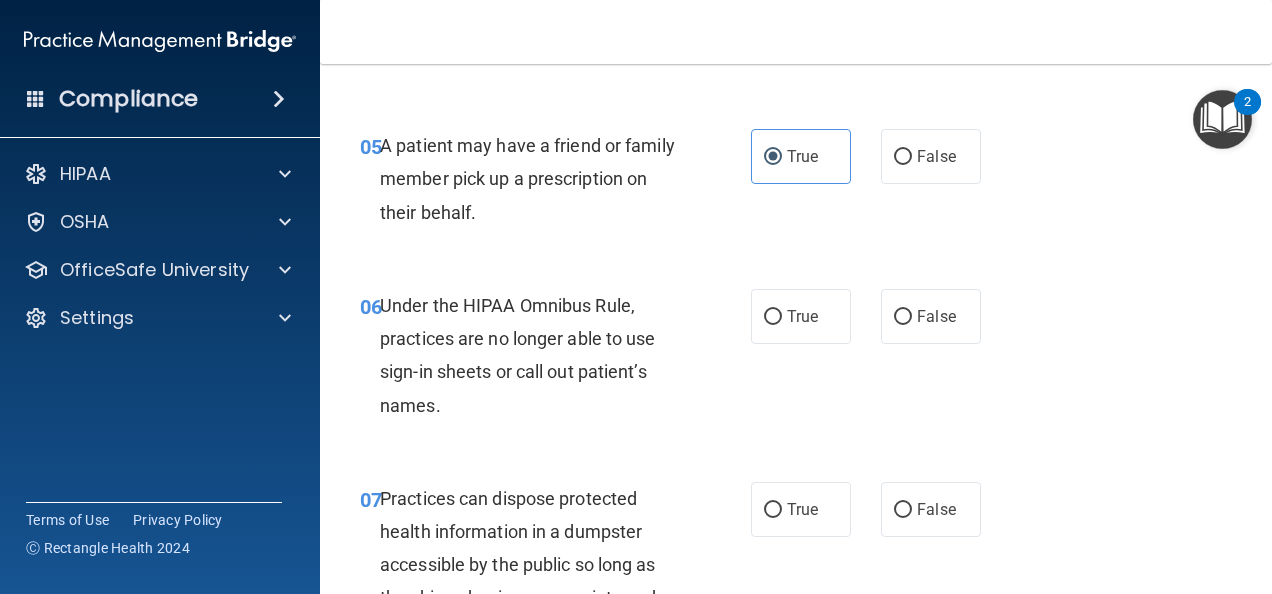scroll, scrollTop: 1200, scrollLeft: 0, axis: vertical 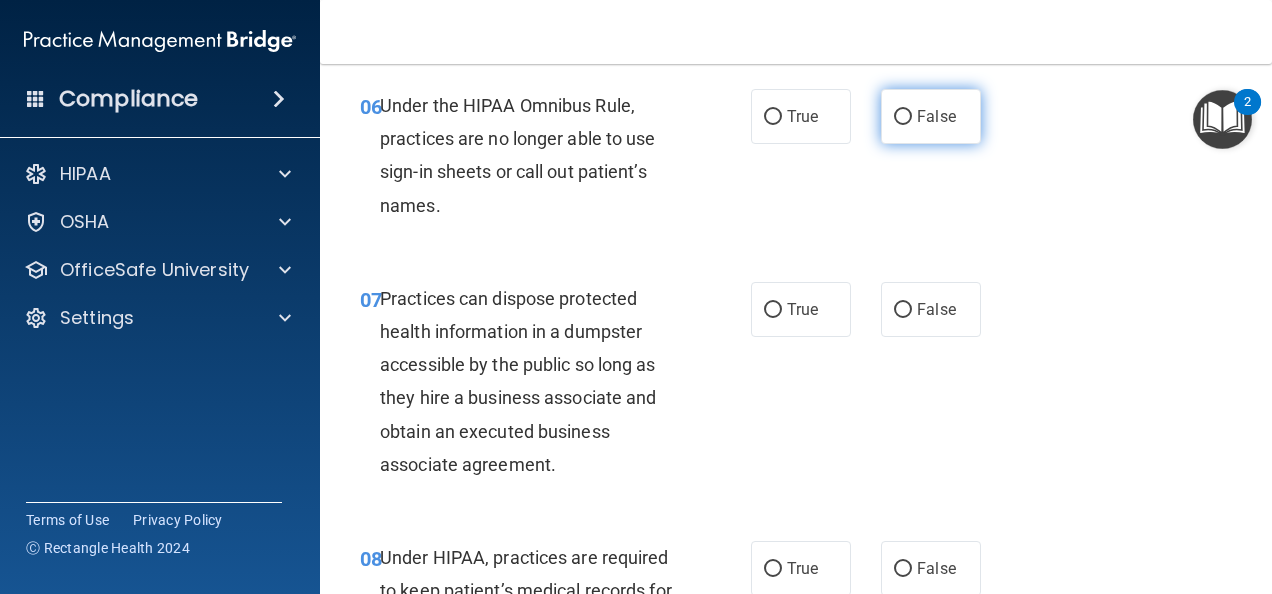click on "False" at bounding box center (903, 117) 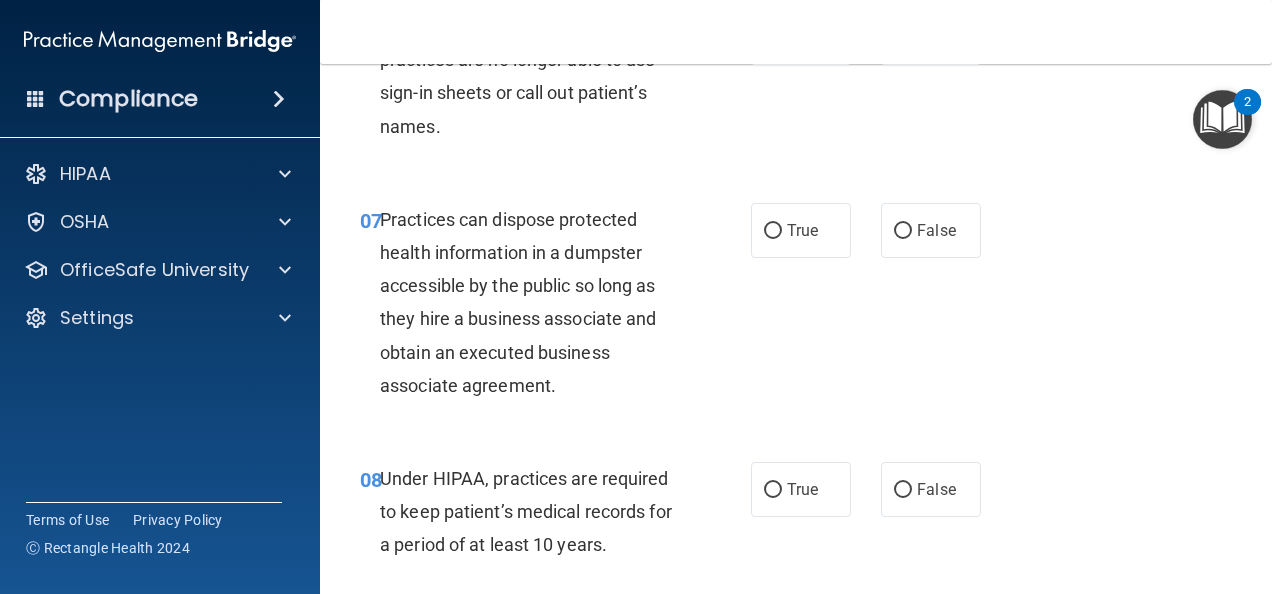 scroll, scrollTop: 1400, scrollLeft: 0, axis: vertical 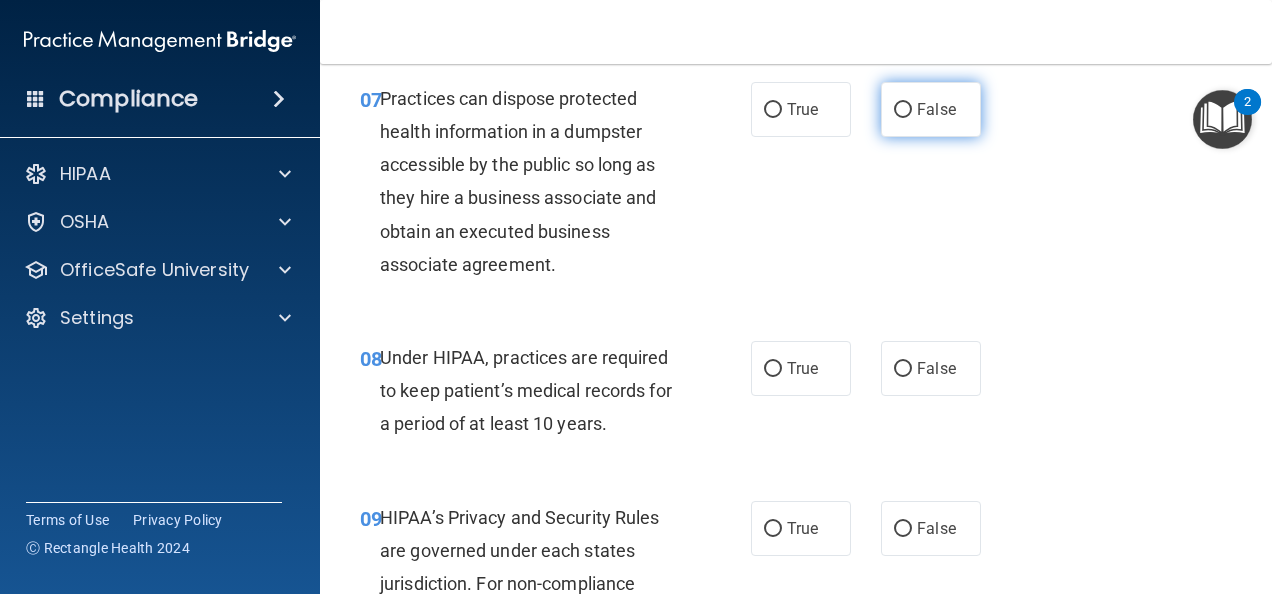 click on "False" at bounding box center (931, 109) 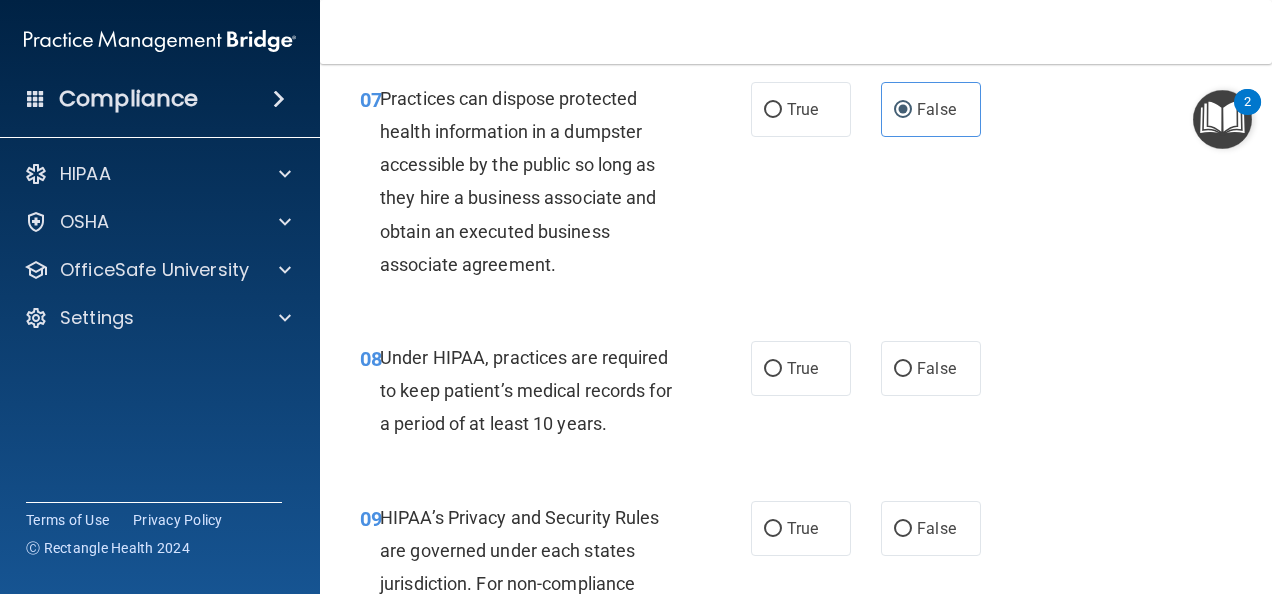 scroll, scrollTop: 1600, scrollLeft: 0, axis: vertical 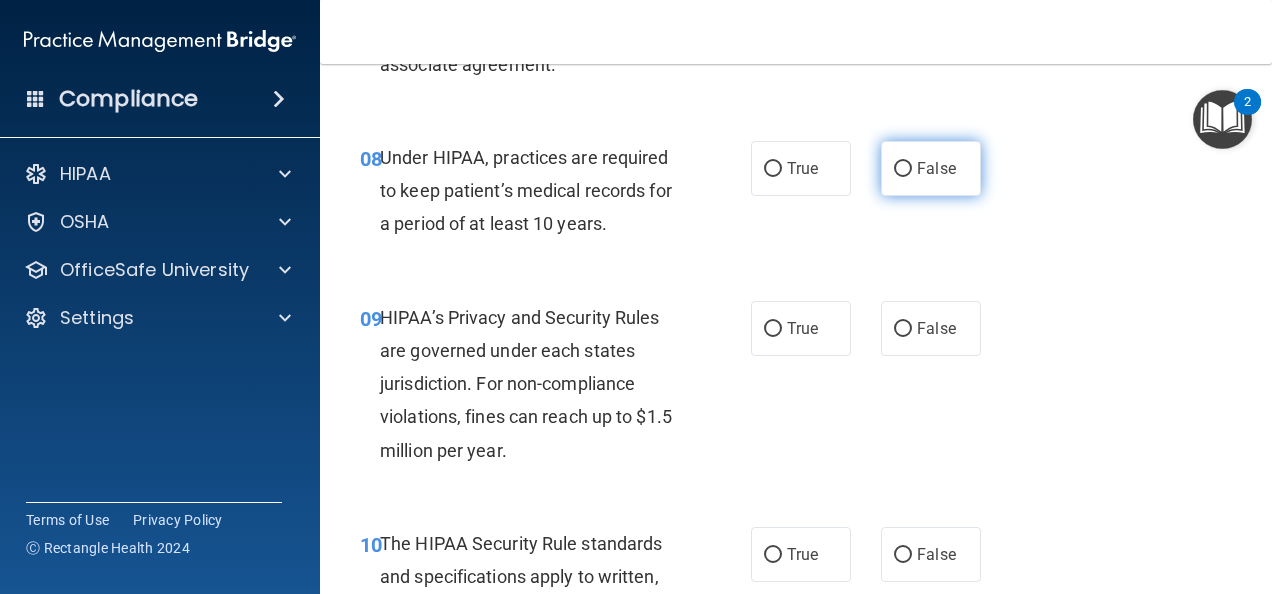 click on "False" at bounding box center [931, 168] 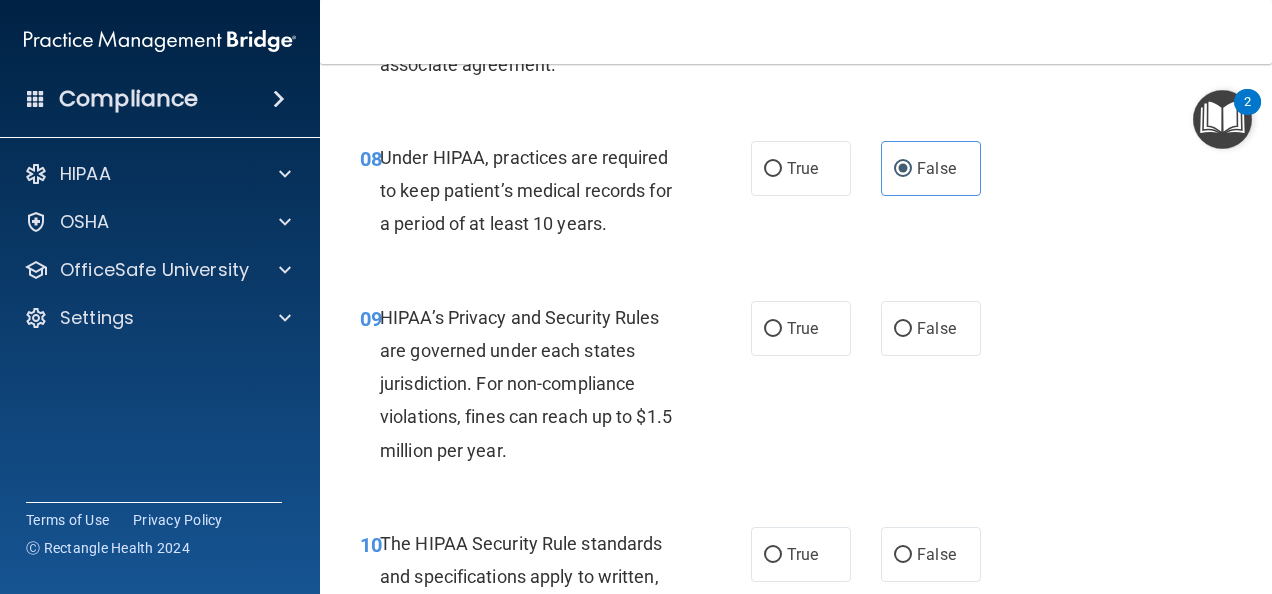 scroll, scrollTop: 1800, scrollLeft: 0, axis: vertical 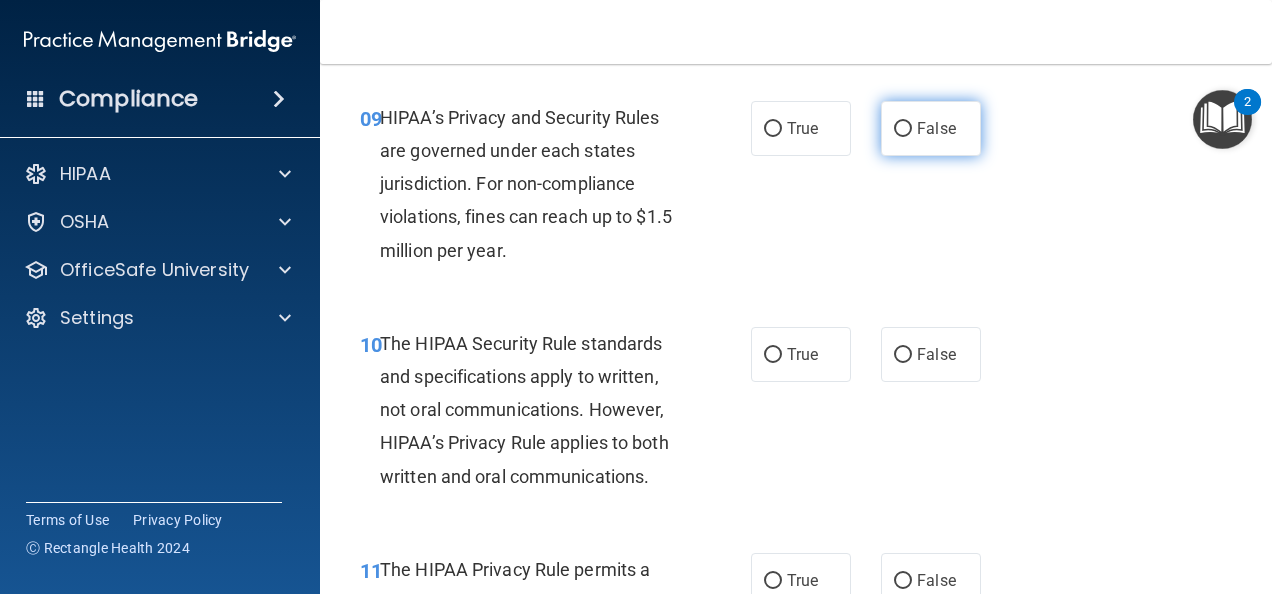 click on "False" at bounding box center [903, 129] 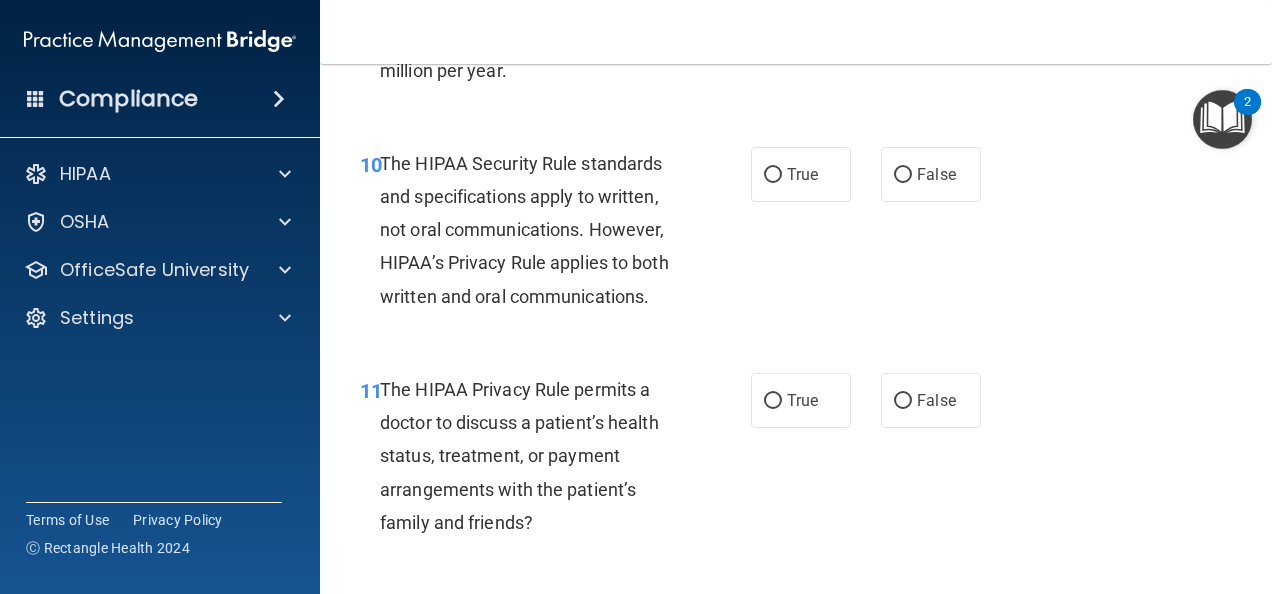 scroll, scrollTop: 2000, scrollLeft: 0, axis: vertical 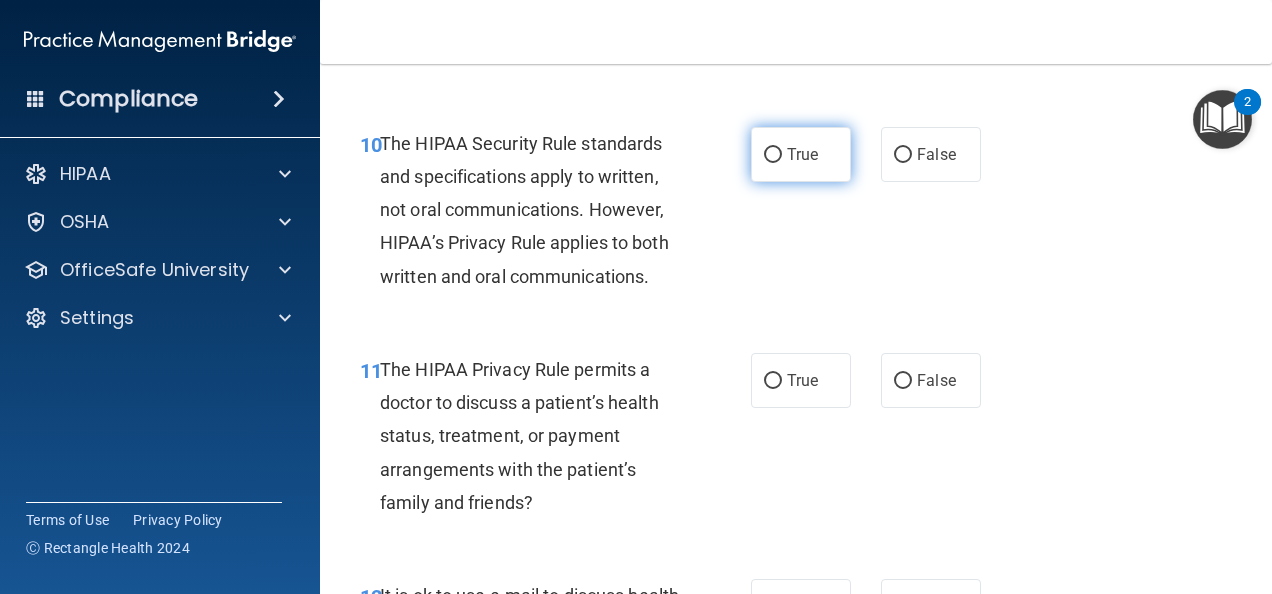 click on "True" at bounding box center [801, 154] 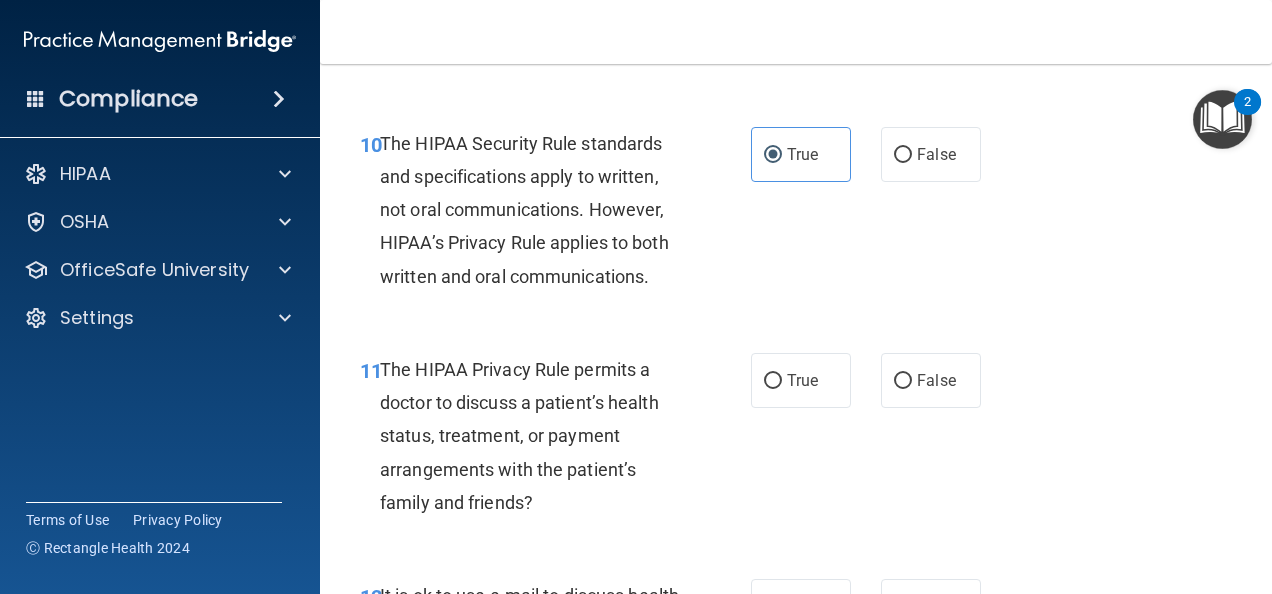 scroll, scrollTop: 2200, scrollLeft: 0, axis: vertical 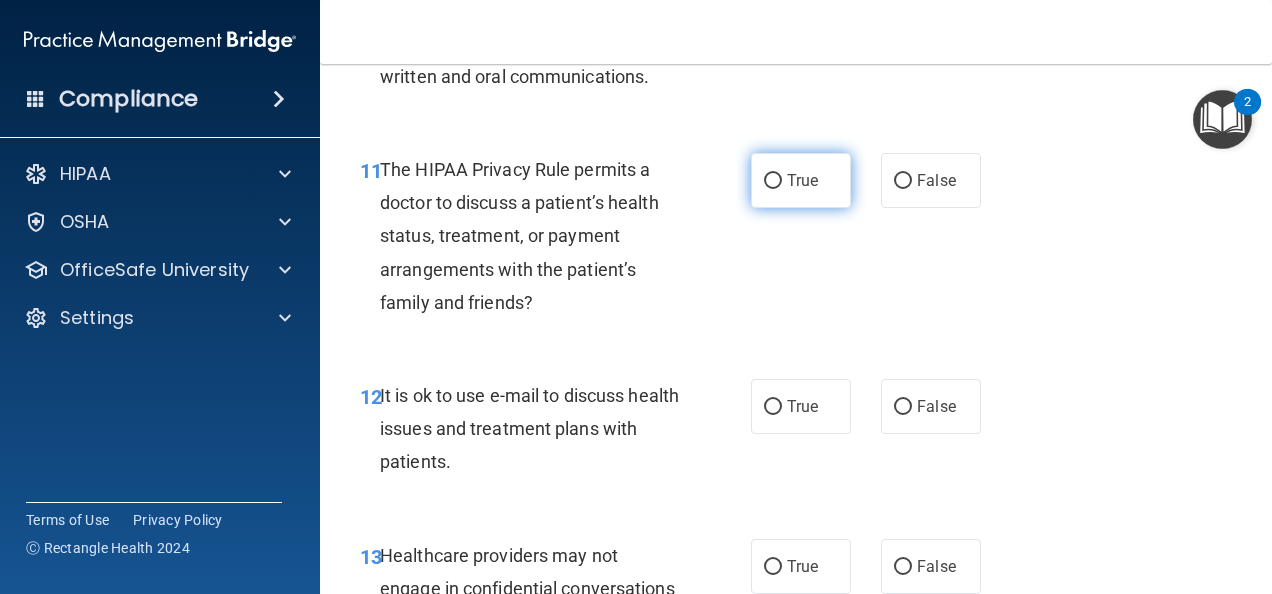 click on "True" at bounding box center [773, 181] 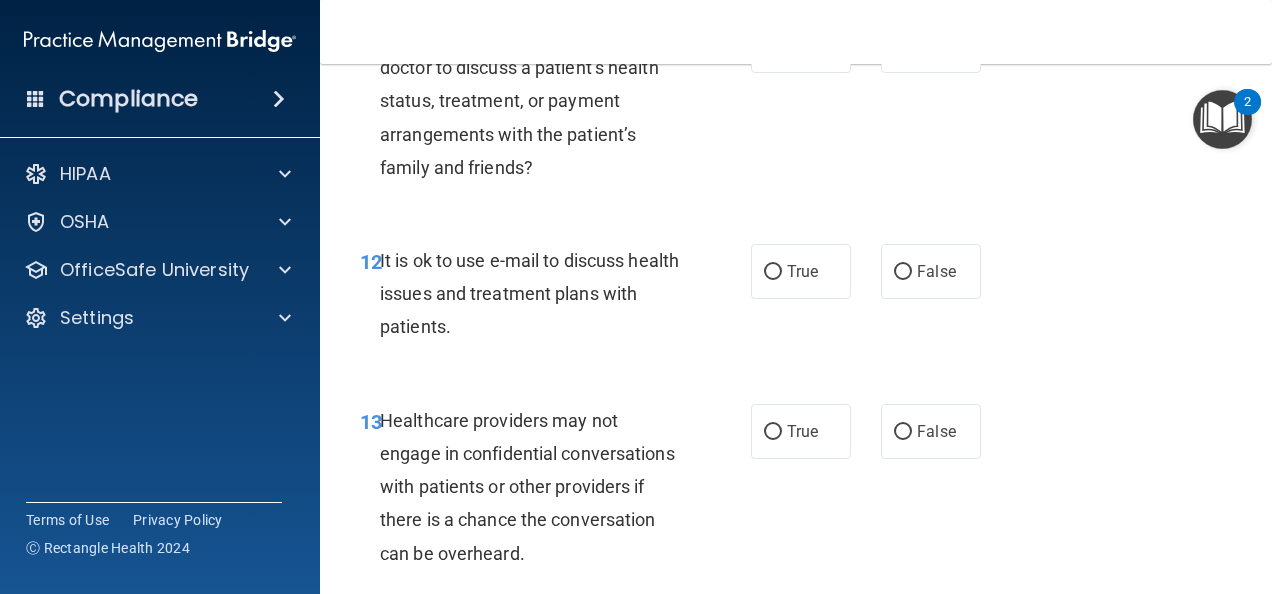 scroll, scrollTop: 2500, scrollLeft: 0, axis: vertical 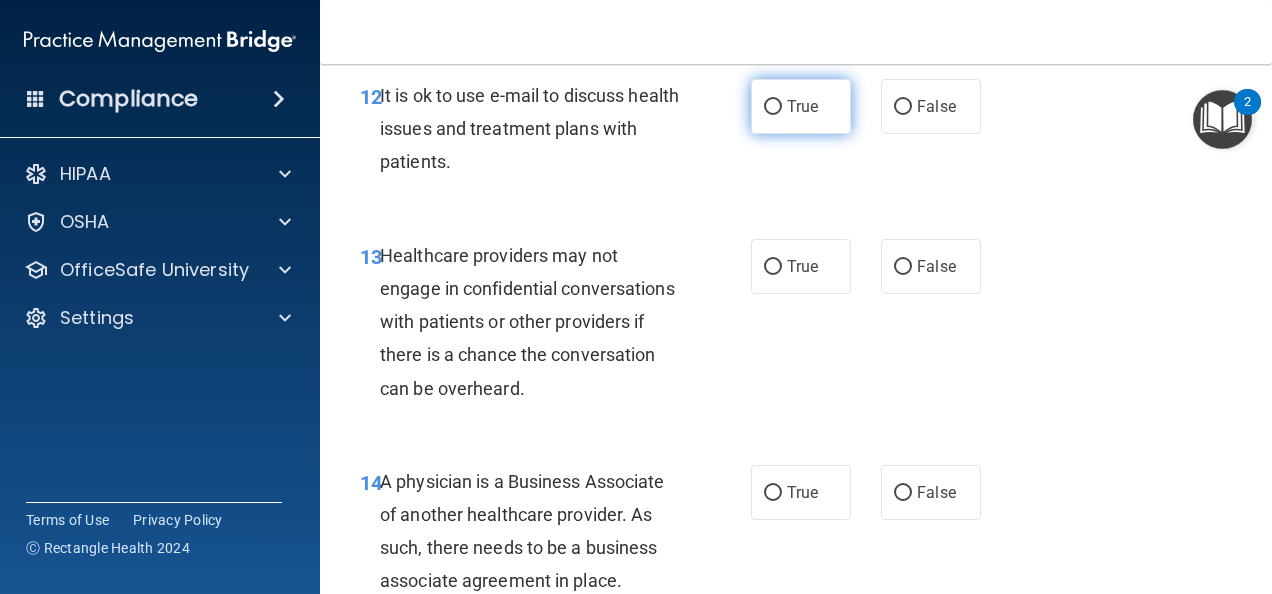 click on "True" at bounding box center [802, 106] 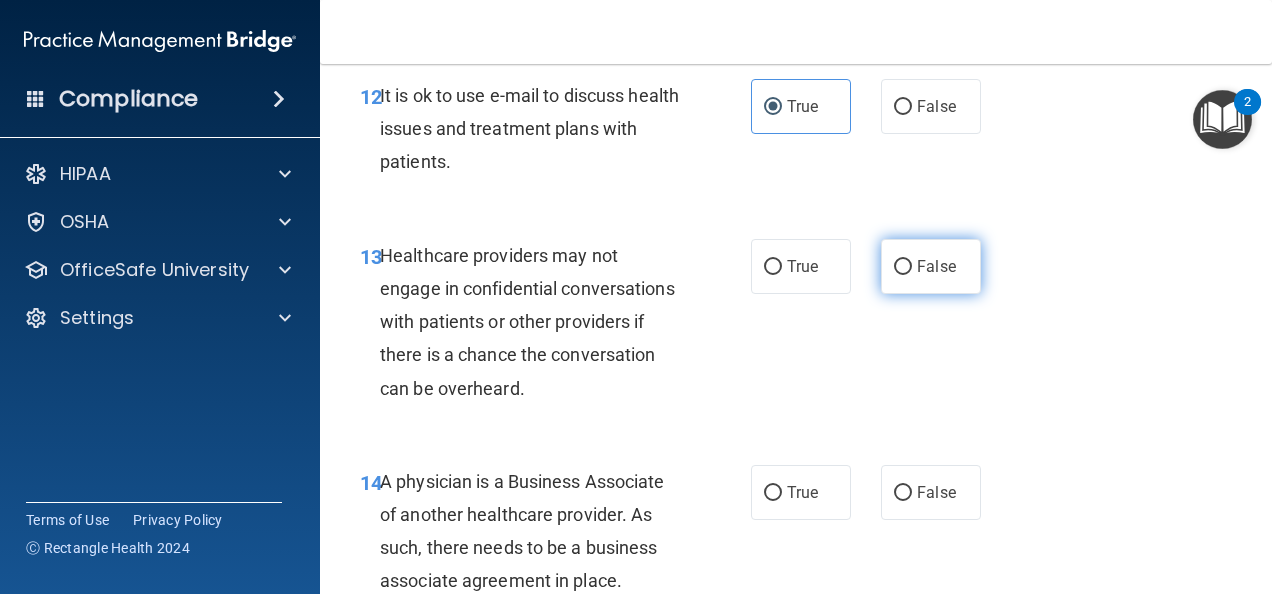 click on "False" at bounding box center [903, 267] 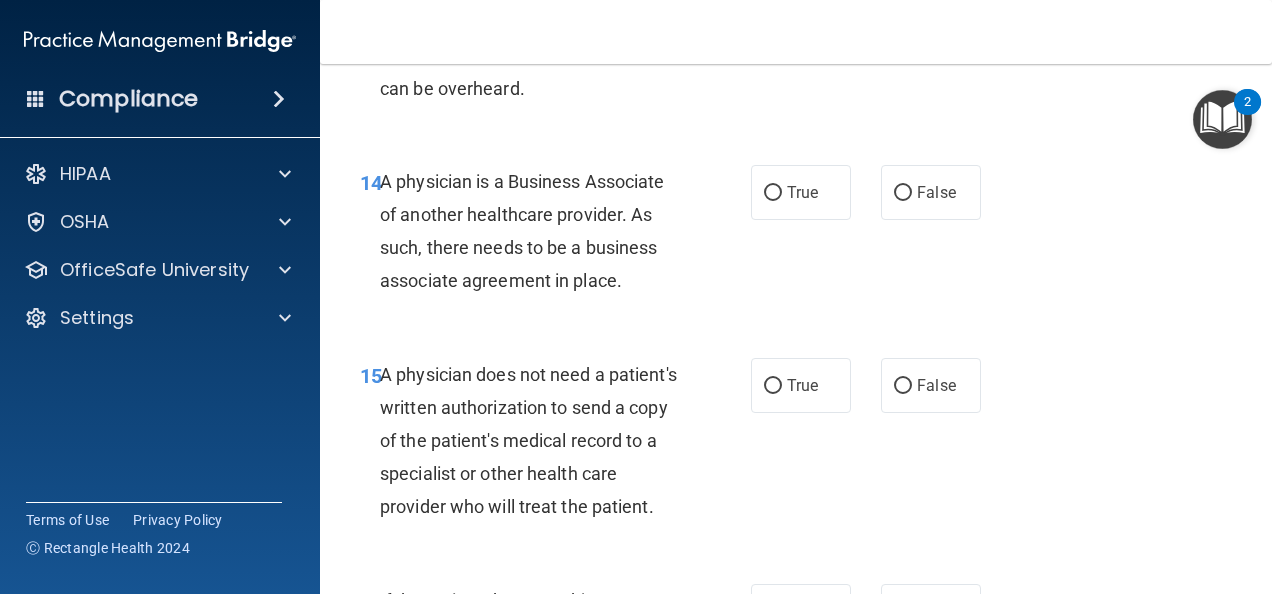 scroll, scrollTop: 2900, scrollLeft: 0, axis: vertical 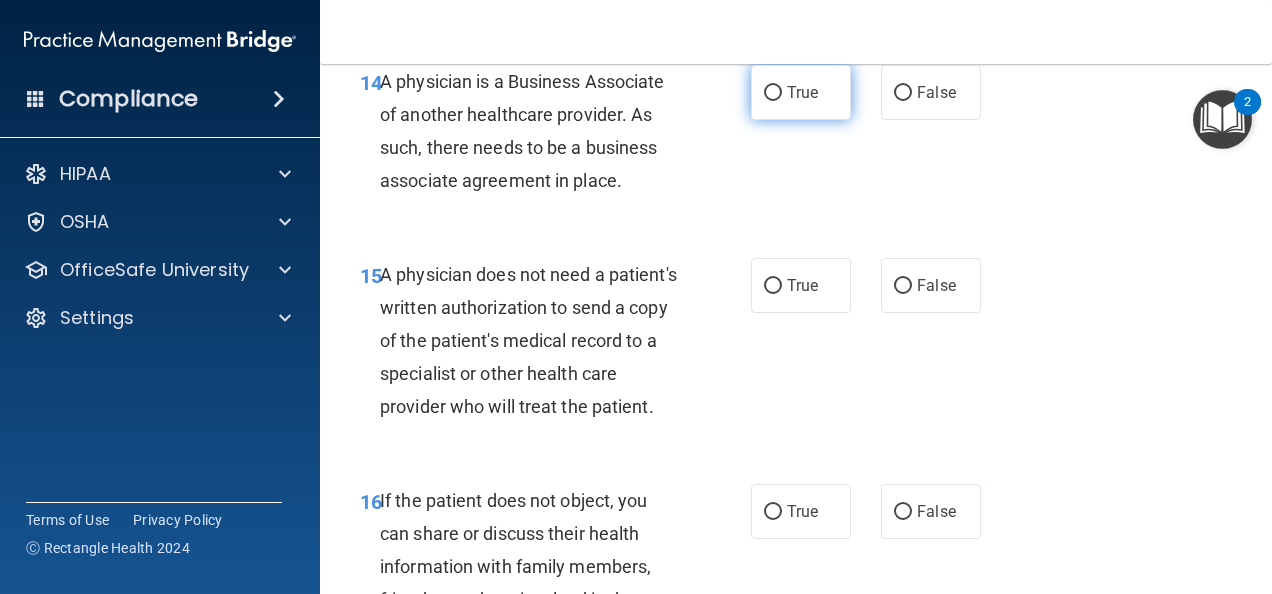 click on "True" at bounding box center (801, 92) 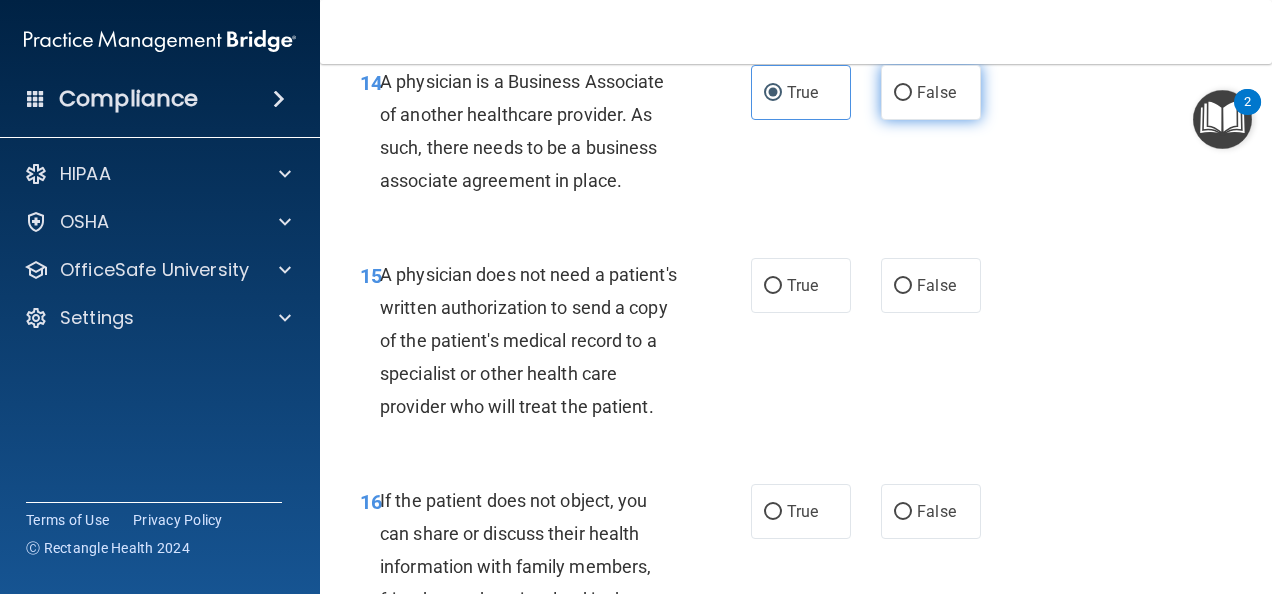 click on "False" at bounding box center [936, 92] 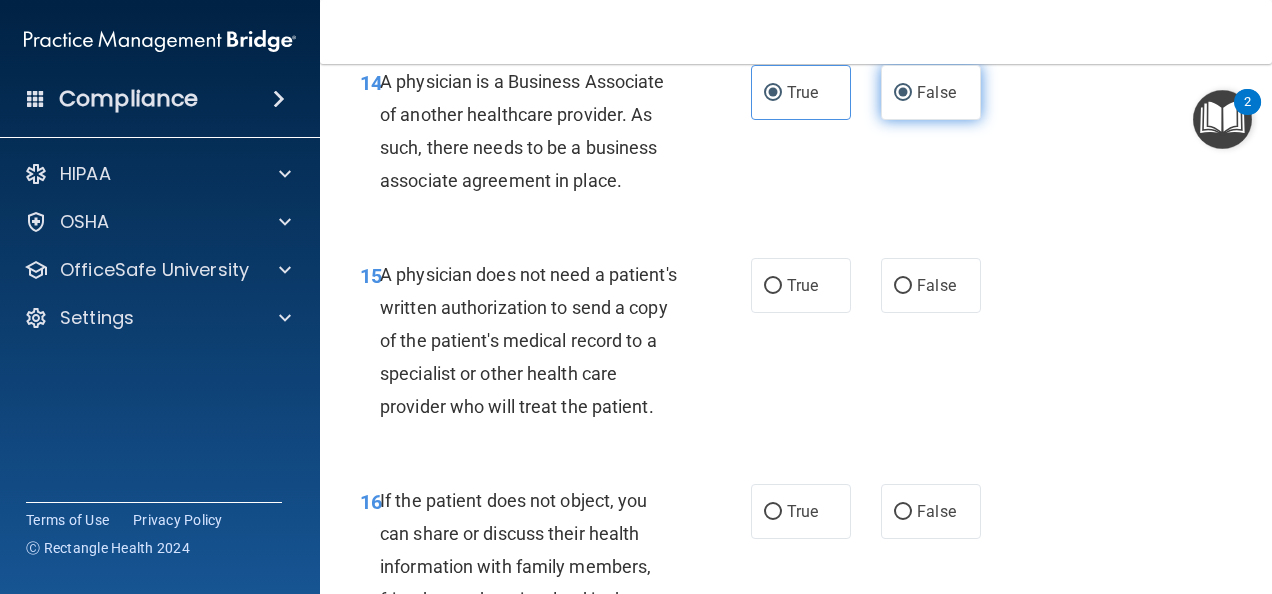 radio on "false" 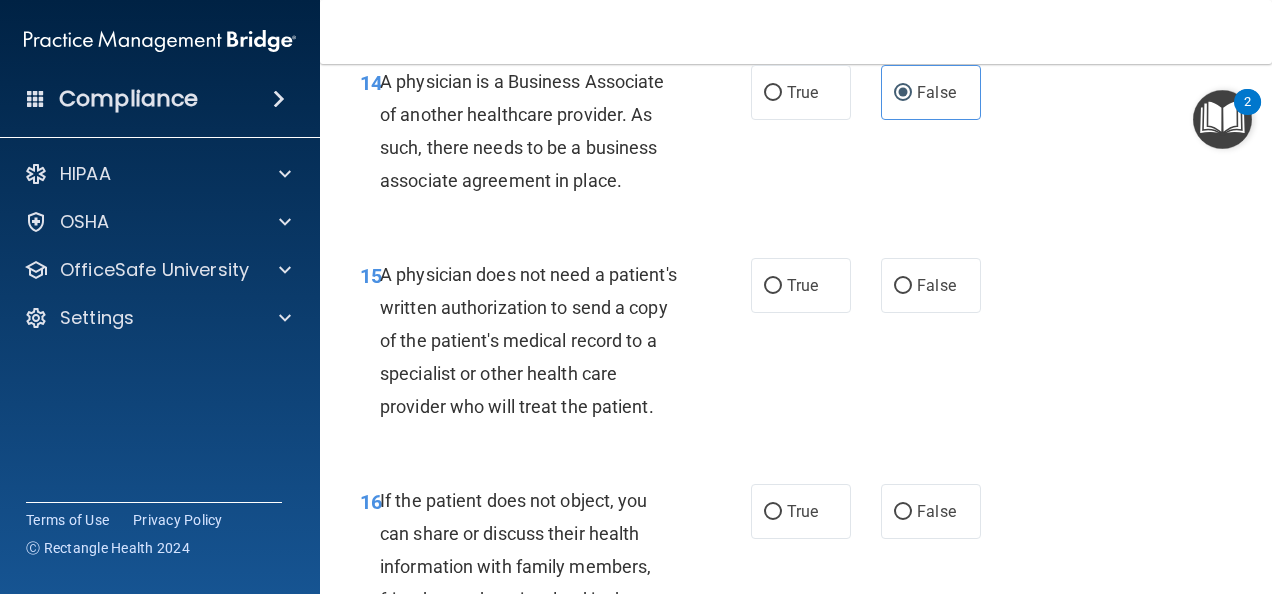 scroll, scrollTop: 3100, scrollLeft: 0, axis: vertical 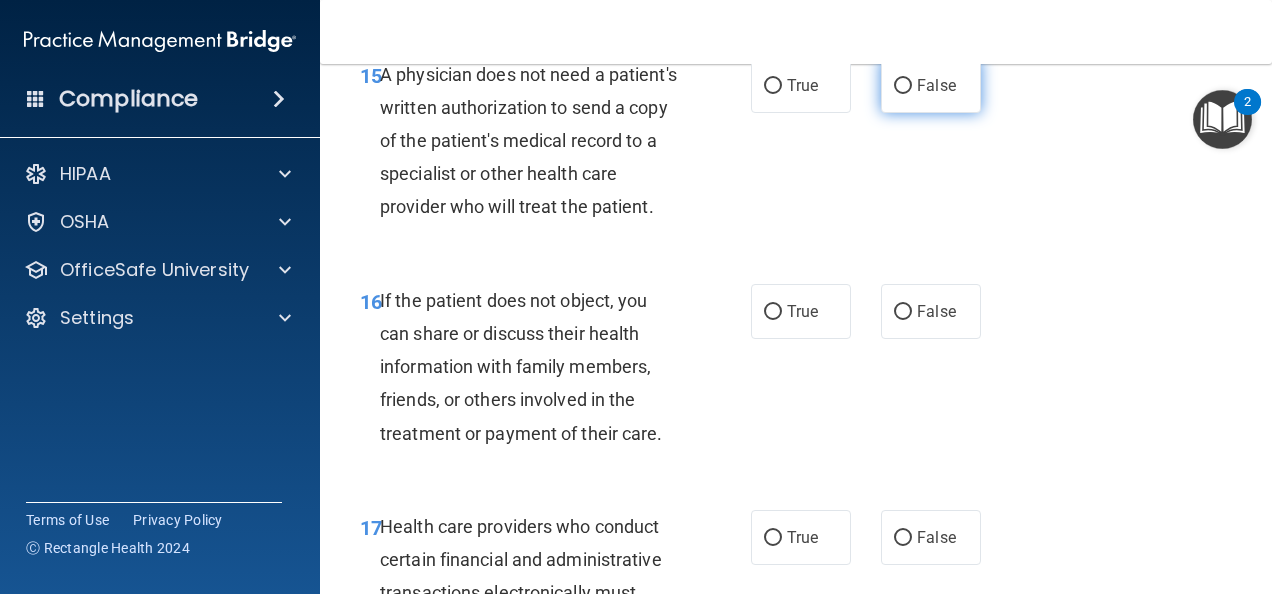 click on "False" at bounding box center [936, 85] 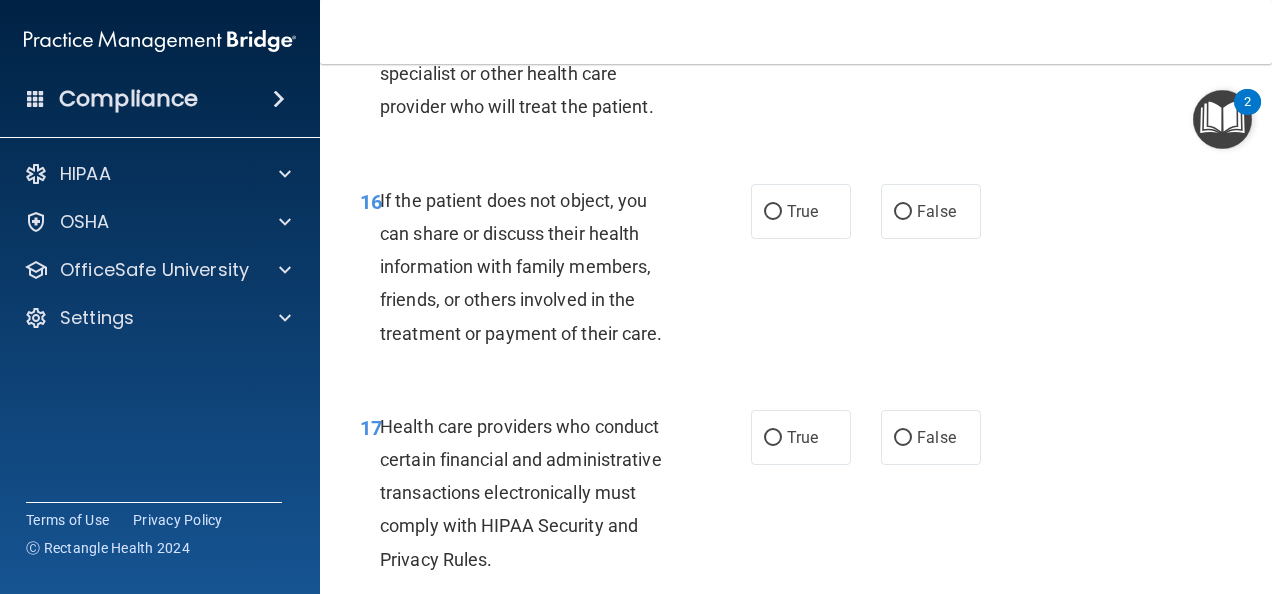 scroll, scrollTop: 3100, scrollLeft: 0, axis: vertical 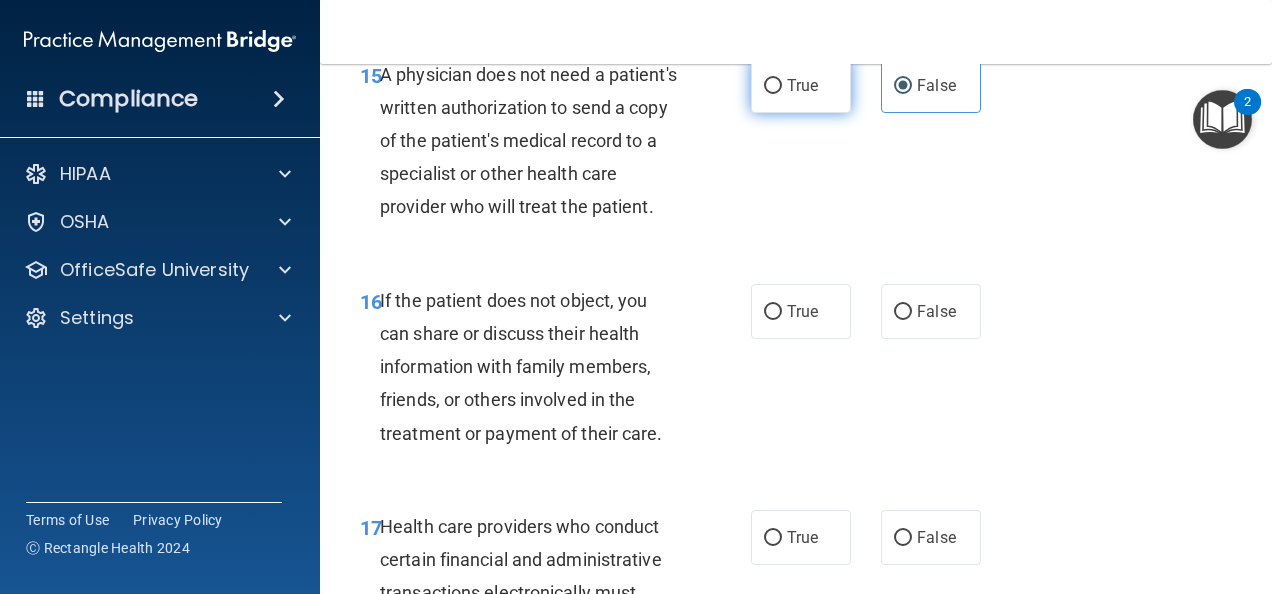 click on "True" at bounding box center [802, 85] 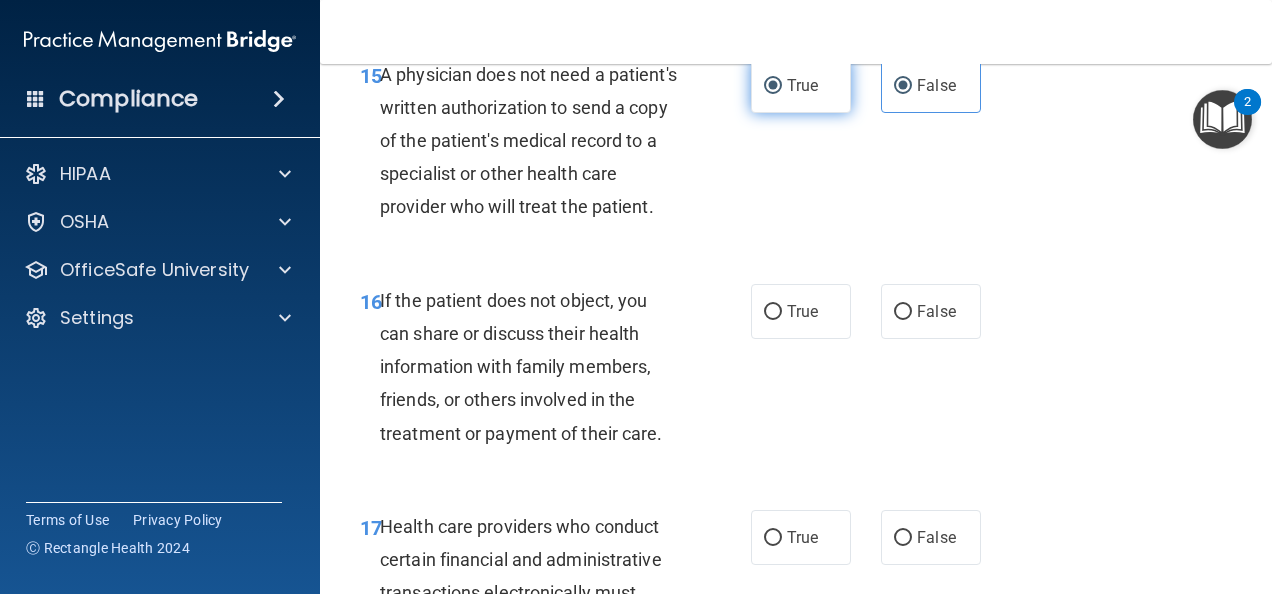 radio on "false" 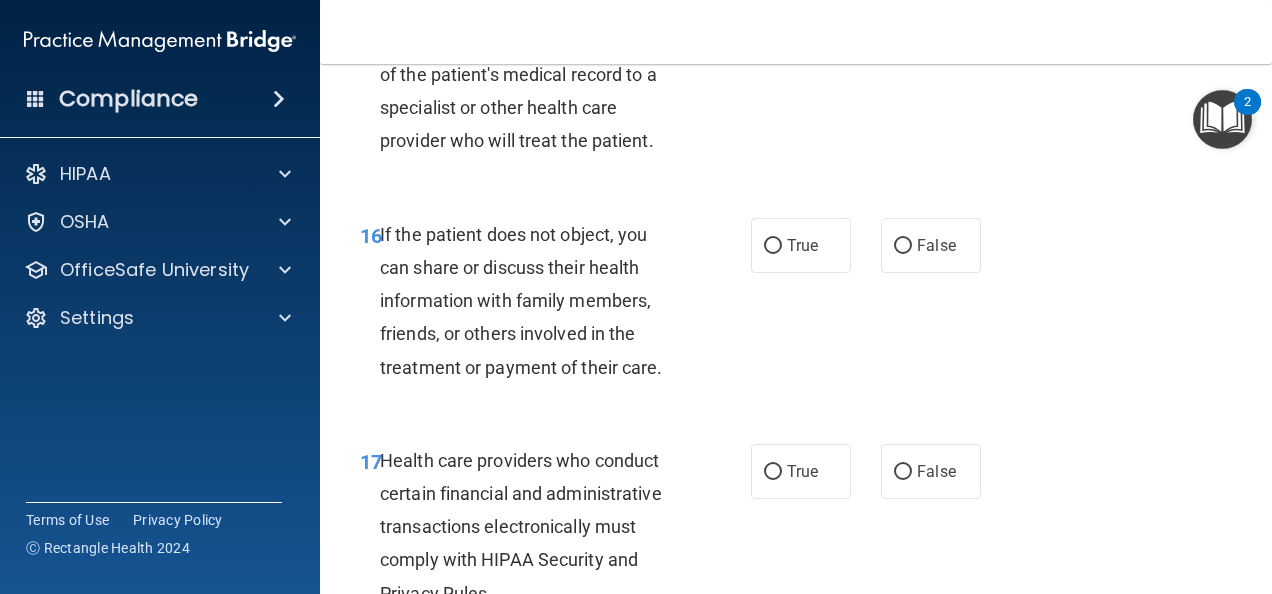 scroll, scrollTop: 3300, scrollLeft: 0, axis: vertical 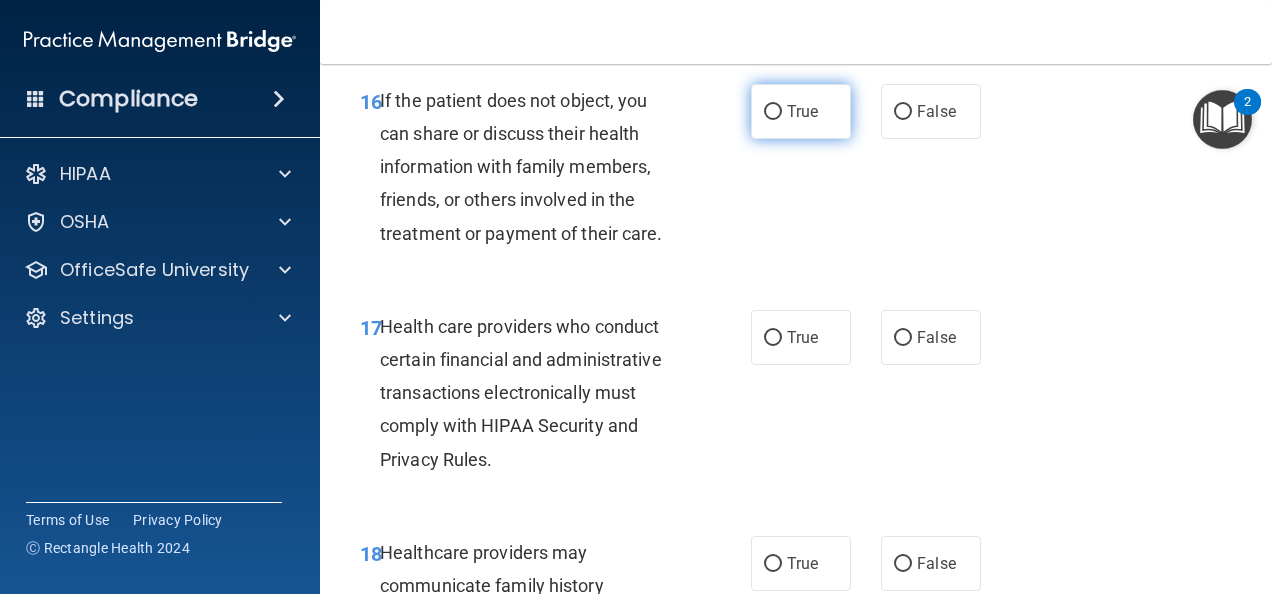 click on "True" at bounding box center [801, 111] 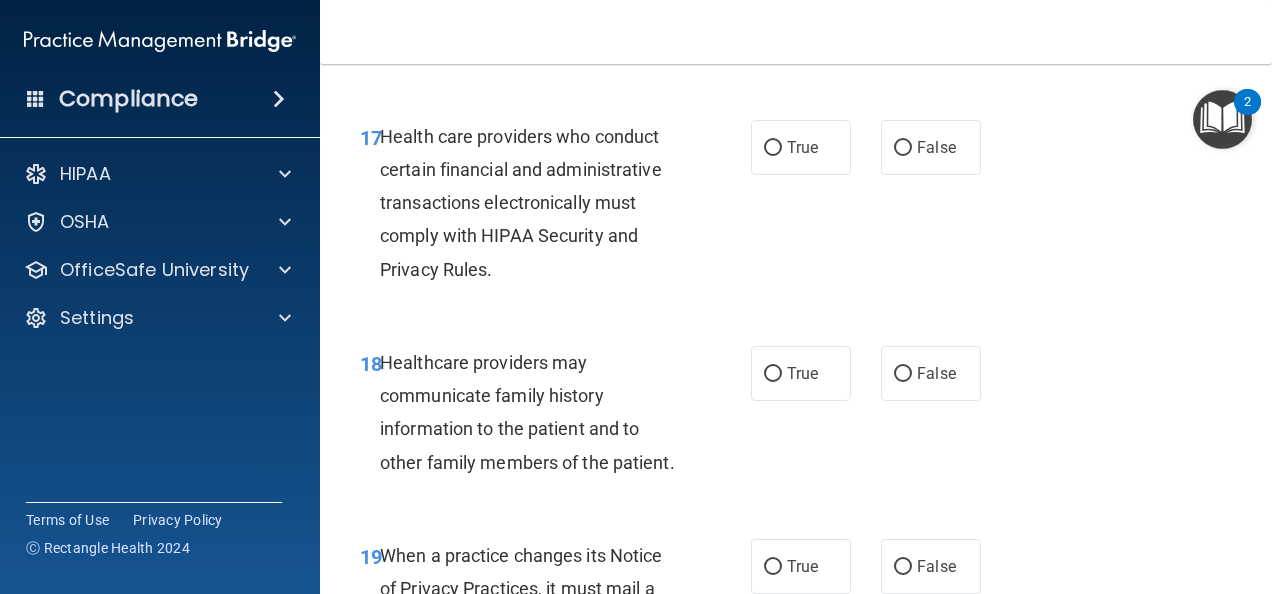 scroll, scrollTop: 3500, scrollLeft: 0, axis: vertical 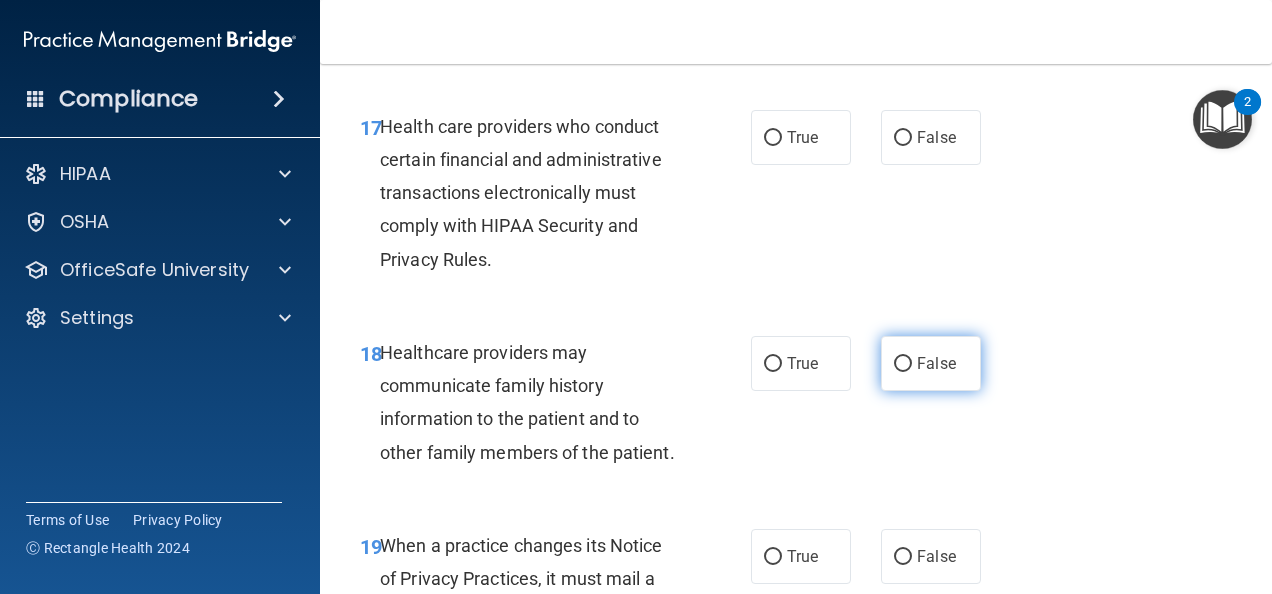 click on "False" at bounding box center [931, 363] 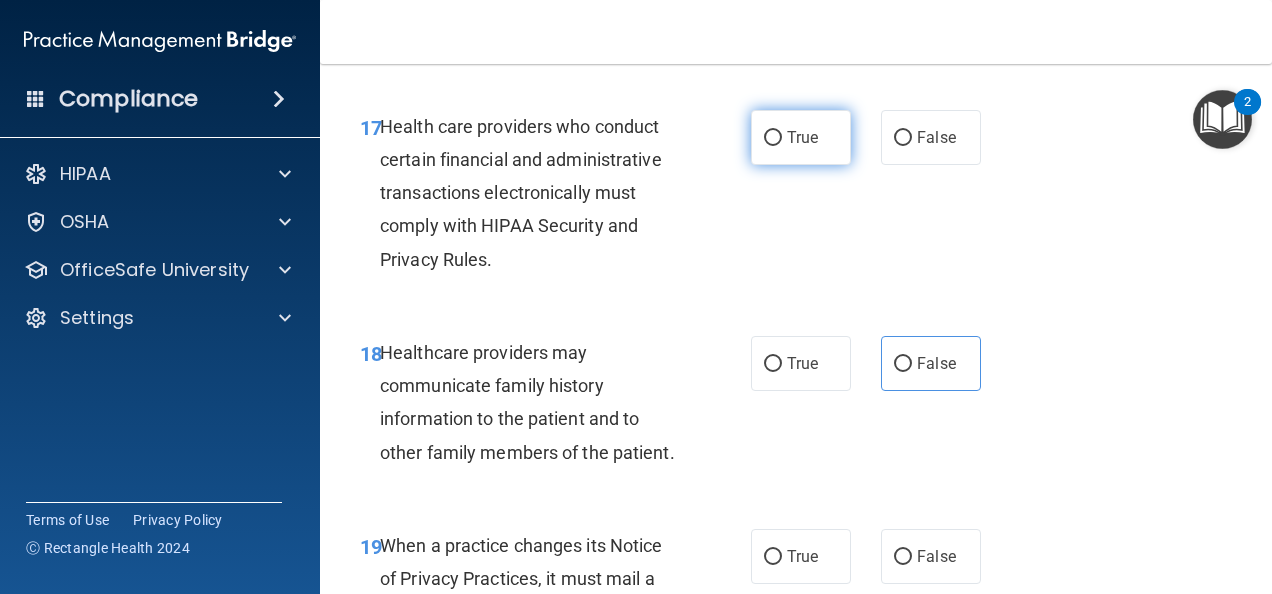 click on "True" at bounding box center [773, 138] 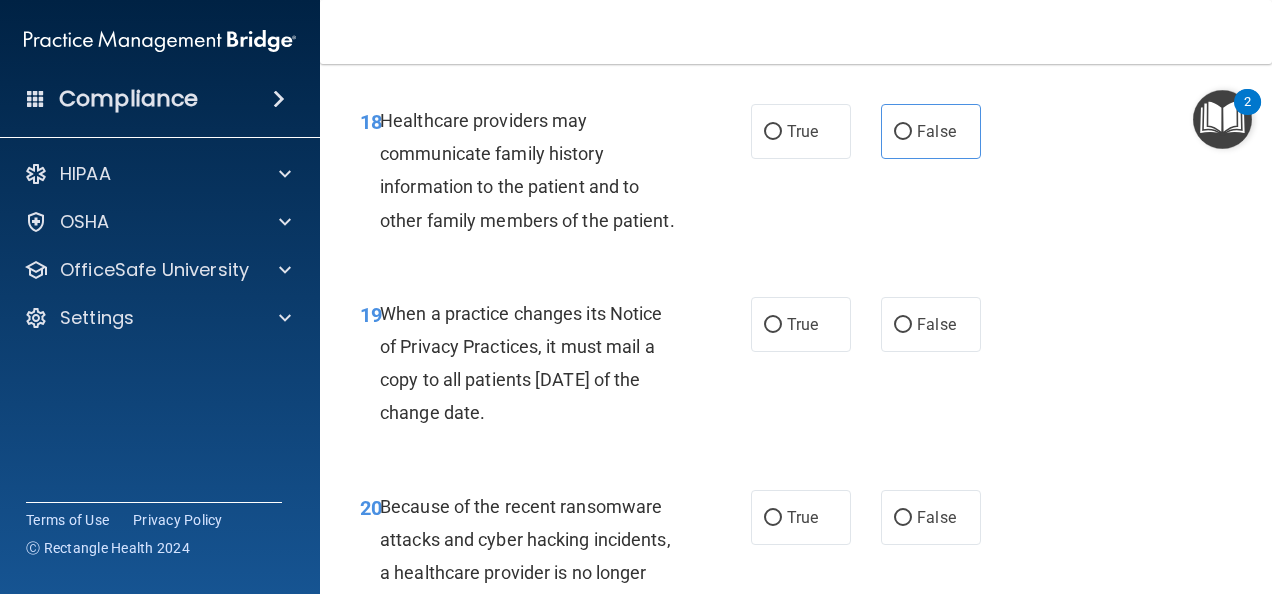 scroll, scrollTop: 3700, scrollLeft: 0, axis: vertical 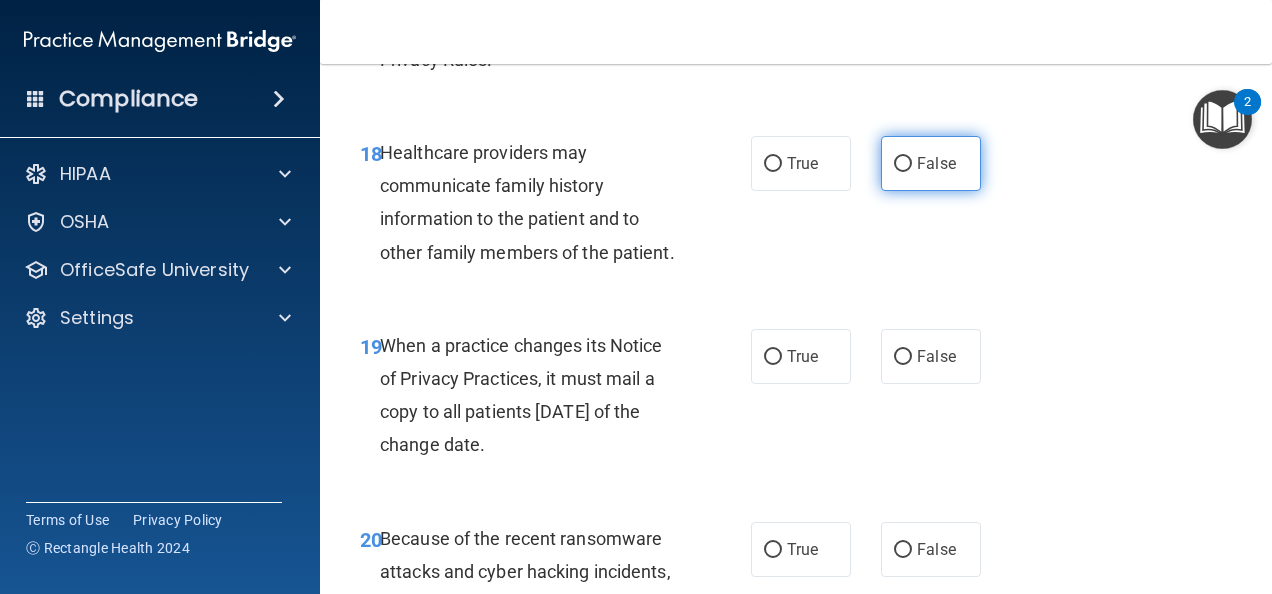 click on "False" at bounding box center (903, 164) 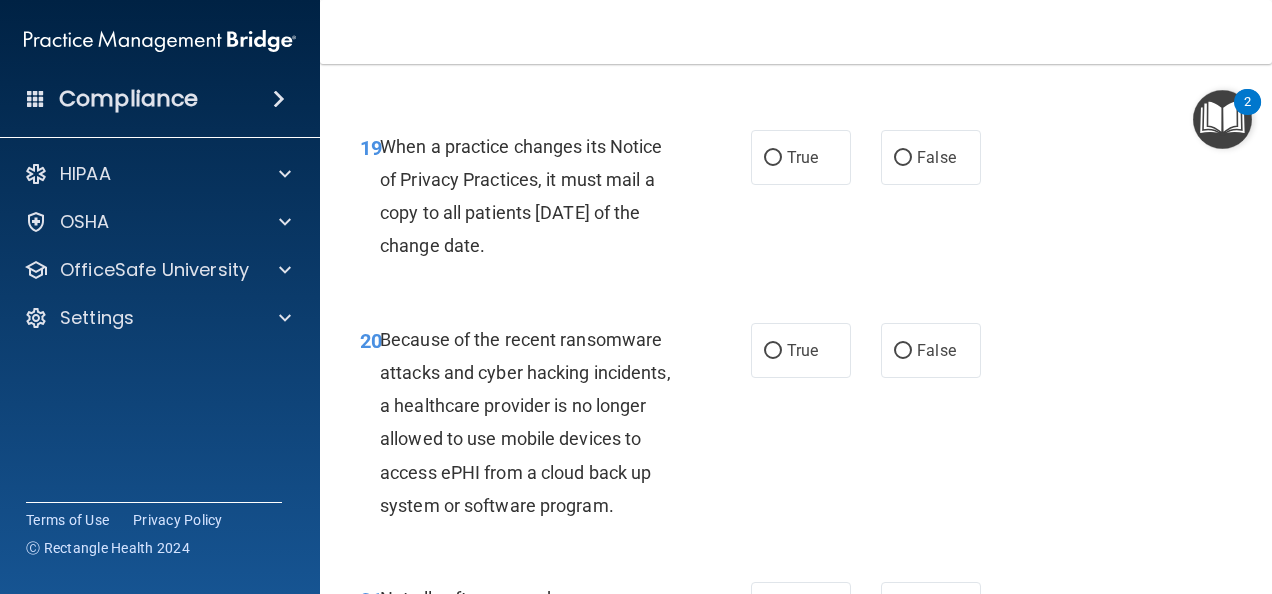 scroll, scrollTop: 3900, scrollLeft: 0, axis: vertical 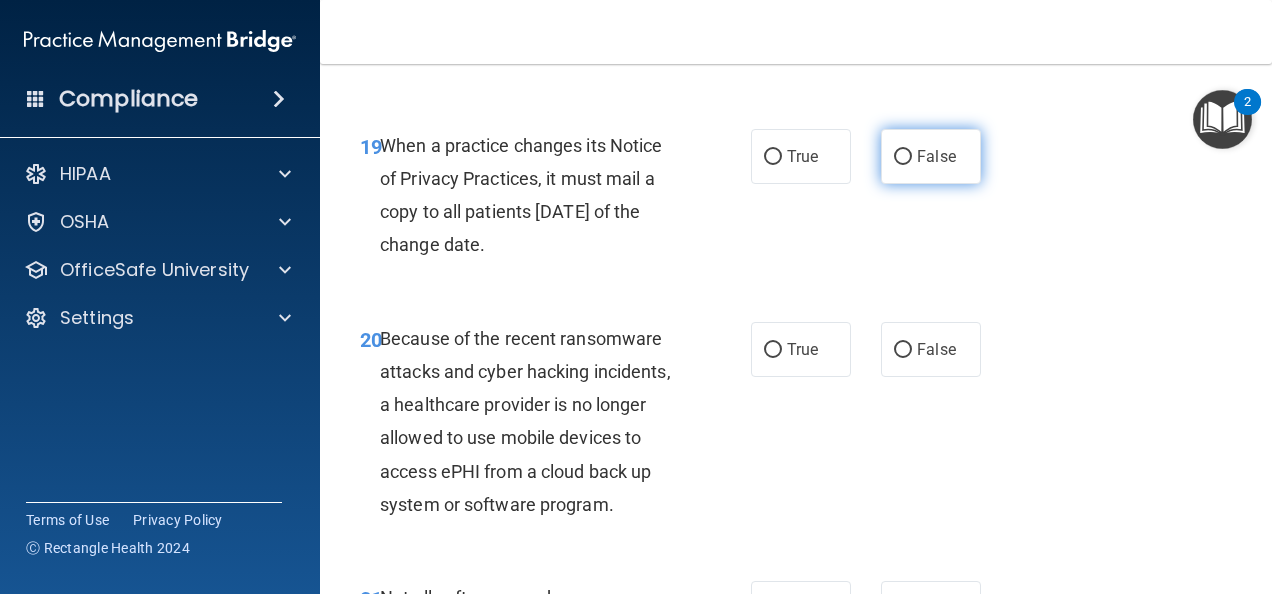 click on "False" at bounding box center (931, 156) 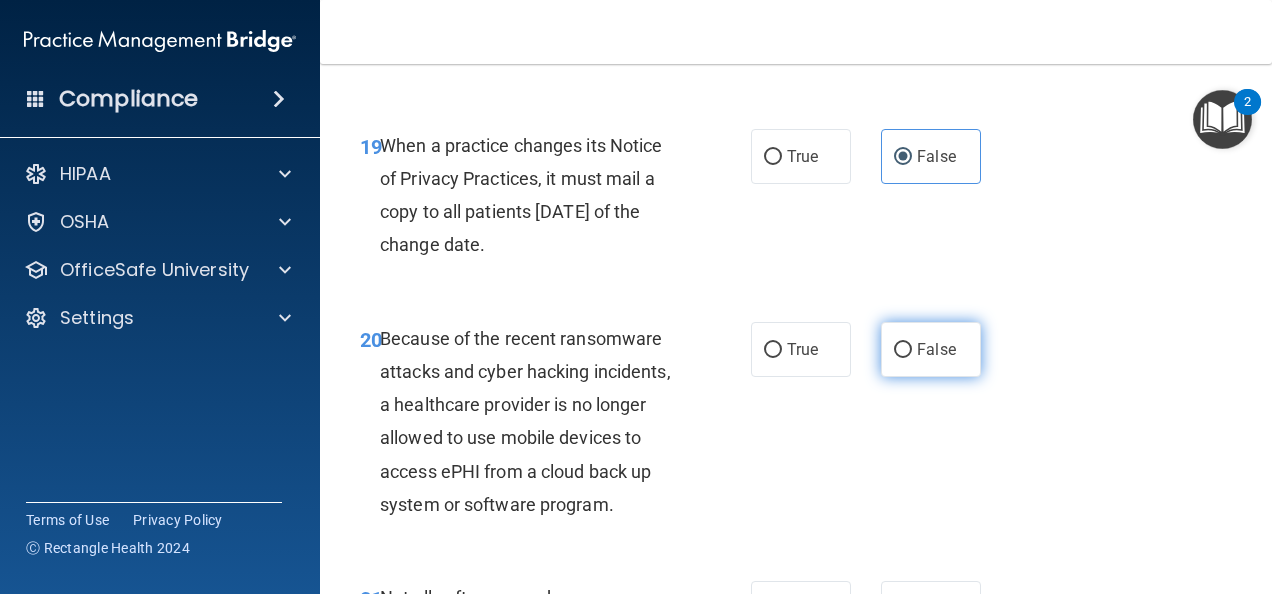 click on "False" at bounding box center [931, 349] 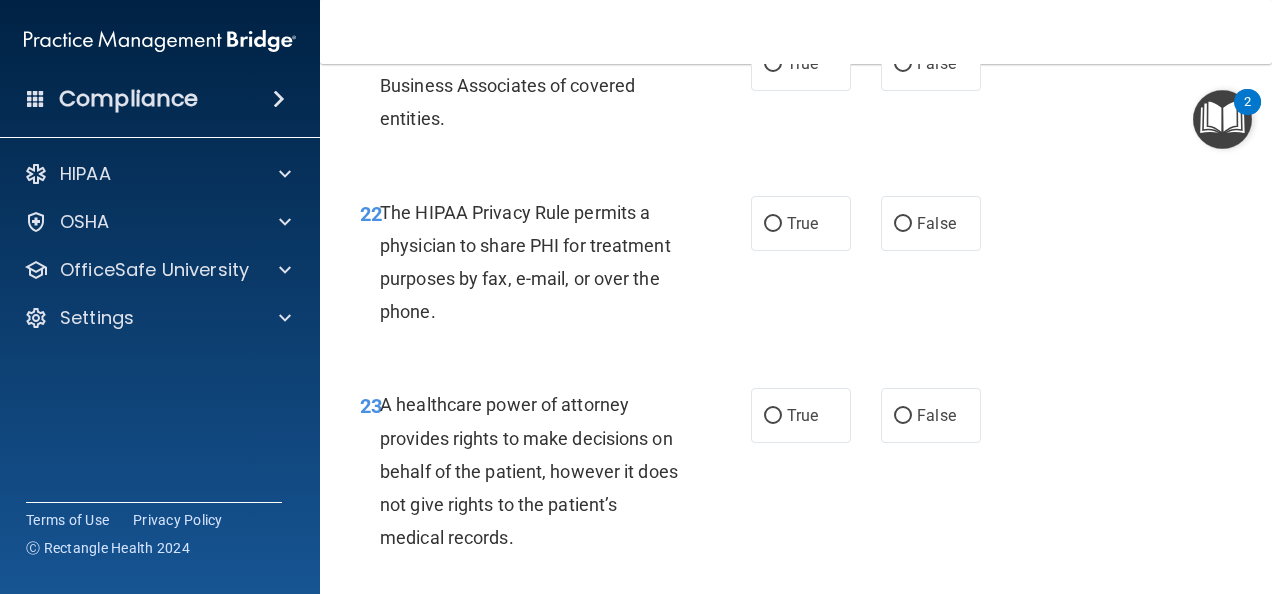scroll, scrollTop: 4400, scrollLeft: 0, axis: vertical 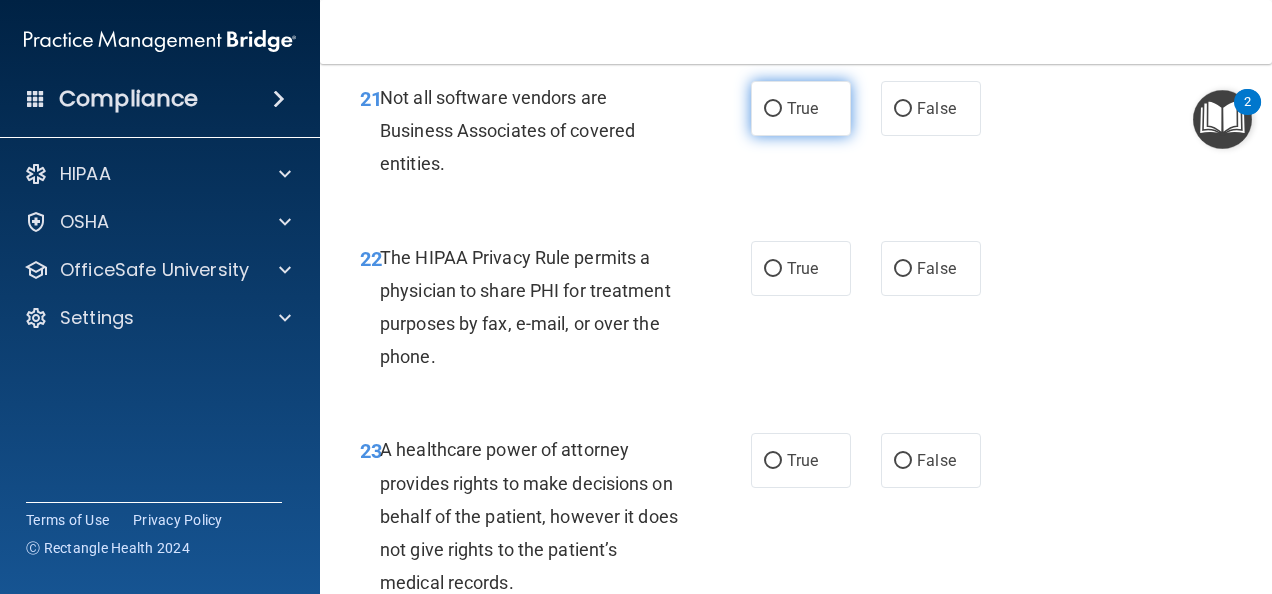 click on "True" at bounding box center (773, 109) 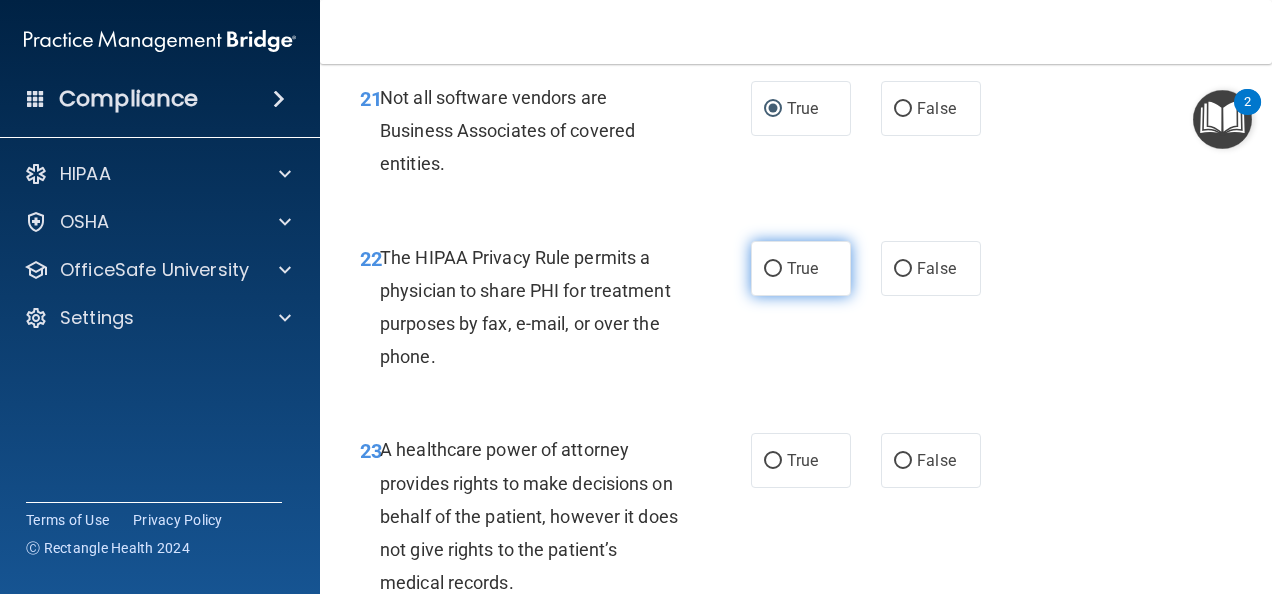 click on "True" at bounding box center (801, 268) 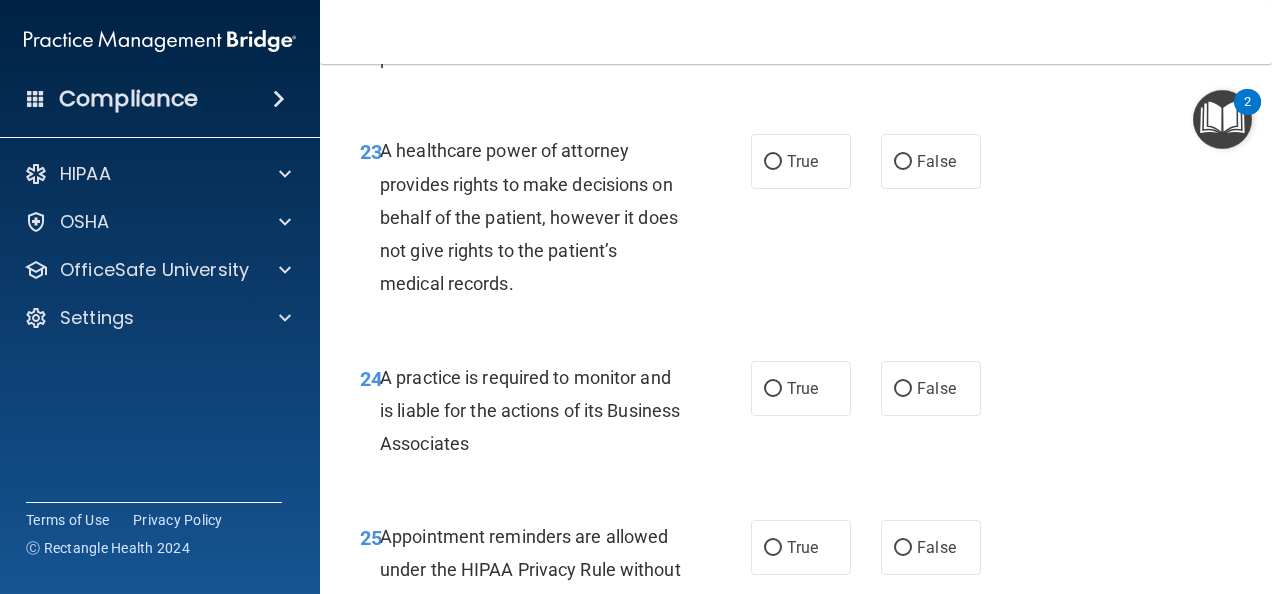 scroll, scrollTop: 4700, scrollLeft: 0, axis: vertical 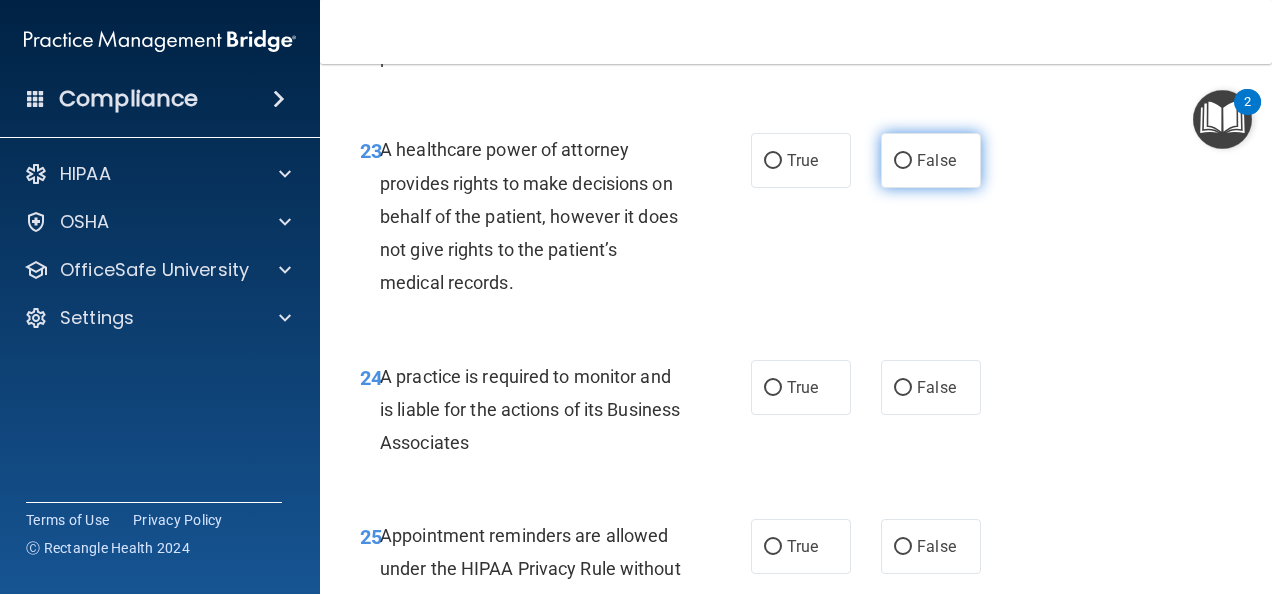 click on "False" at bounding box center [931, 160] 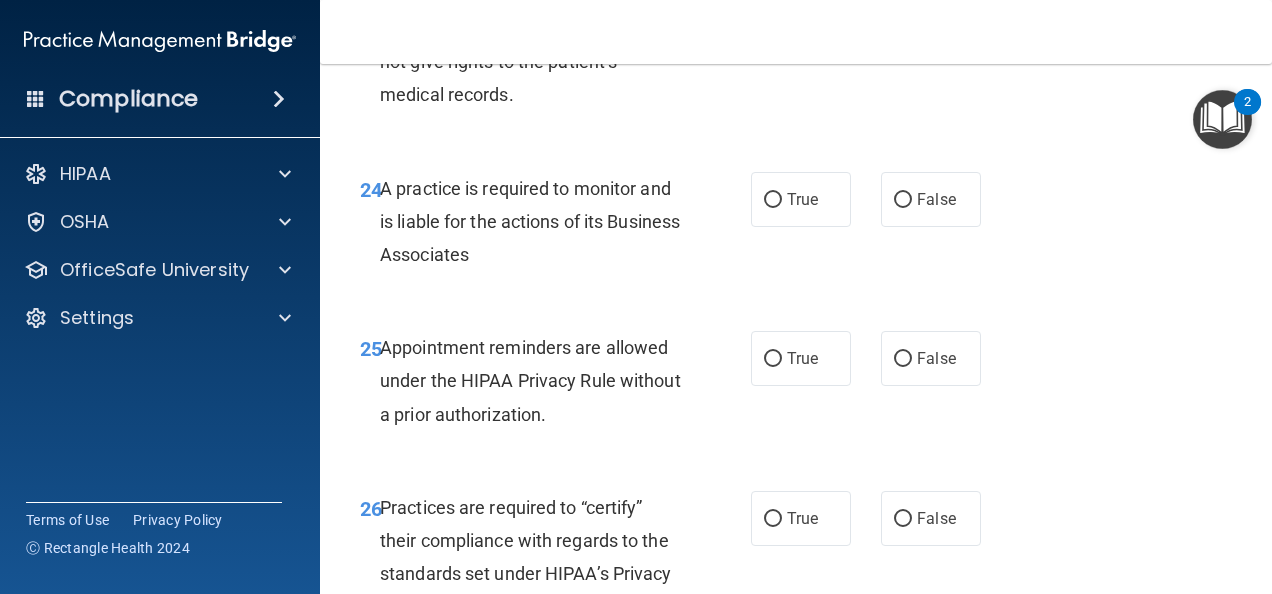 scroll, scrollTop: 4900, scrollLeft: 0, axis: vertical 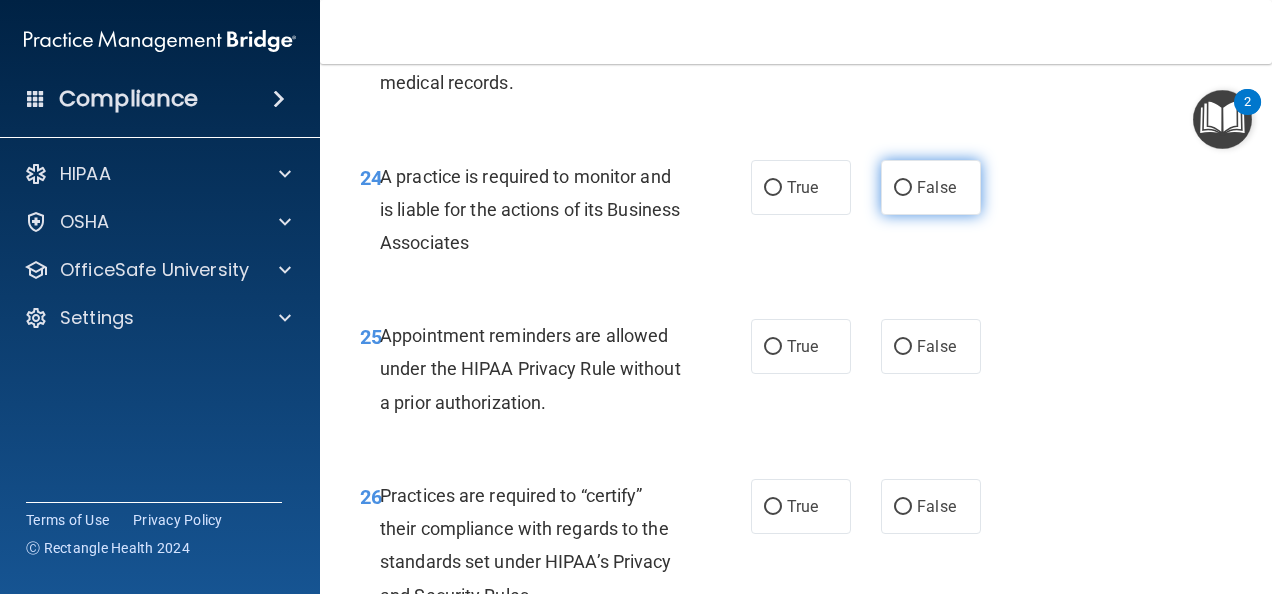 click on "False" at bounding box center [936, 187] 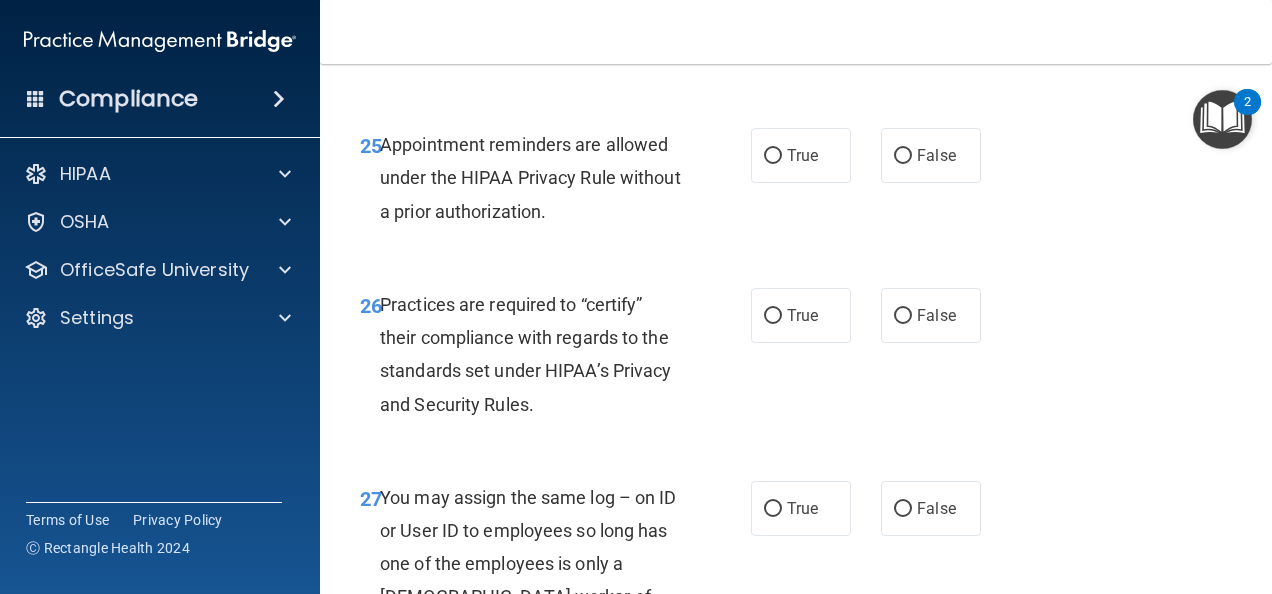 scroll, scrollTop: 5100, scrollLeft: 0, axis: vertical 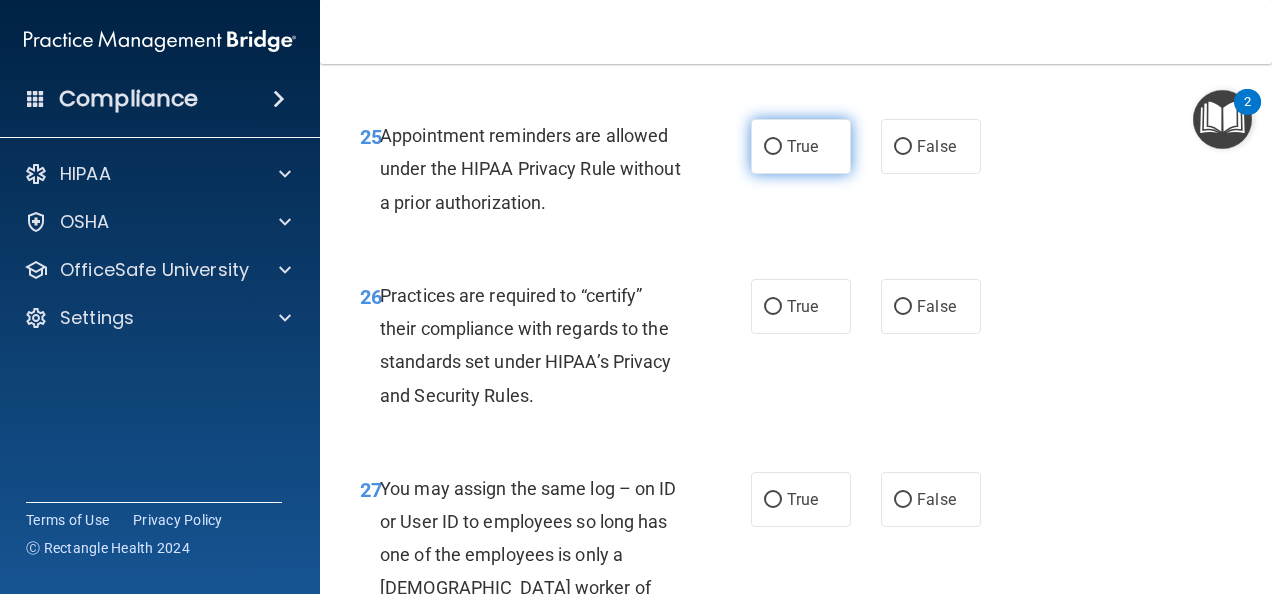click on "True" at bounding box center (802, 146) 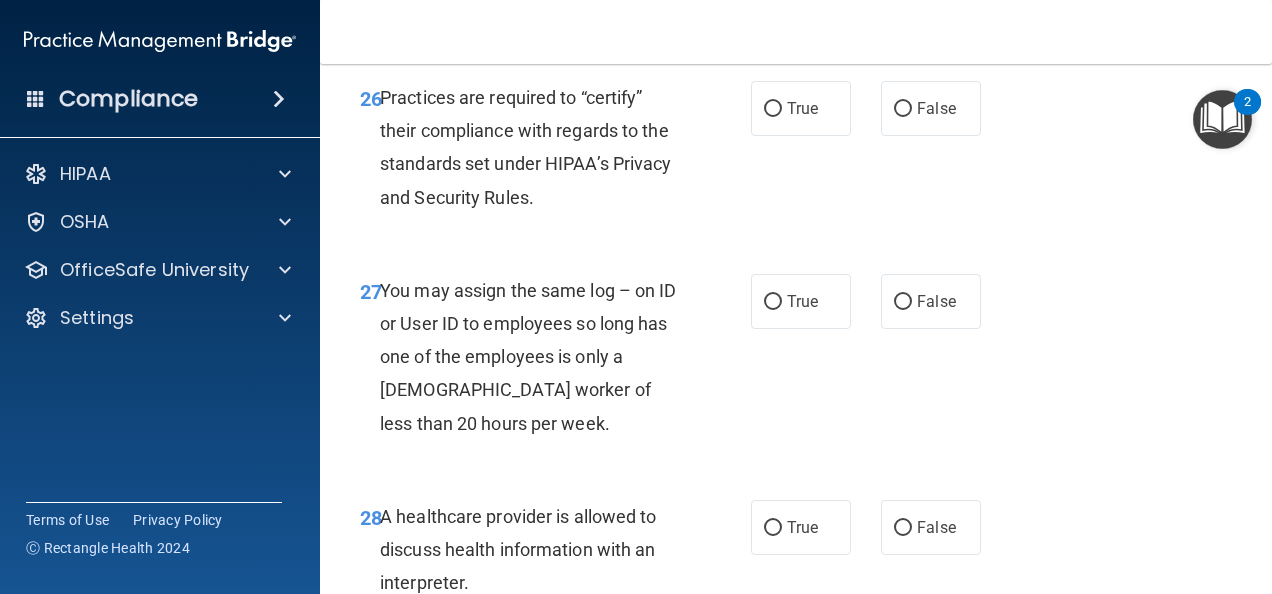 scroll, scrollTop: 5300, scrollLeft: 0, axis: vertical 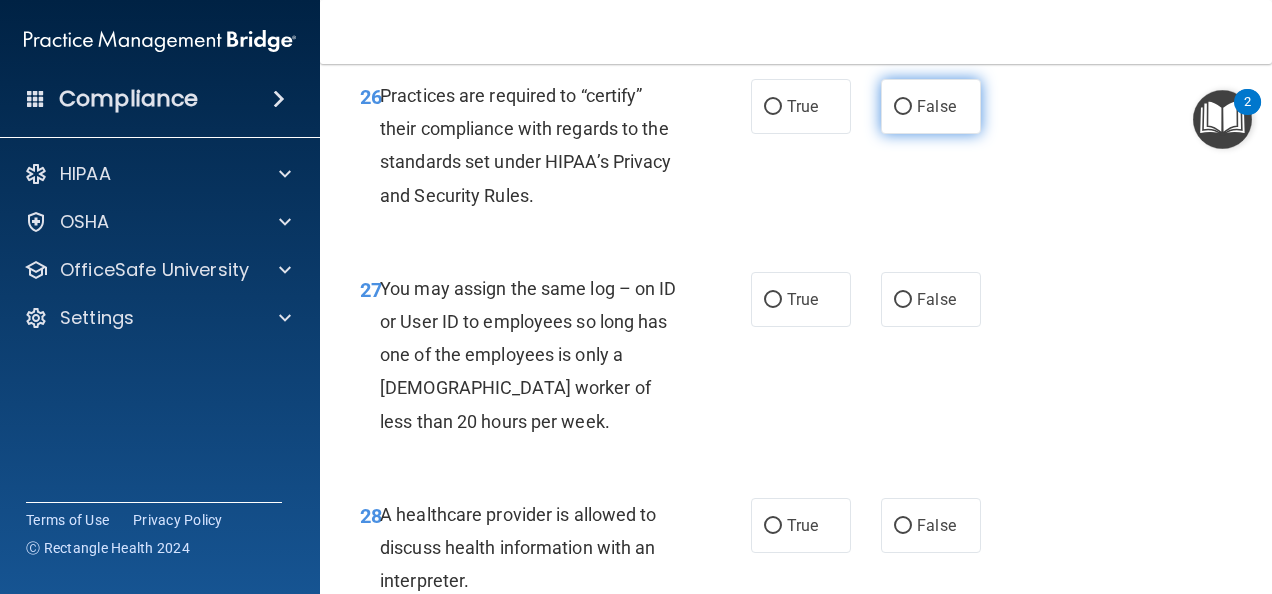 click on "False" at bounding box center (936, 106) 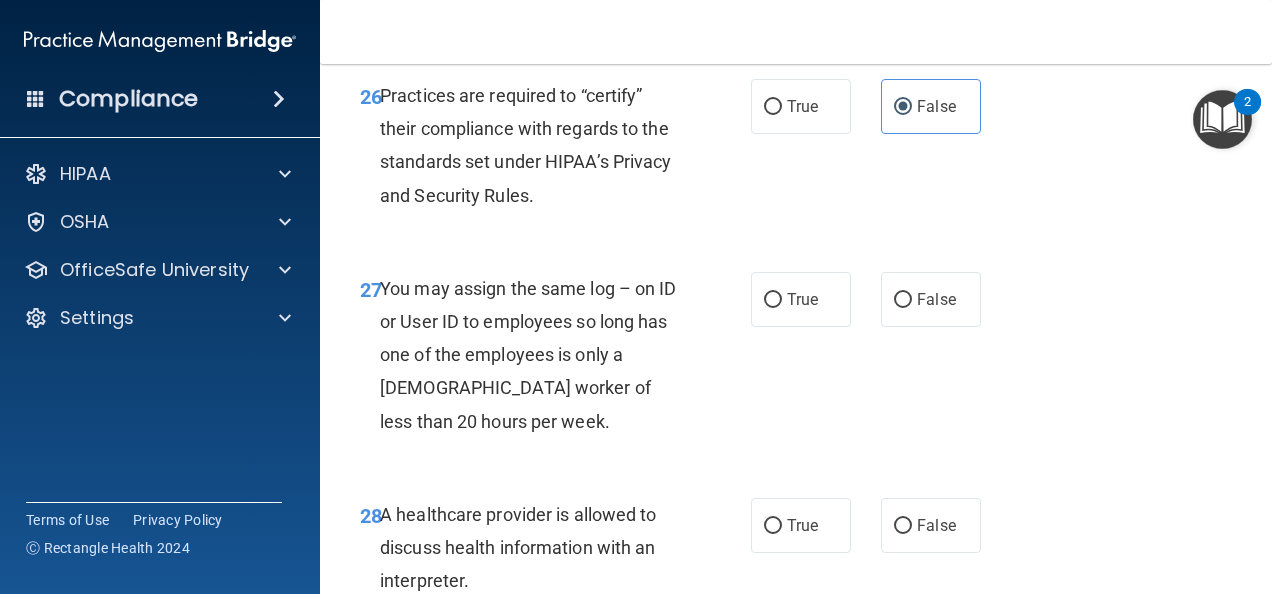 scroll, scrollTop: 5500, scrollLeft: 0, axis: vertical 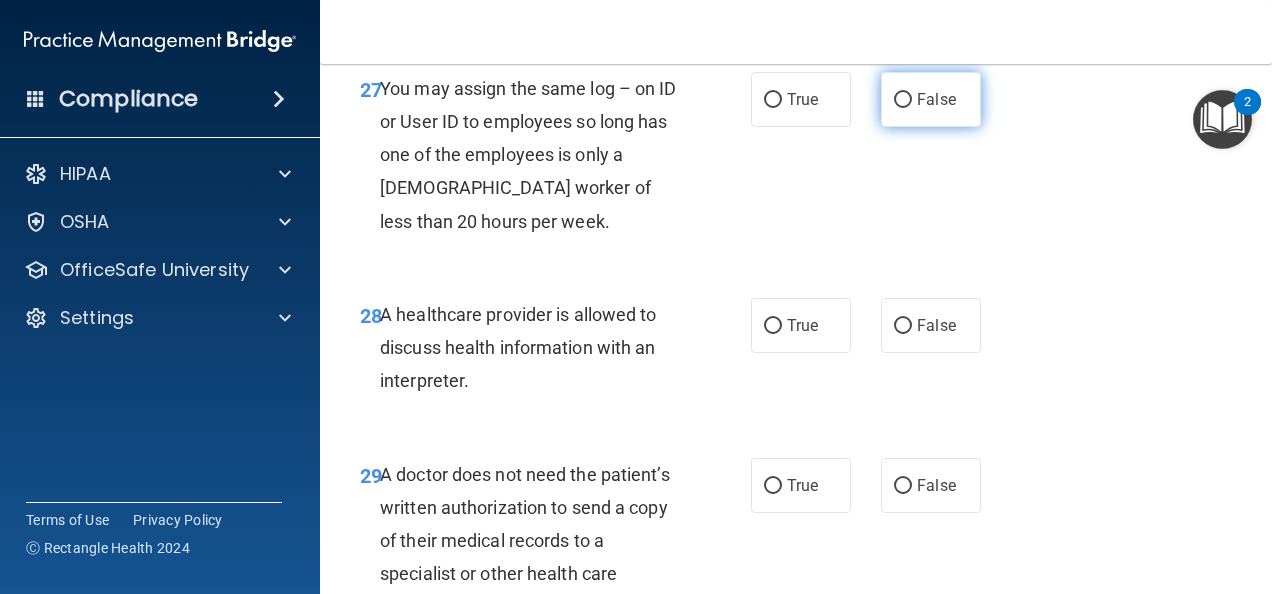 click on "False" at bounding box center (903, 100) 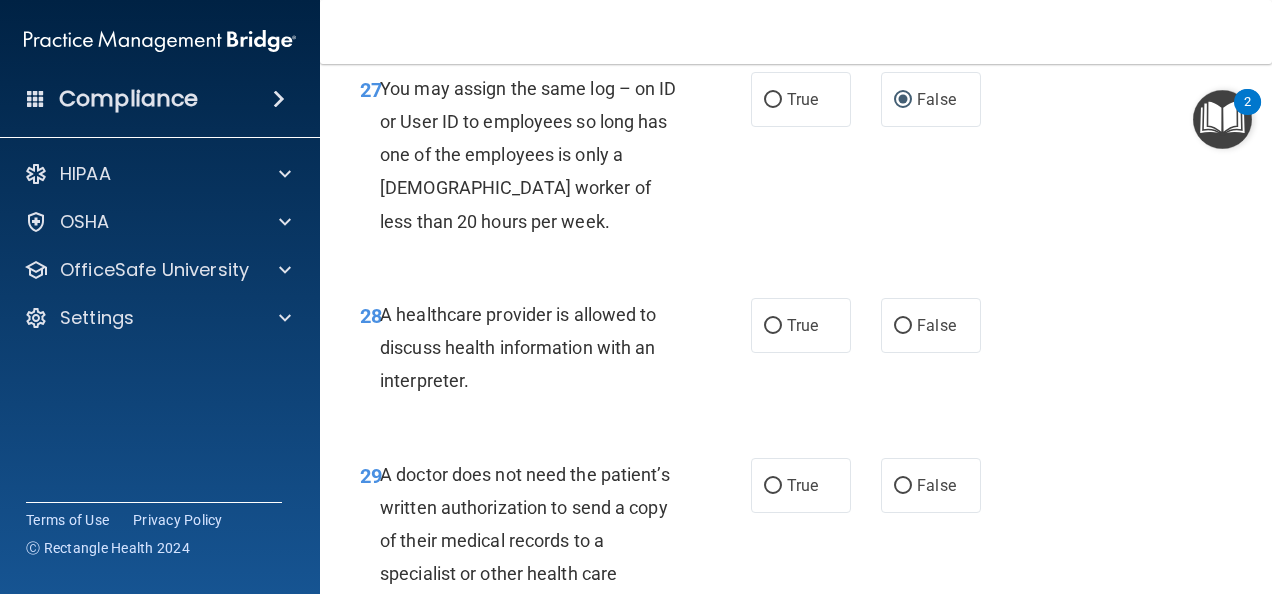 scroll, scrollTop: 5700, scrollLeft: 0, axis: vertical 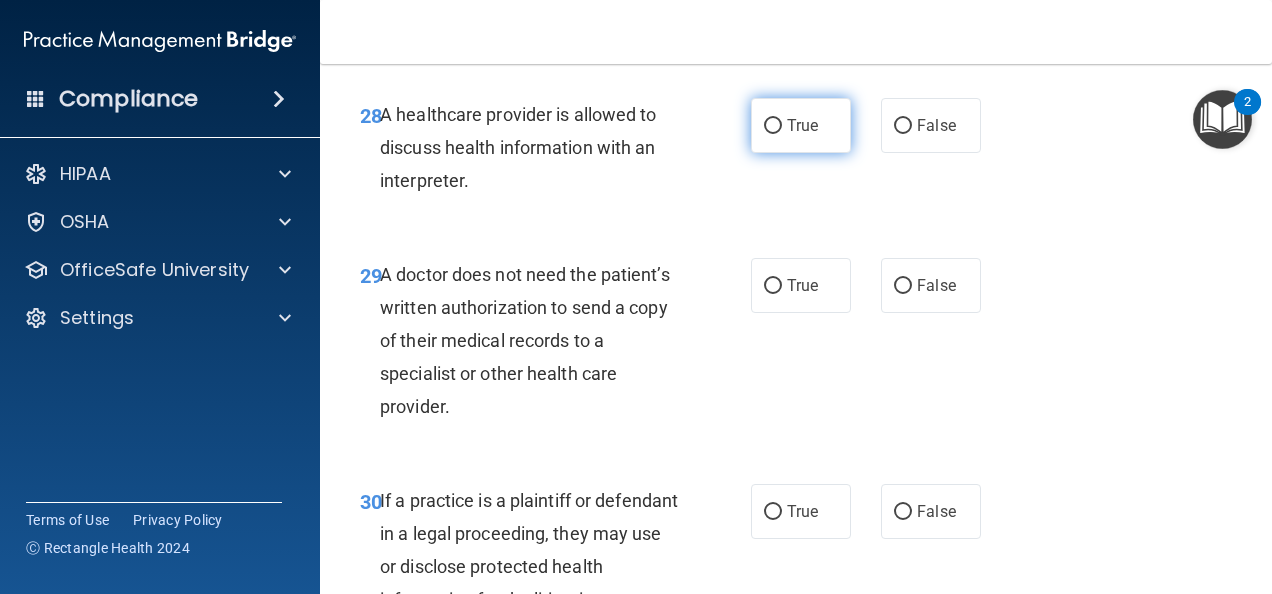 click on "True" at bounding box center [801, 125] 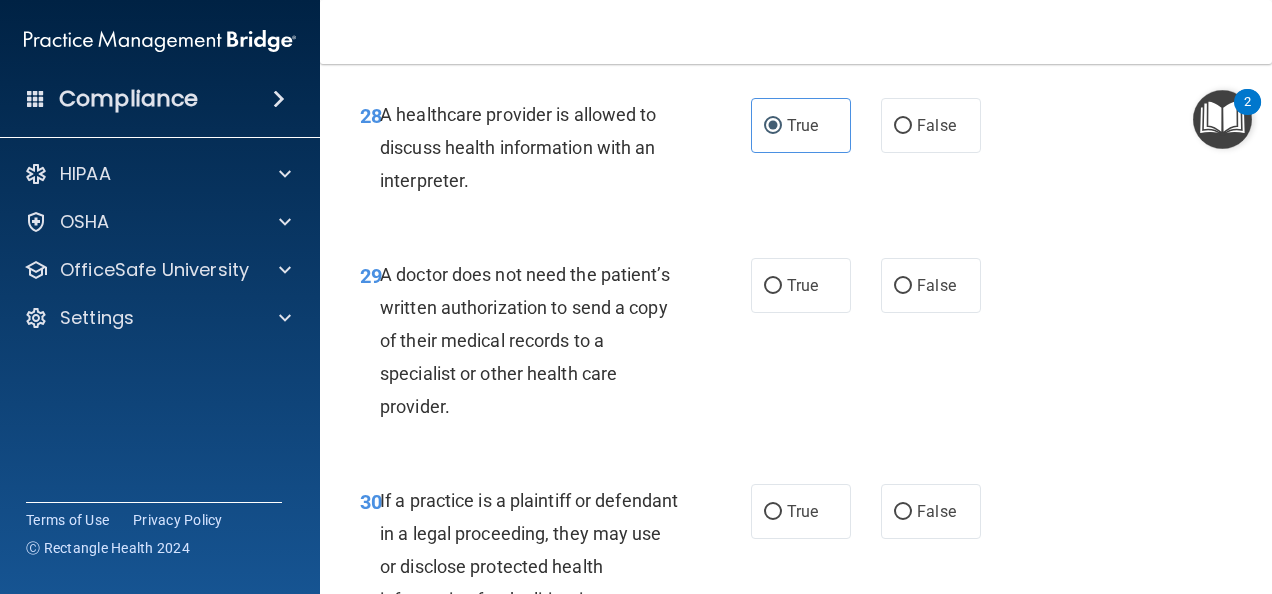 click on "29        A doctor does not need the patient’s written authorization to send a copy of their medical records to a specialist or other health care provider." at bounding box center (555, 346) 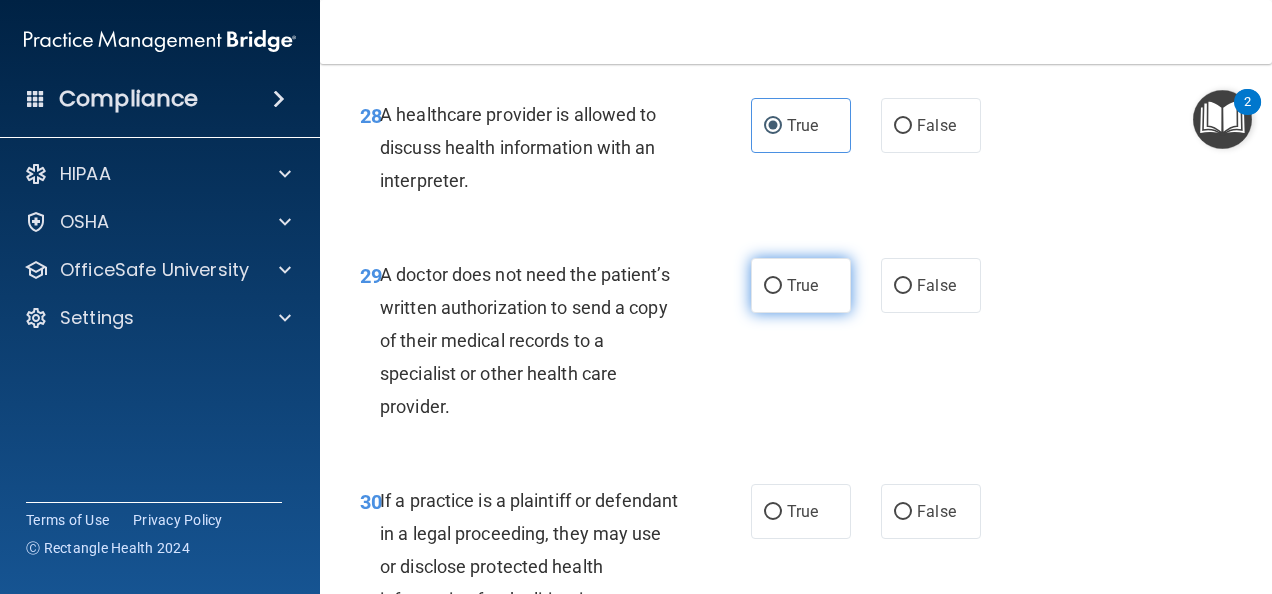 click on "True" at bounding box center (801, 285) 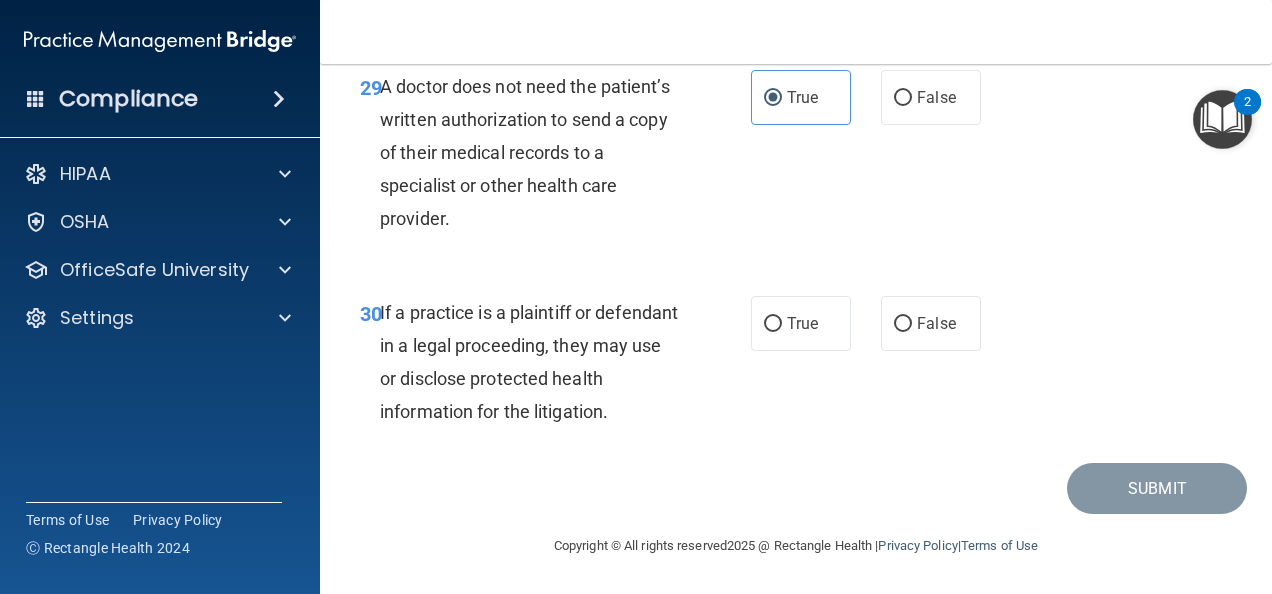 scroll, scrollTop: 5954, scrollLeft: 0, axis: vertical 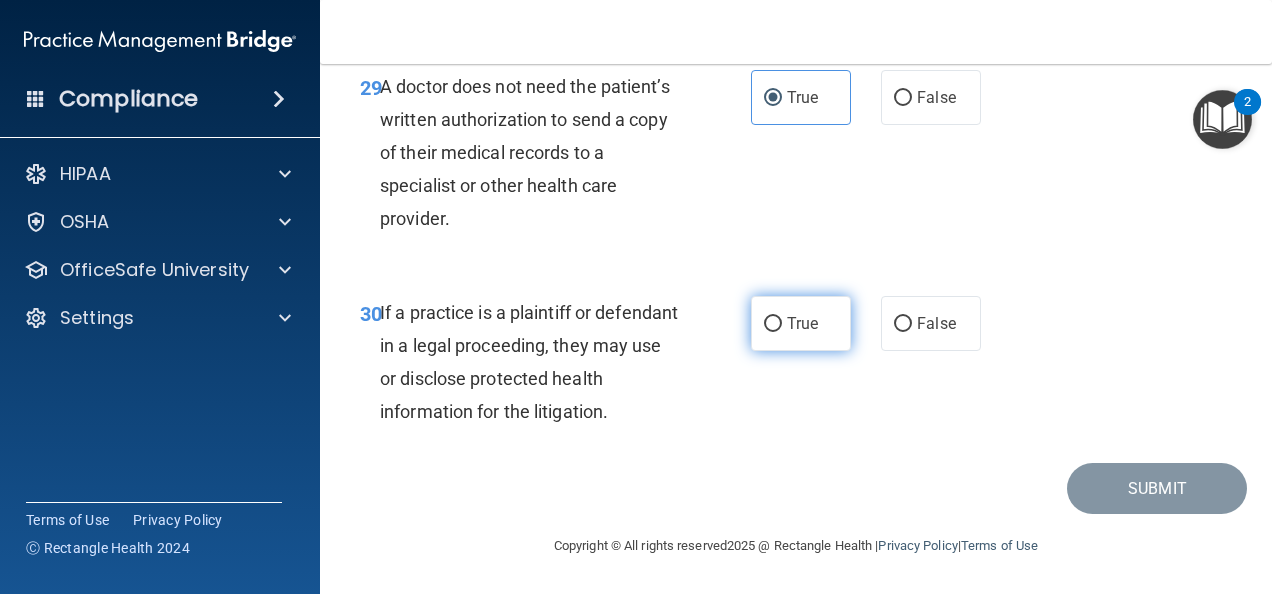 click on "True" at bounding box center [801, 323] 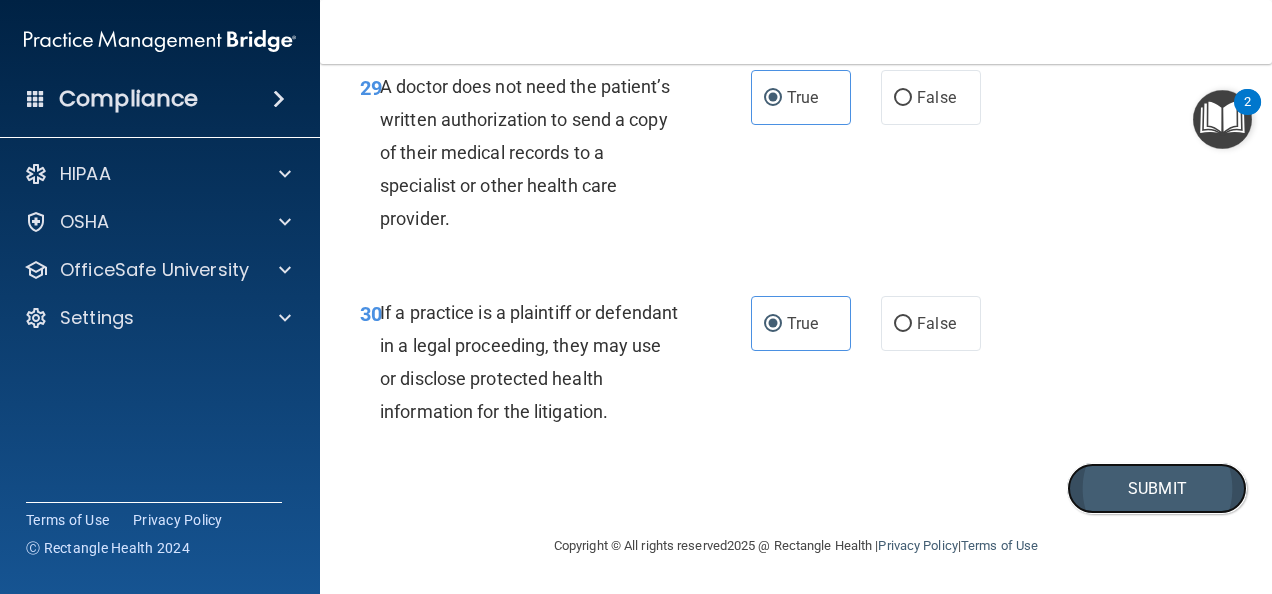click on "Submit" at bounding box center [1157, 488] 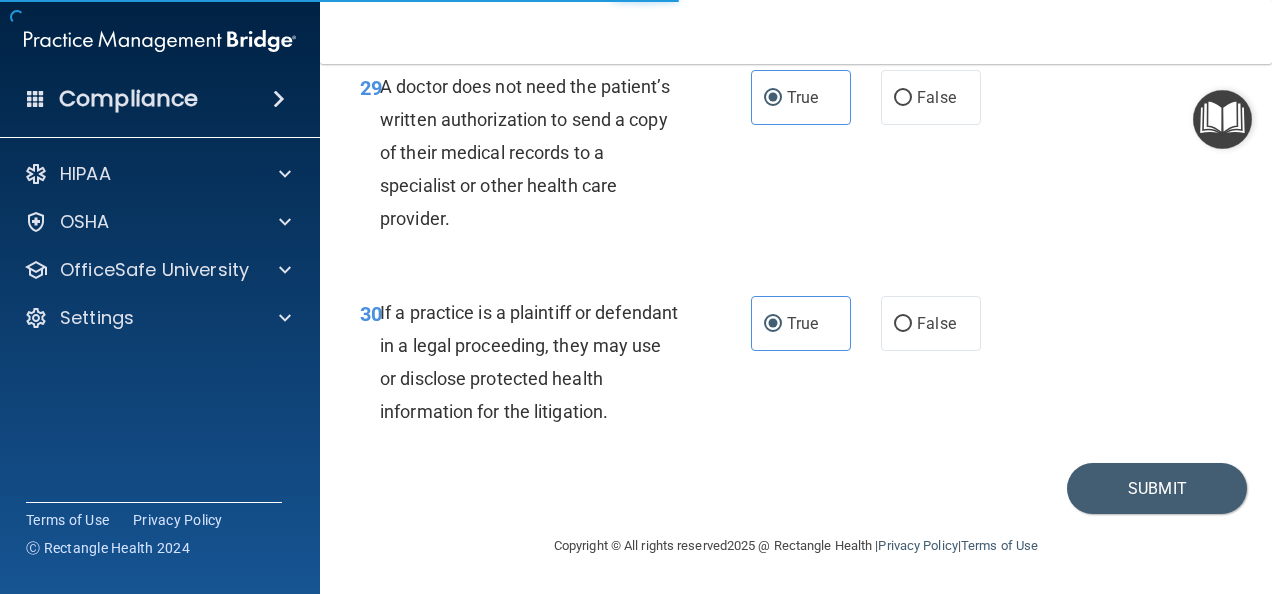 scroll, scrollTop: 0, scrollLeft: 0, axis: both 